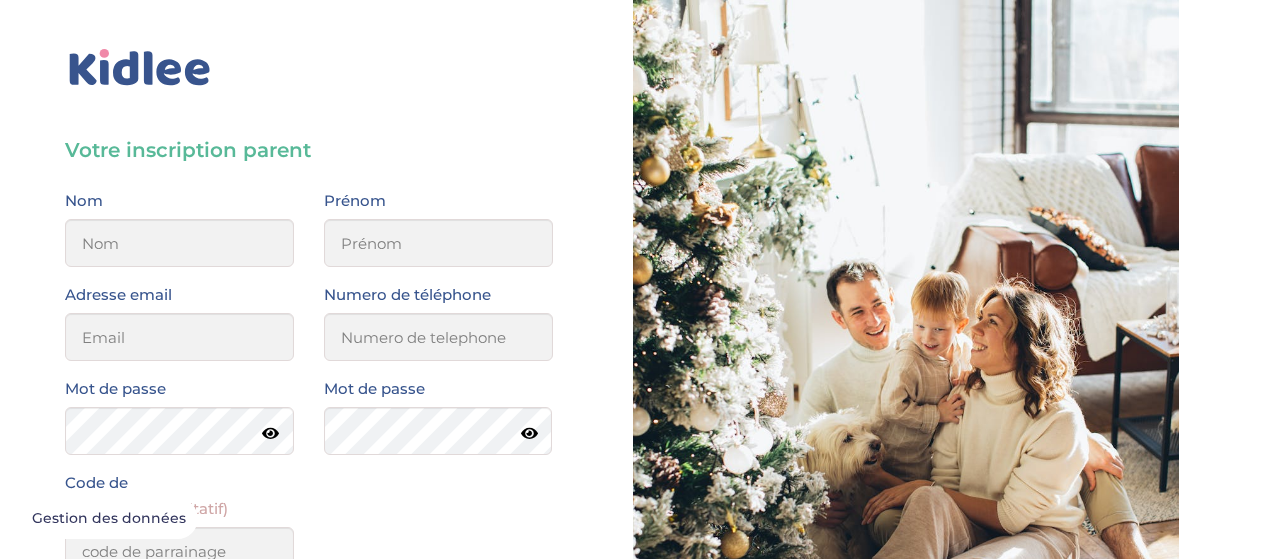 scroll, scrollTop: 0, scrollLeft: 0, axis: both 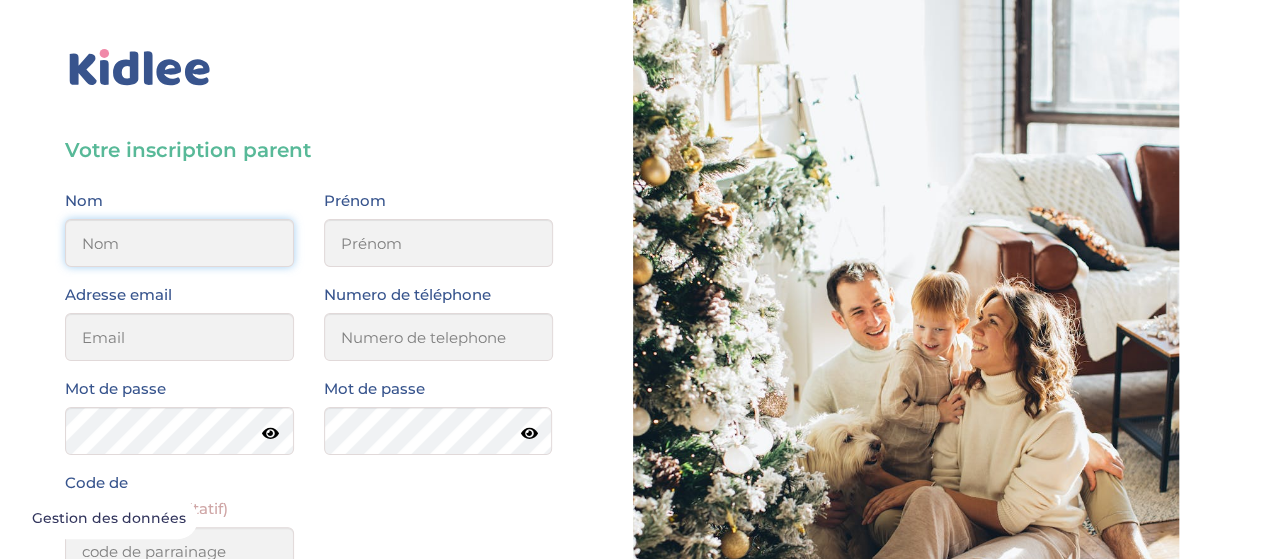 click at bounding box center [179, 243] 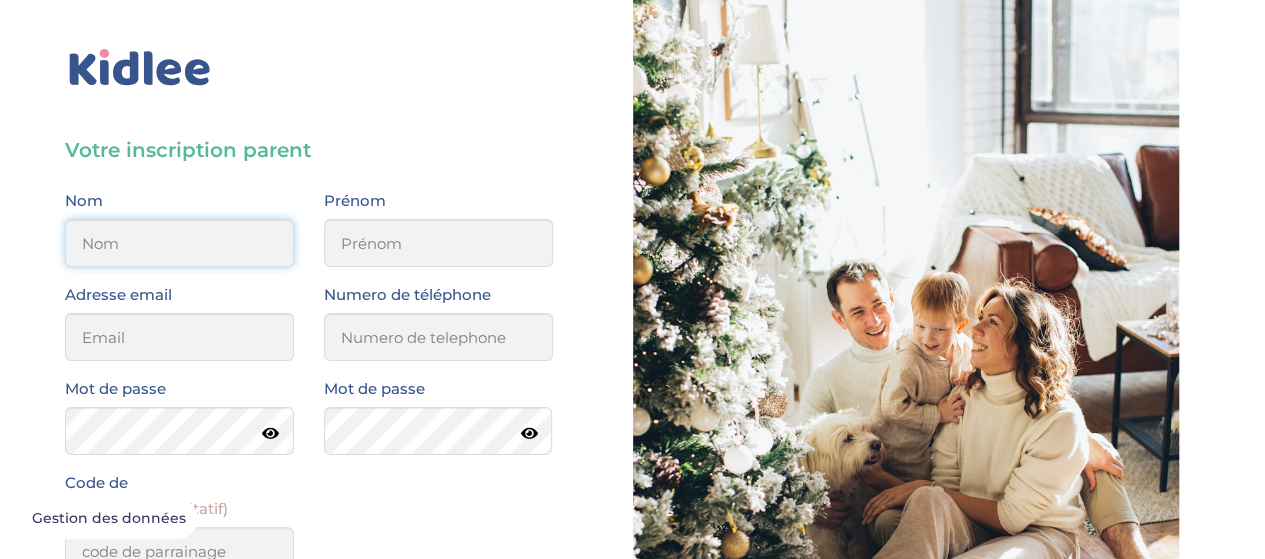 type on "BONNEFONT ANGELICI" 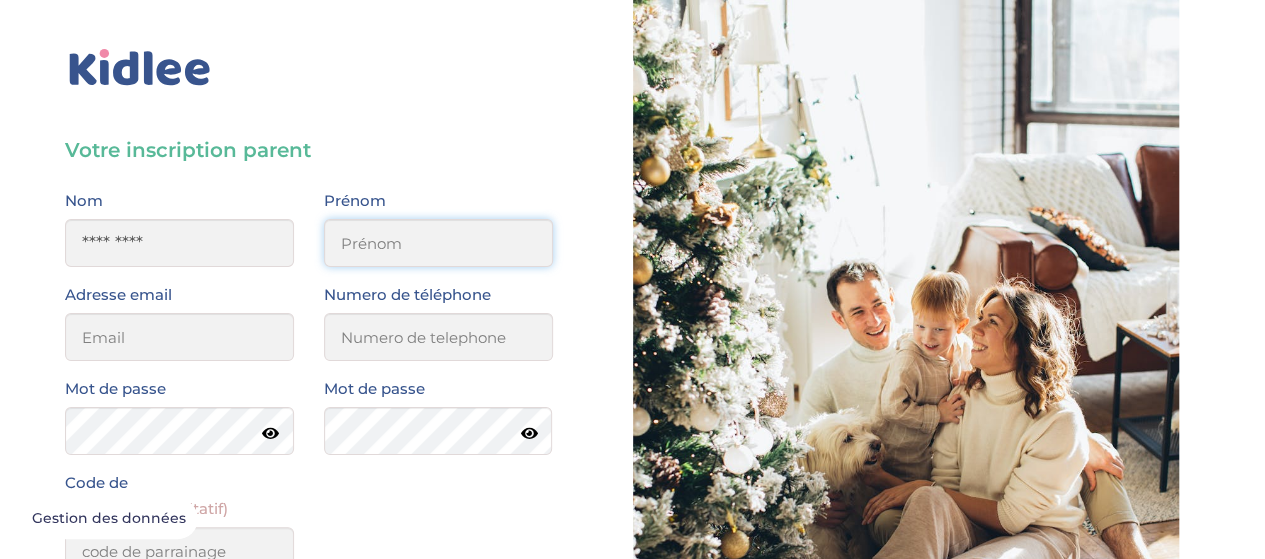 type on "Adeline" 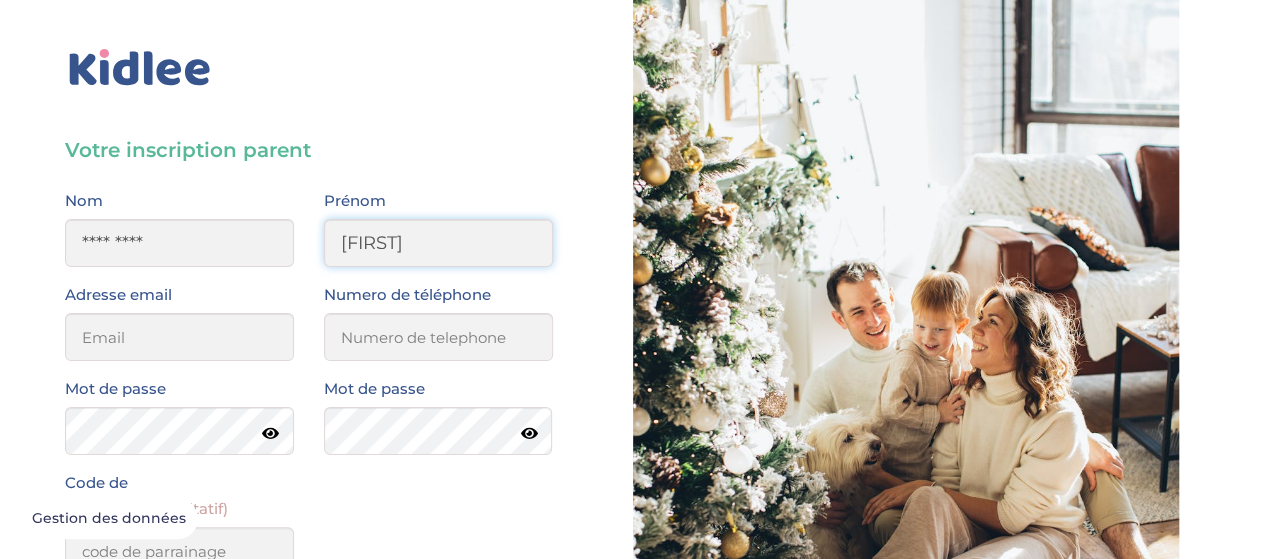 type on "adeline.angelici@gmail.com" 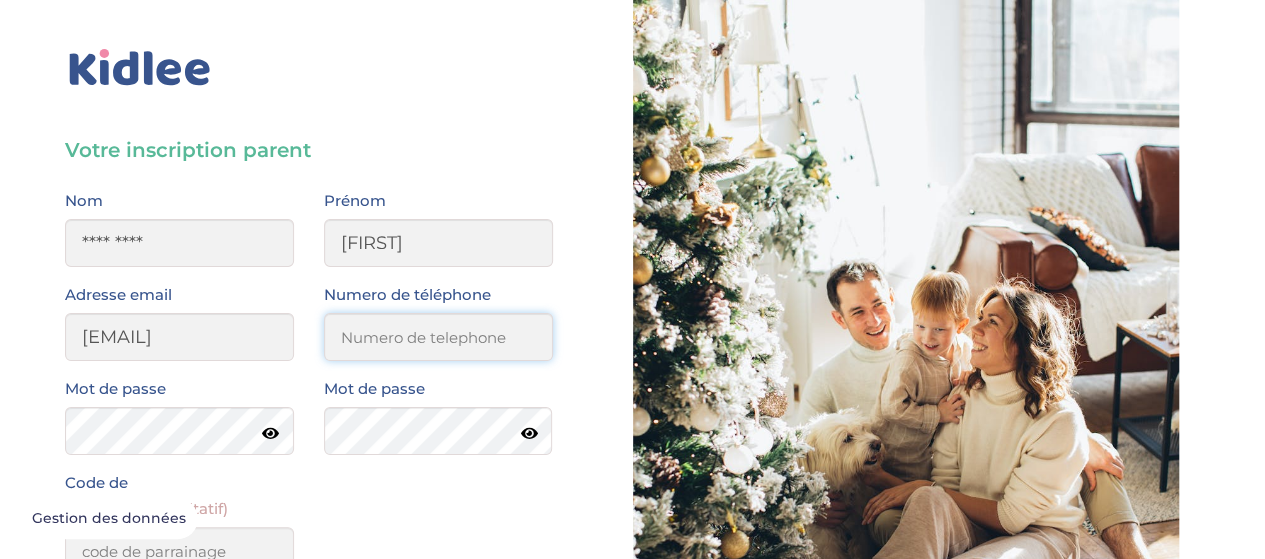 type on "0615874932" 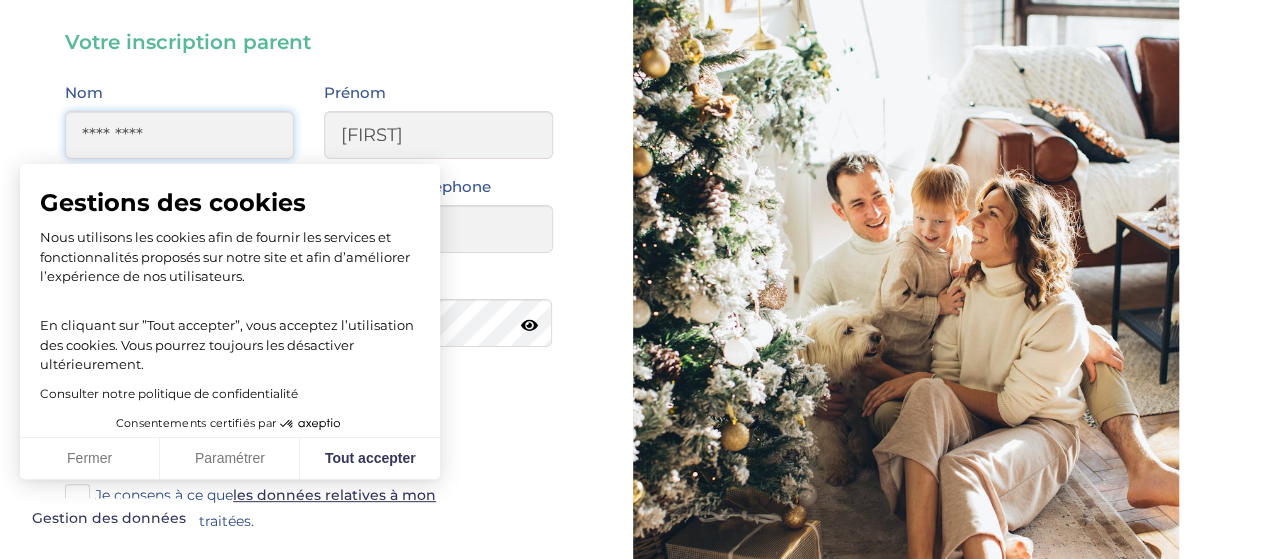 scroll, scrollTop: 109, scrollLeft: 0, axis: vertical 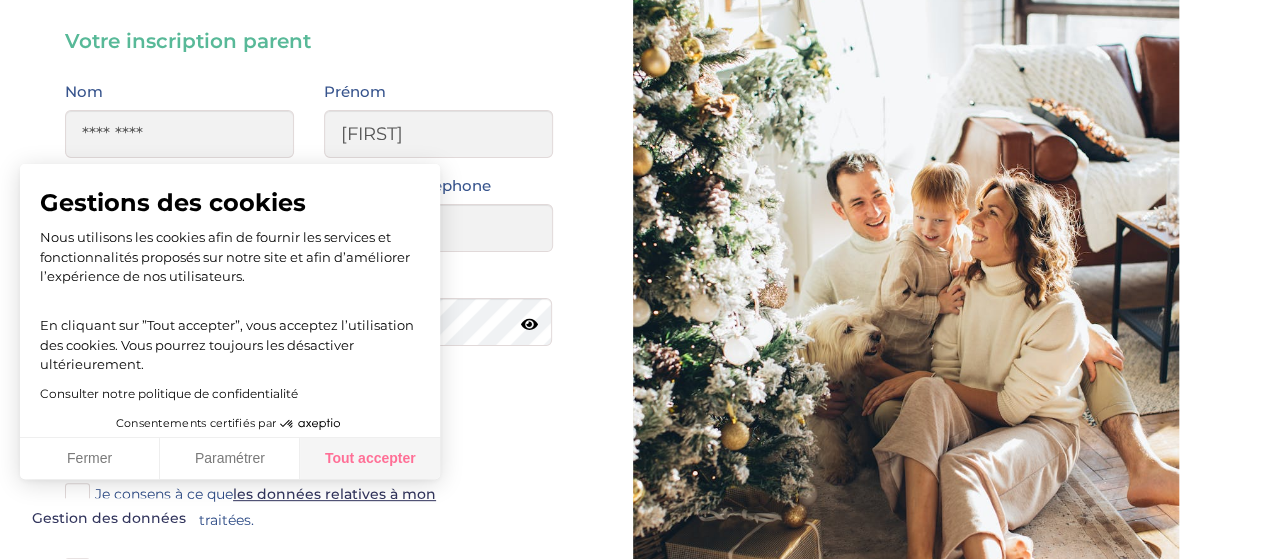 click on "Tout accepter" at bounding box center [370, 459] 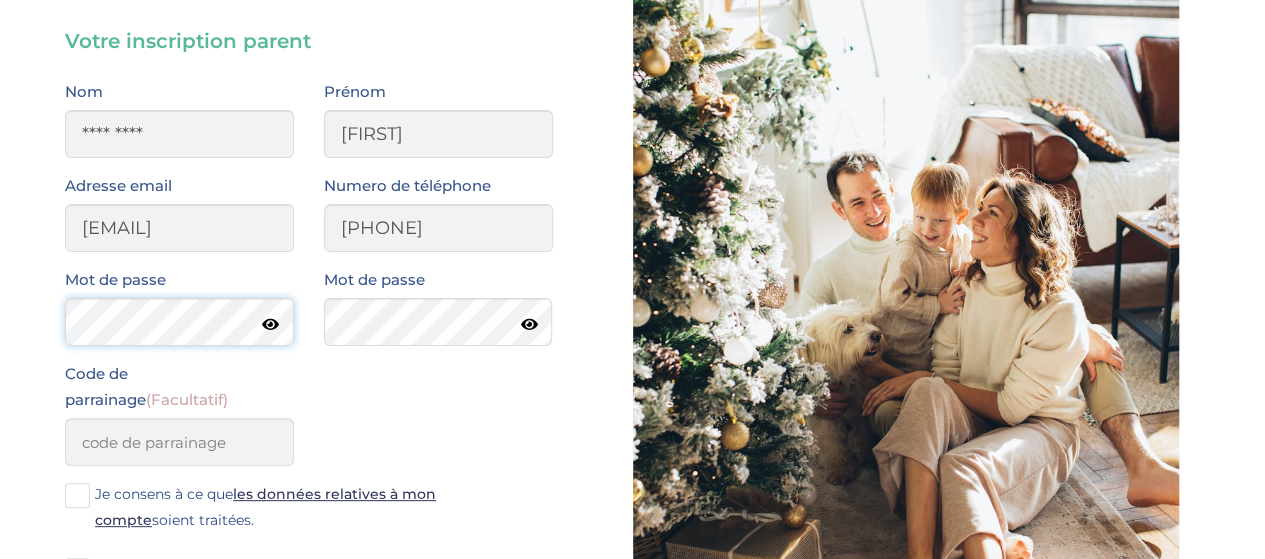 click on "Votre inscription parent
Avant de poursuivre veuillez vérifier que tous les champs sont remplis.
Nom   BONNEFONT ANGELICI     Prénom   Adeline     Adresse email   adeline.angelici@gmail.com     Numero de téléphone   0615874932     Mot de passe         Mot de passe         Code de parrainage  (Facultatif)
Je consens à ce que  les données relatives à mon
compte  soient traitées.
J’accepte sans réserve  les
conditions générales  d’utilisation des services KIDLEE.
Il faut cocher les deux cases.
S’inscrire tant que parent
Ou     Google     Facebook     Gens de Confiance
Vous avez déjà un compte ?  Connectez-vous" at bounding box center (309, 393) 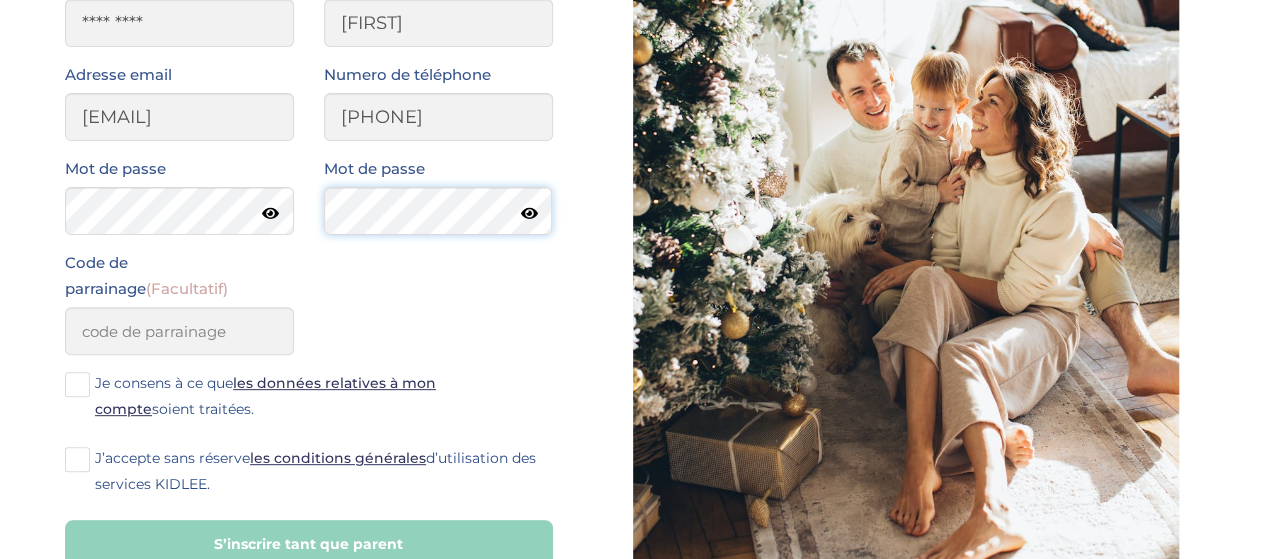 scroll, scrollTop: 223, scrollLeft: 0, axis: vertical 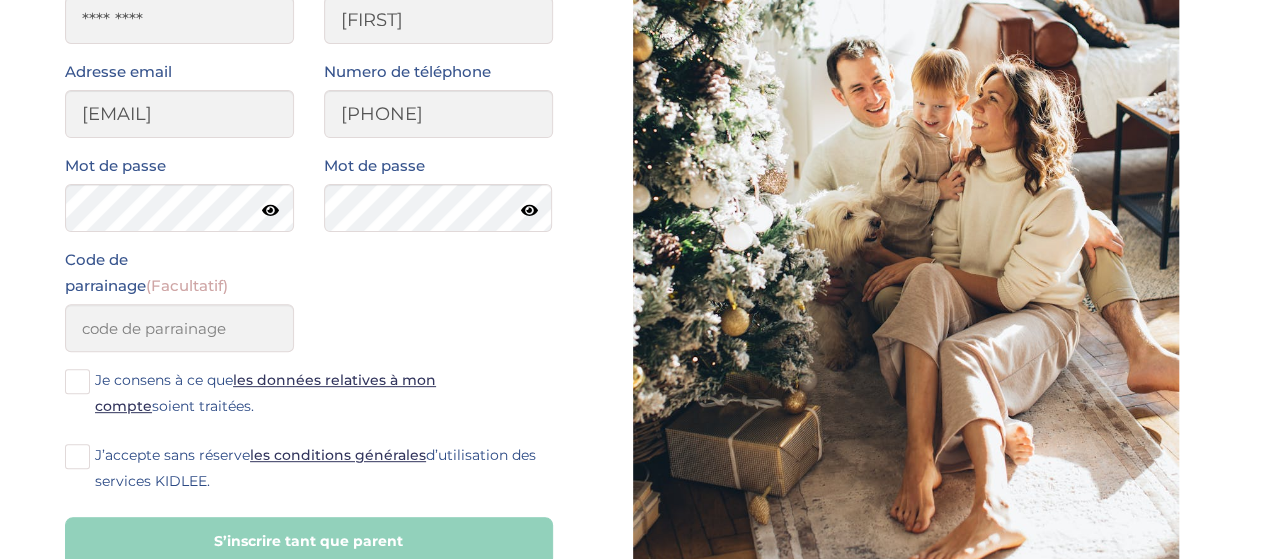 click at bounding box center (77, 381) 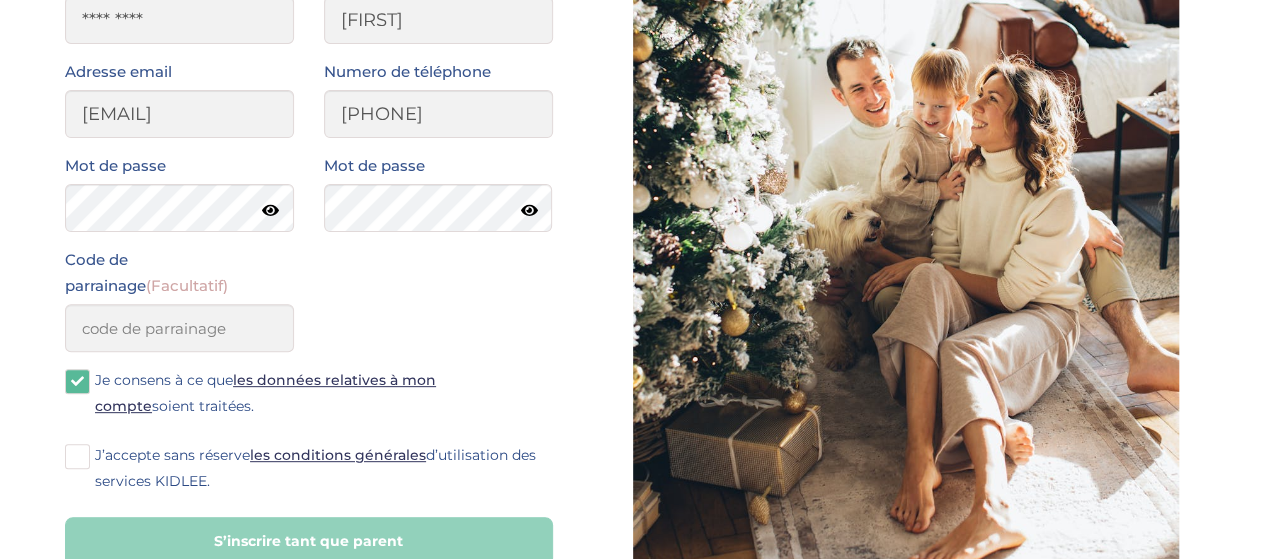 click on "J’accepte sans réserve  les
conditions générales  d’utilisation des services KIDLEE." at bounding box center (309, 468) 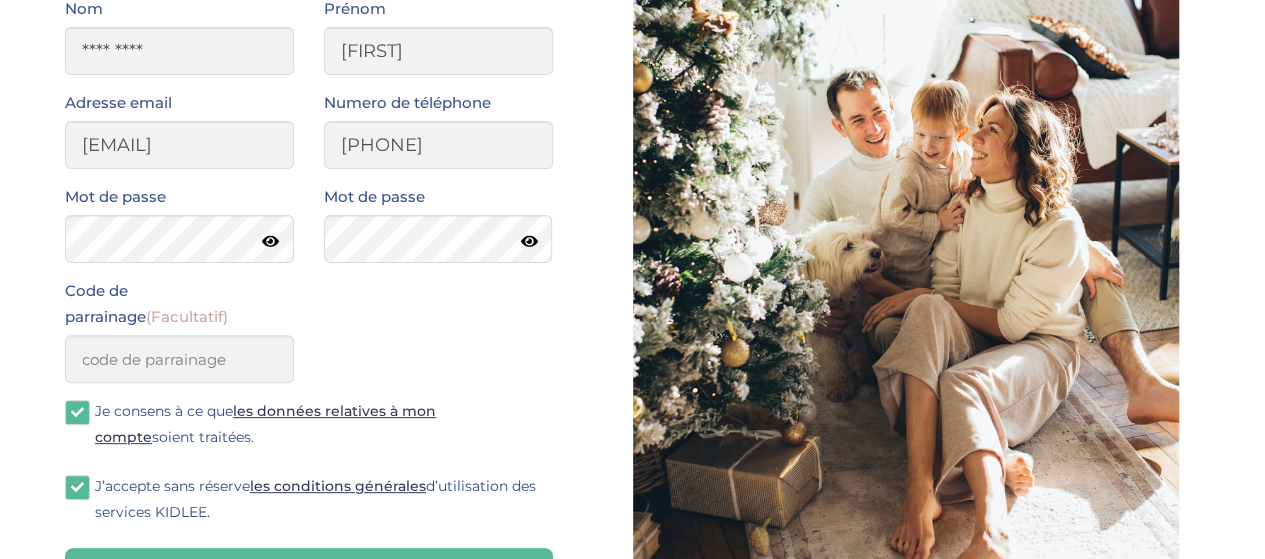 scroll, scrollTop: 269, scrollLeft: 0, axis: vertical 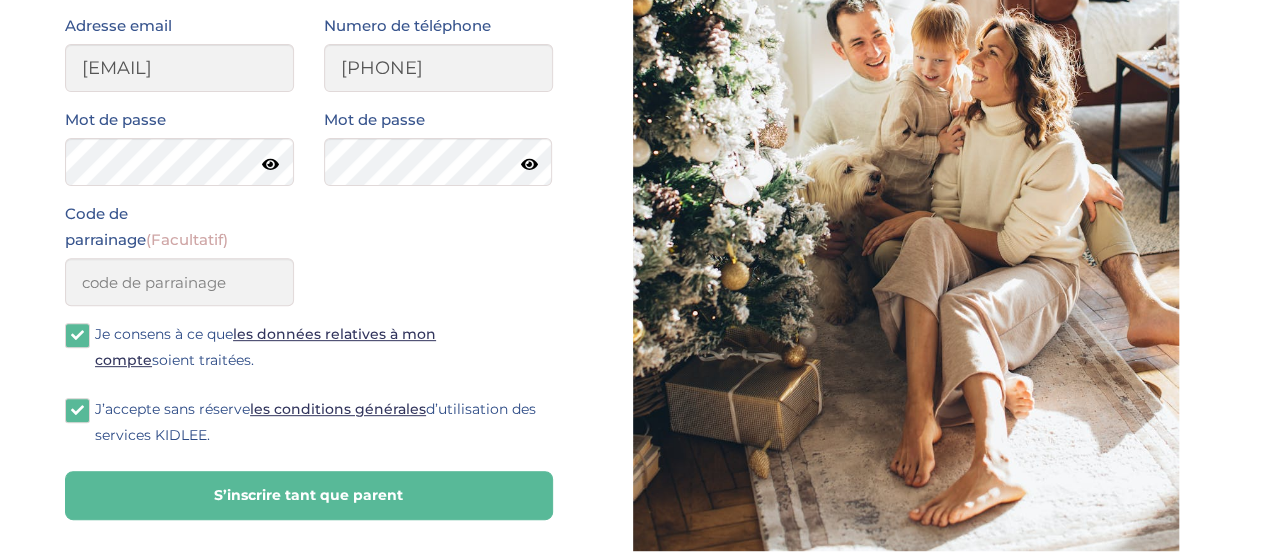 click on "S’inscrire tant que parent" at bounding box center [309, 495] 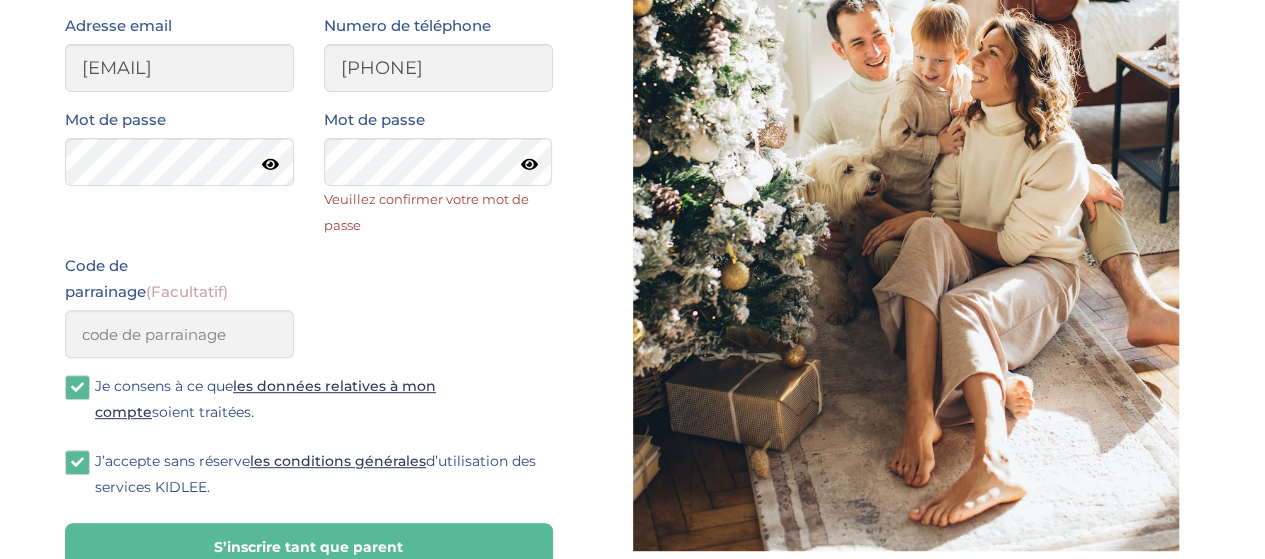 click at bounding box center [529, 164] 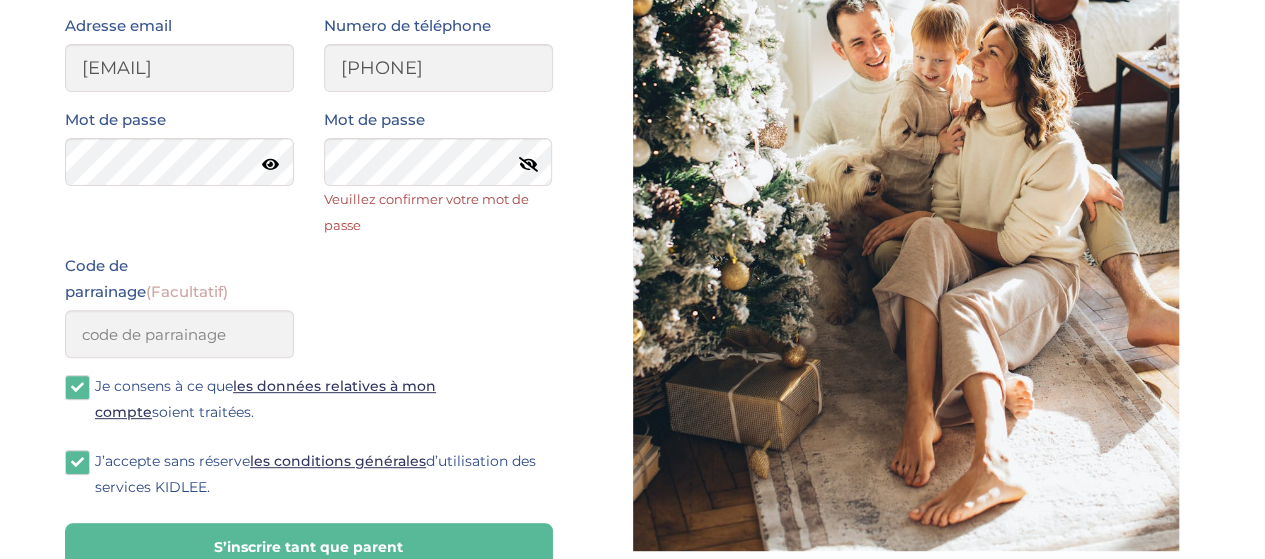 click at bounding box center [270, 164] 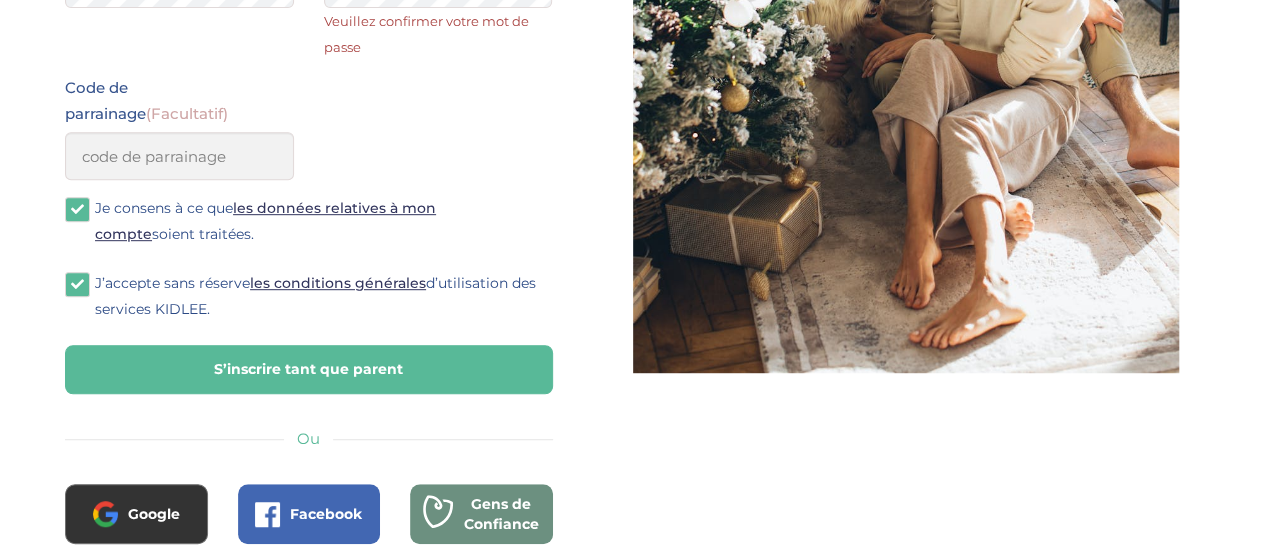 click on "S’inscrire tant que parent" at bounding box center (309, 369) 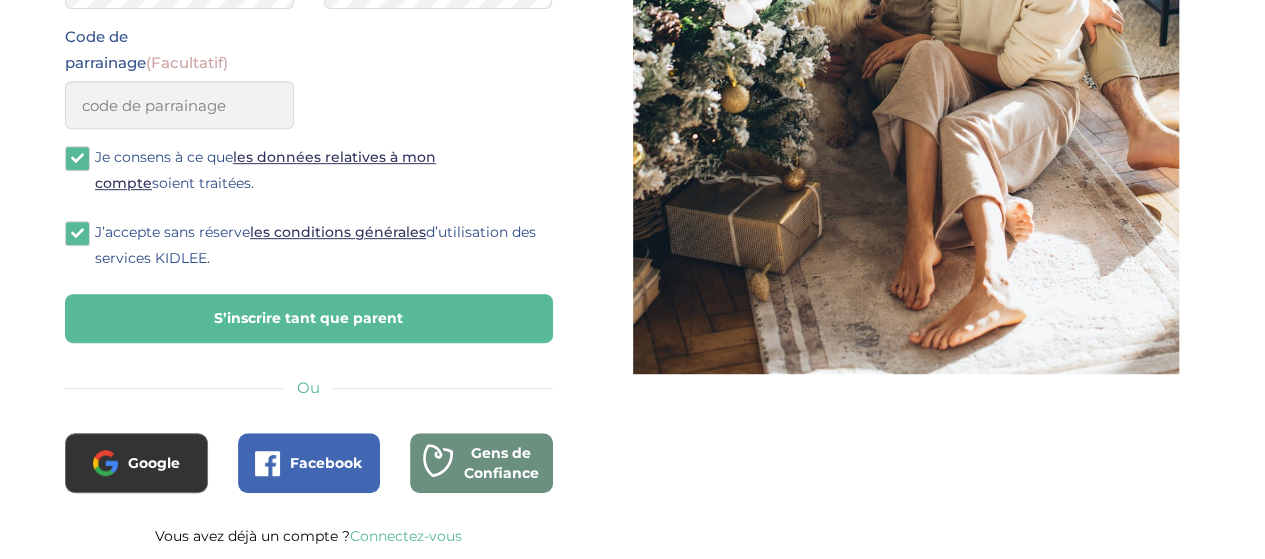 scroll, scrollTop: 445, scrollLeft: 0, axis: vertical 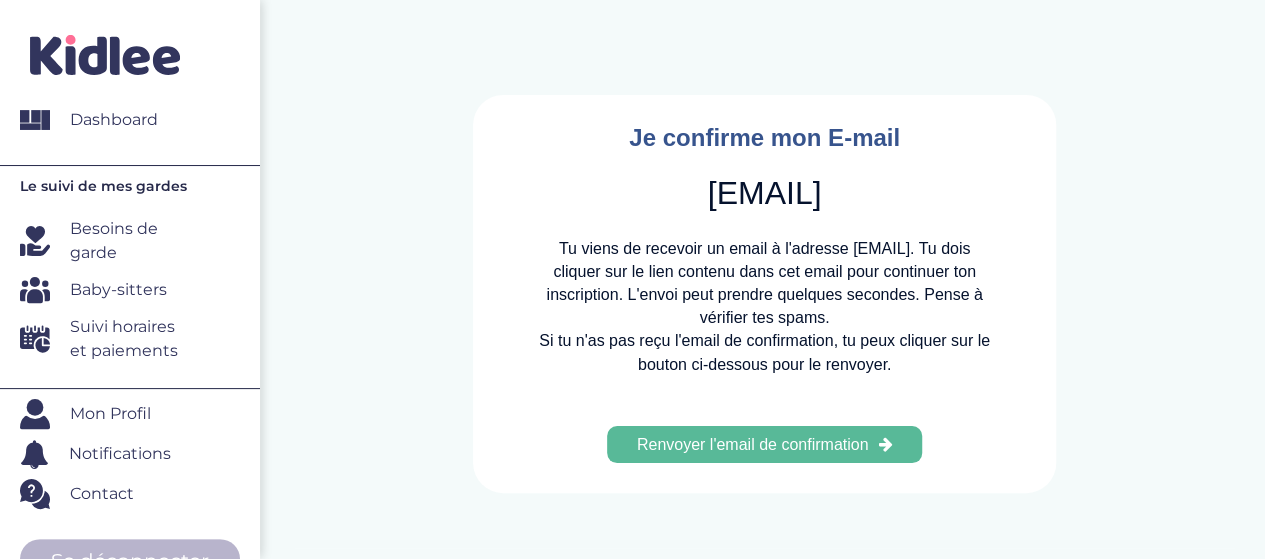 click on "Je confirme mon E-mail   adeline.angelici@gmail.com
Tu viens de recevoir un email à l'adresse adeline.angelici@gmail.com. Tu dois cliquer sur le lien contenu dans cet
email pour
continuer ton inscription. L'envoi peut prendre quelques secondes. Pense à vérifier tes spams.
Si tu n'as pas reçu l'email de confirmation, tu peux cliquer sur le bouton ci-dessous pour le renvoyer.
Renvoyer l'email de confirmation" at bounding box center (764, 294) 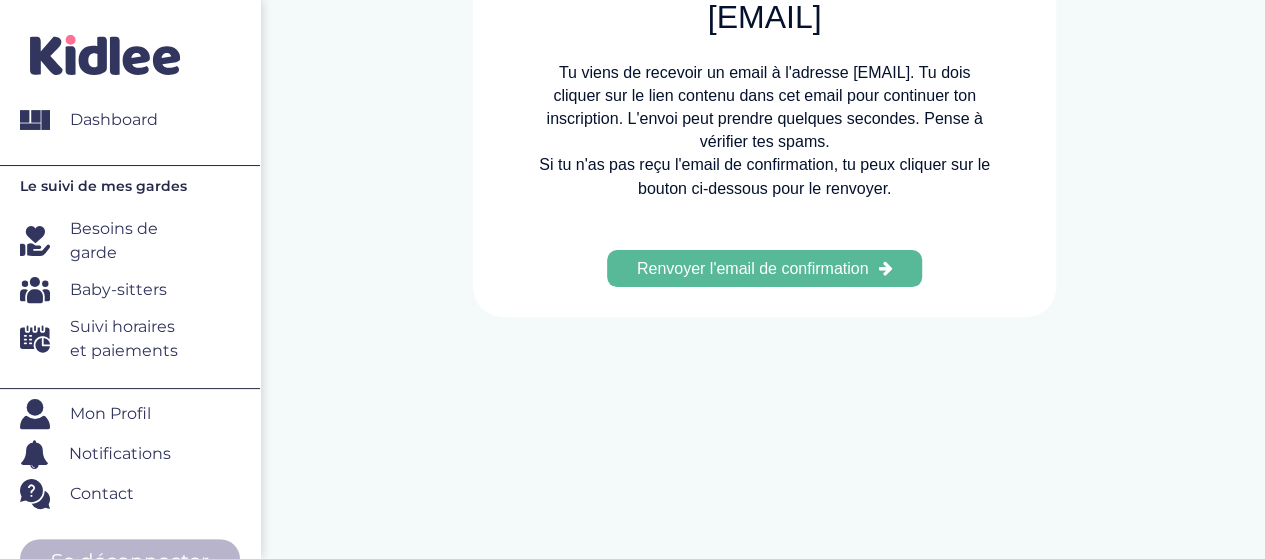 click on "Besoins de garde" at bounding box center [132, 241] 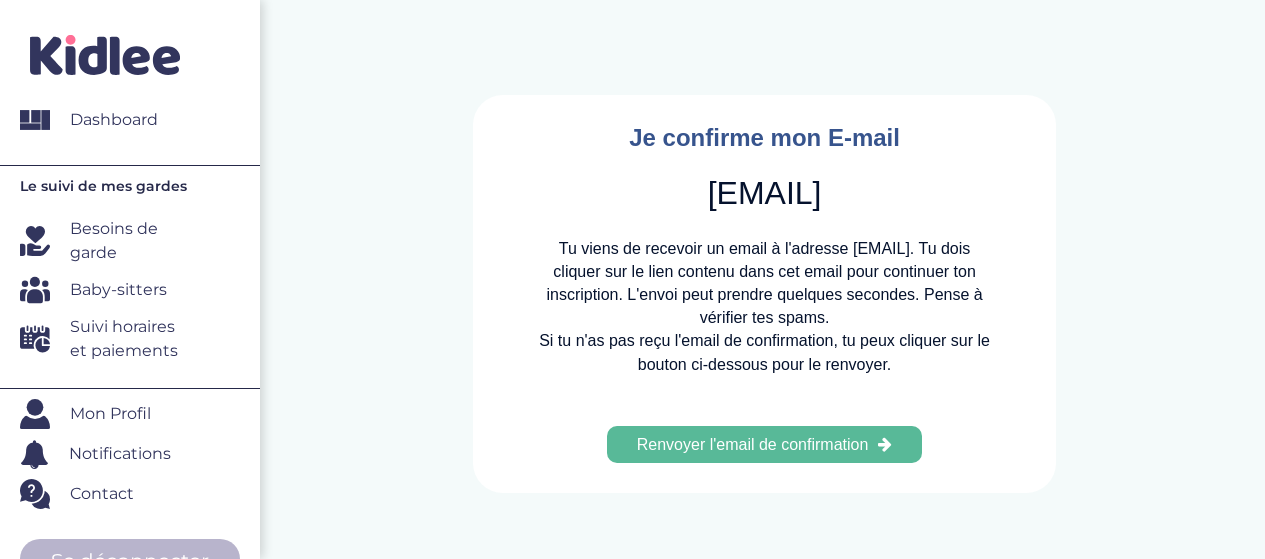 scroll, scrollTop: 0, scrollLeft: 0, axis: both 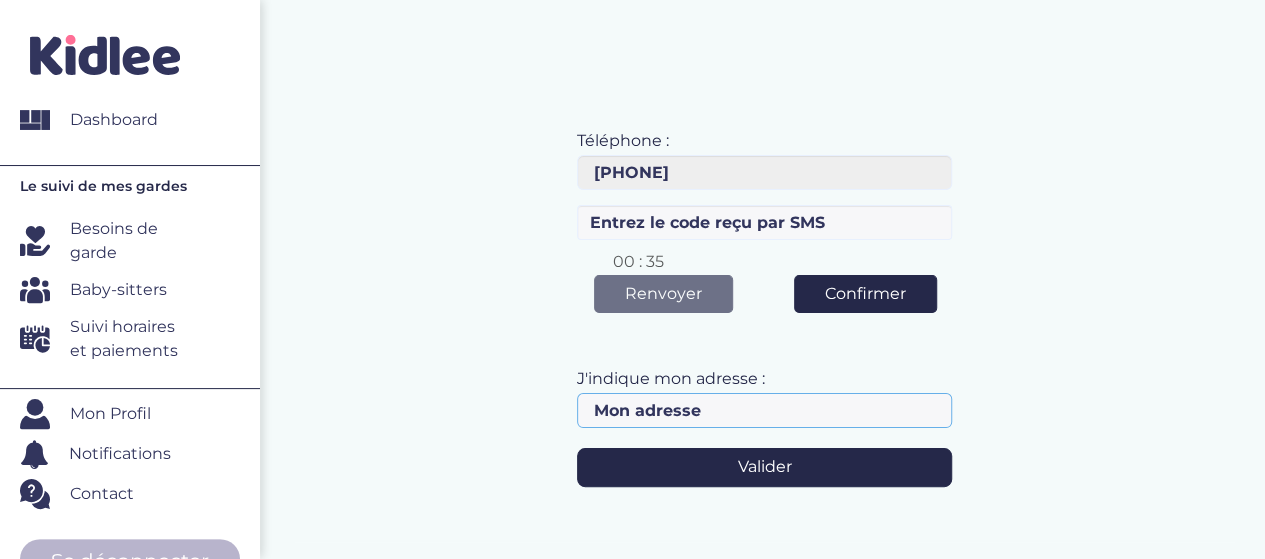 click at bounding box center (764, 410) 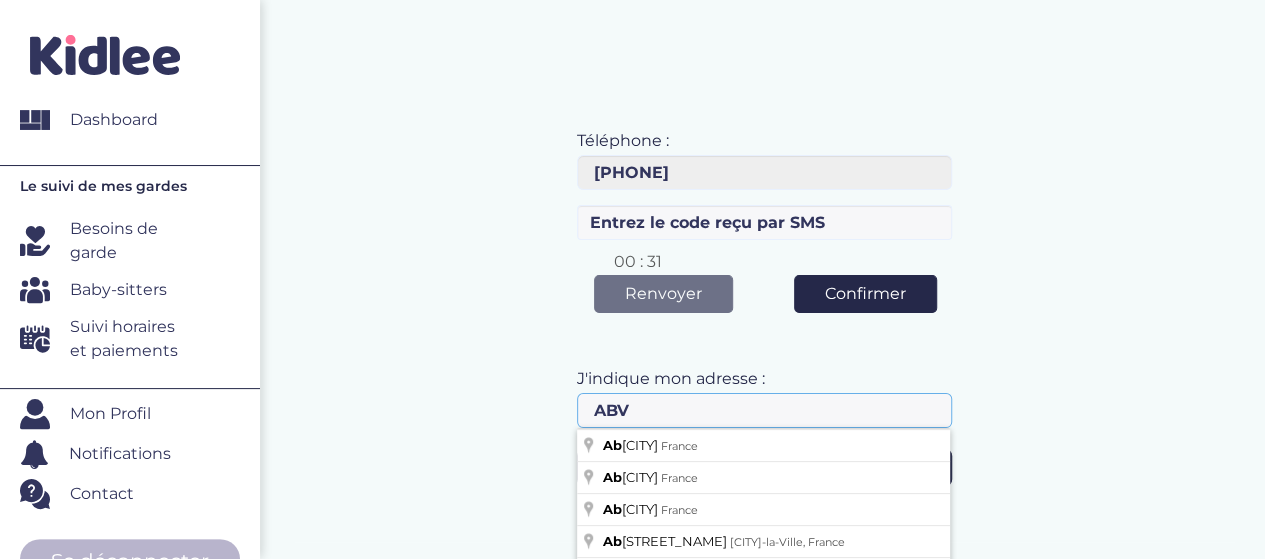 click on "ABV" at bounding box center [764, 410] 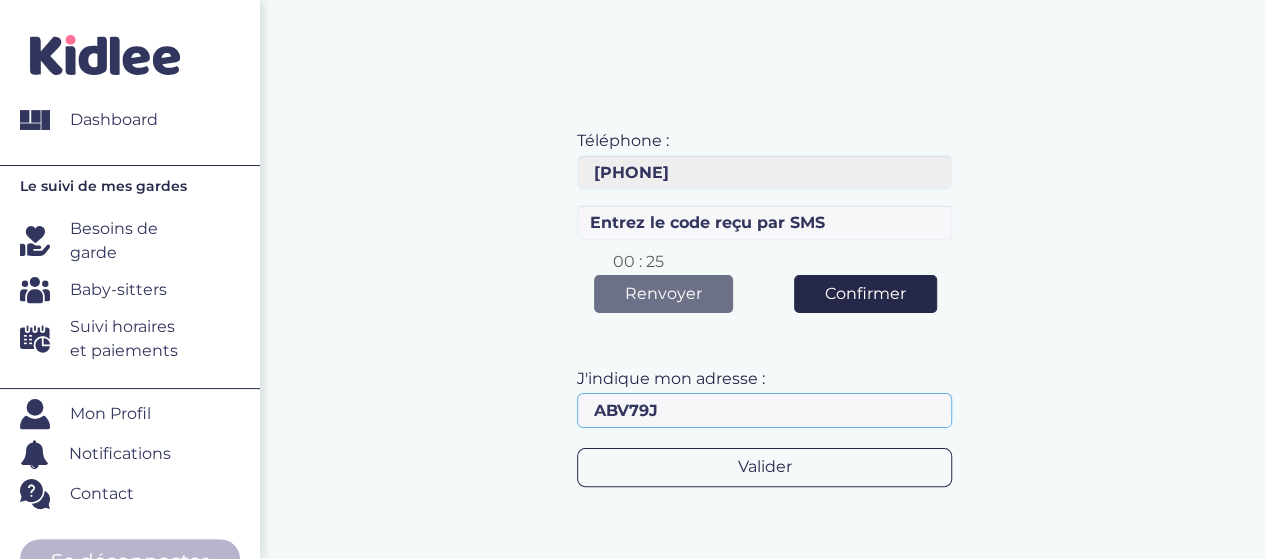 type on "ABV79J" 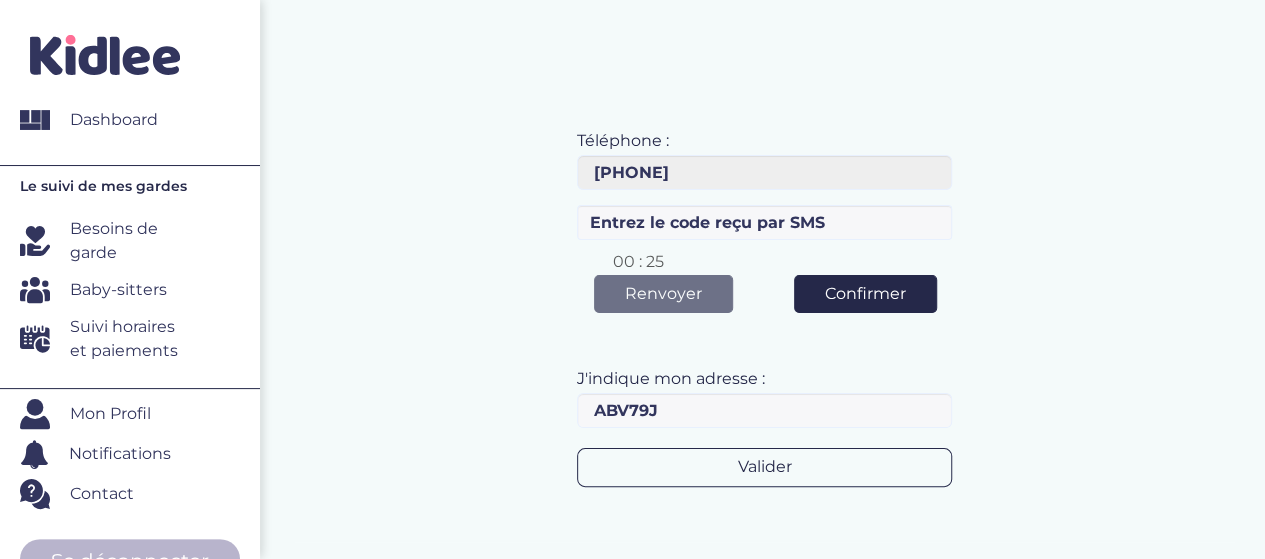 click on "Valider" at bounding box center (764, 467) 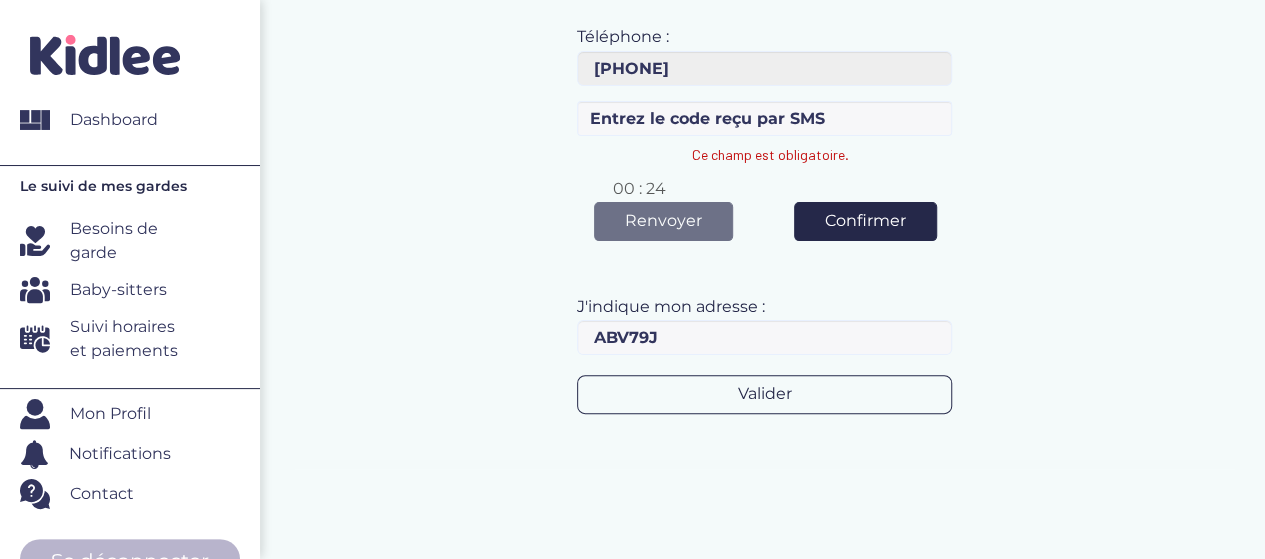 scroll, scrollTop: 105, scrollLeft: 0, axis: vertical 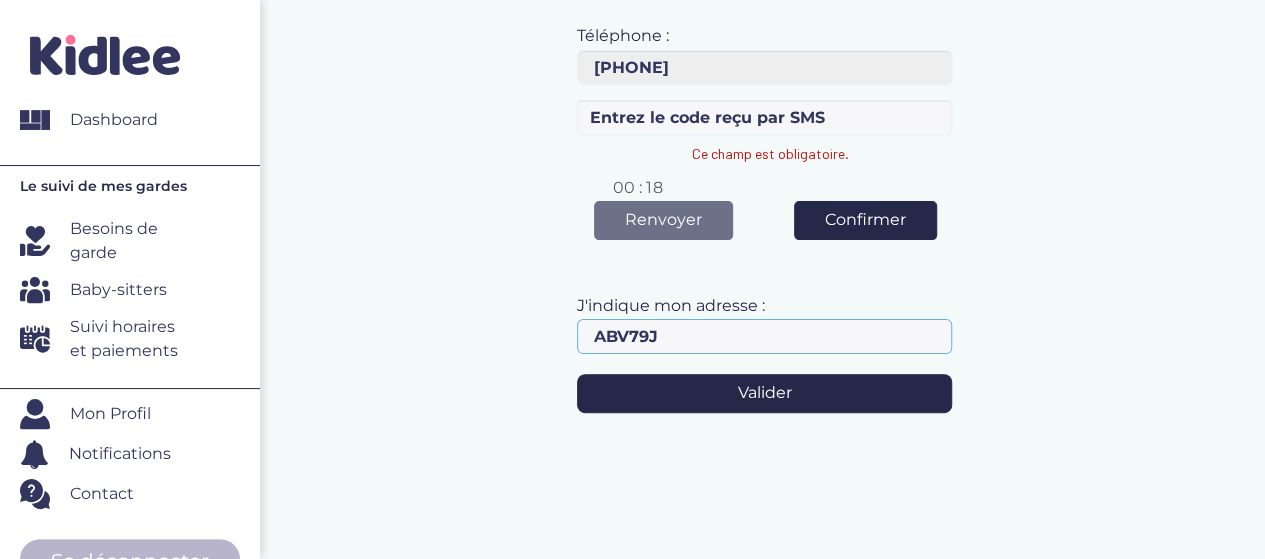 drag, startPoint x: 667, startPoint y: 341, endPoint x: 541, endPoint y: 334, distance: 126.1943 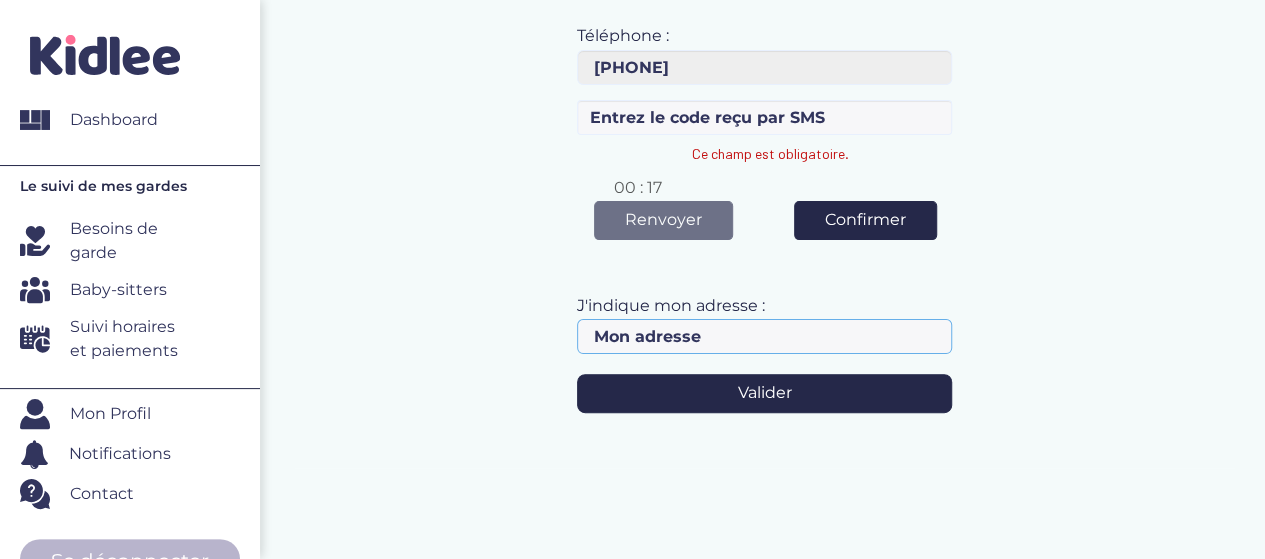 type 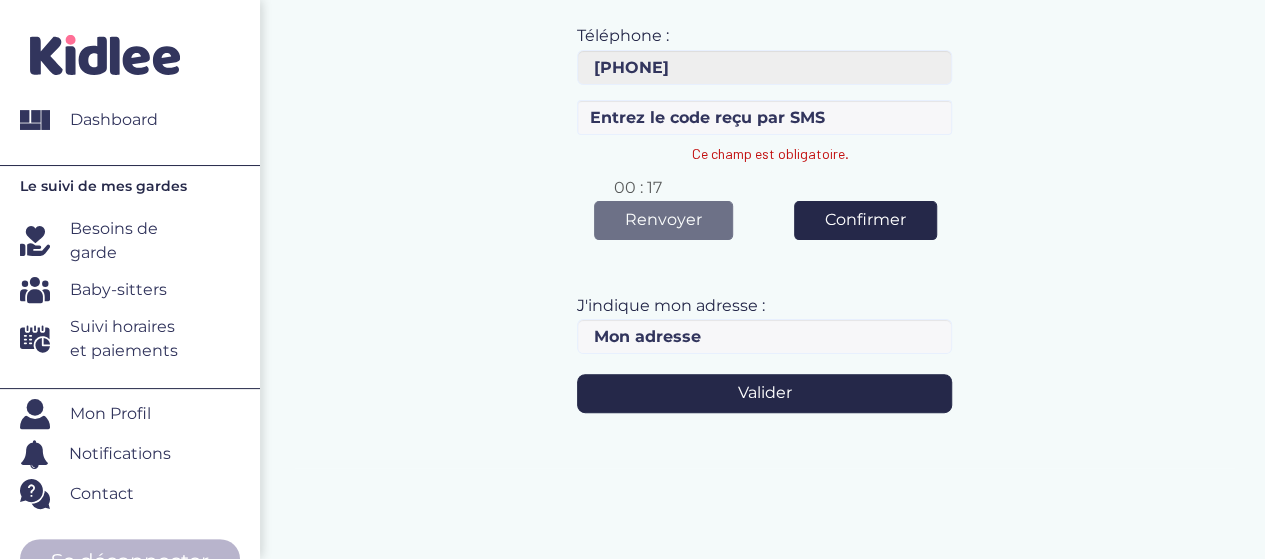 click on "J'indique mon adresse :
Merci de saisir une adresse complète
( choisissez à partir de la liste des suggestion des adresses qui apparaît après la modification du champs adresse )
Cette adresse n'est pas valide , Merci de choisir une autre adresse" at bounding box center (764, 322) 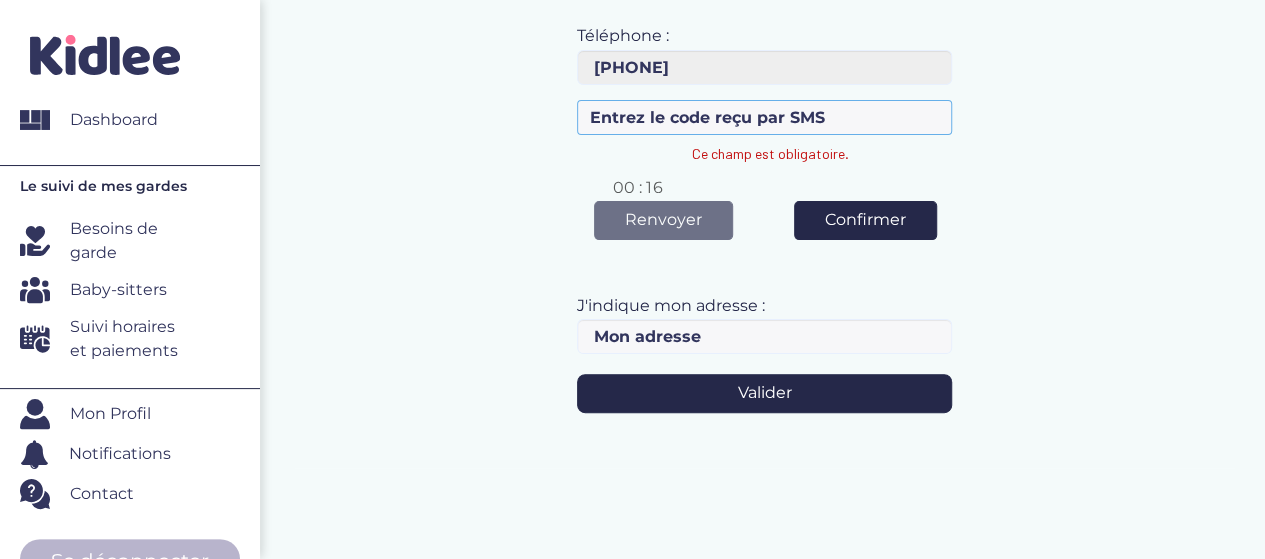 click on "Ce champ est obligatoire." at bounding box center (764, 117) 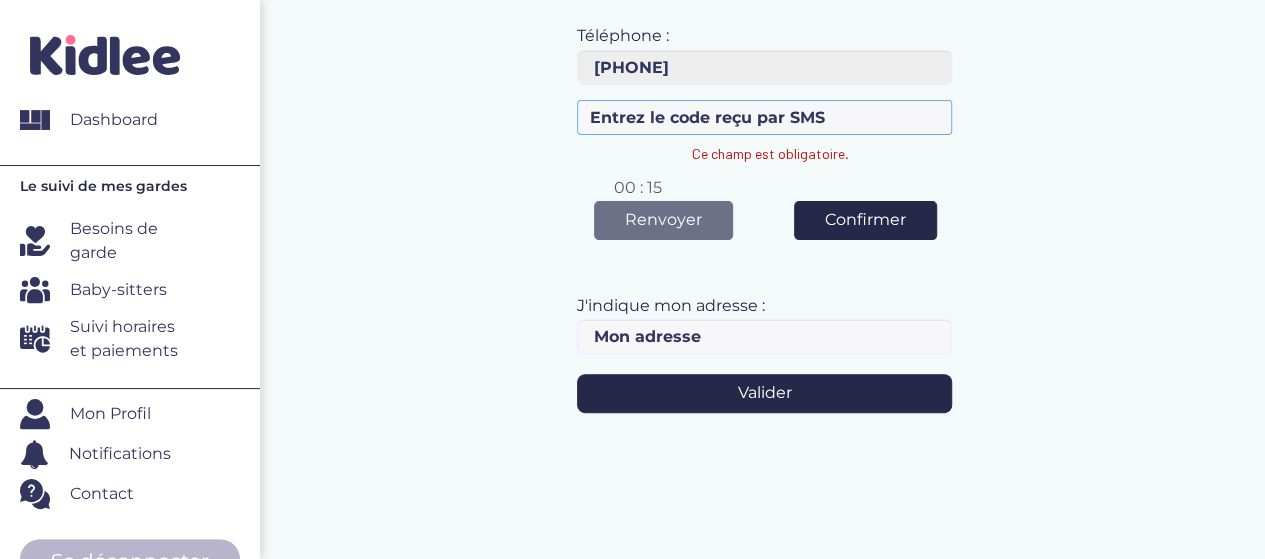 paste on "ABV79J" 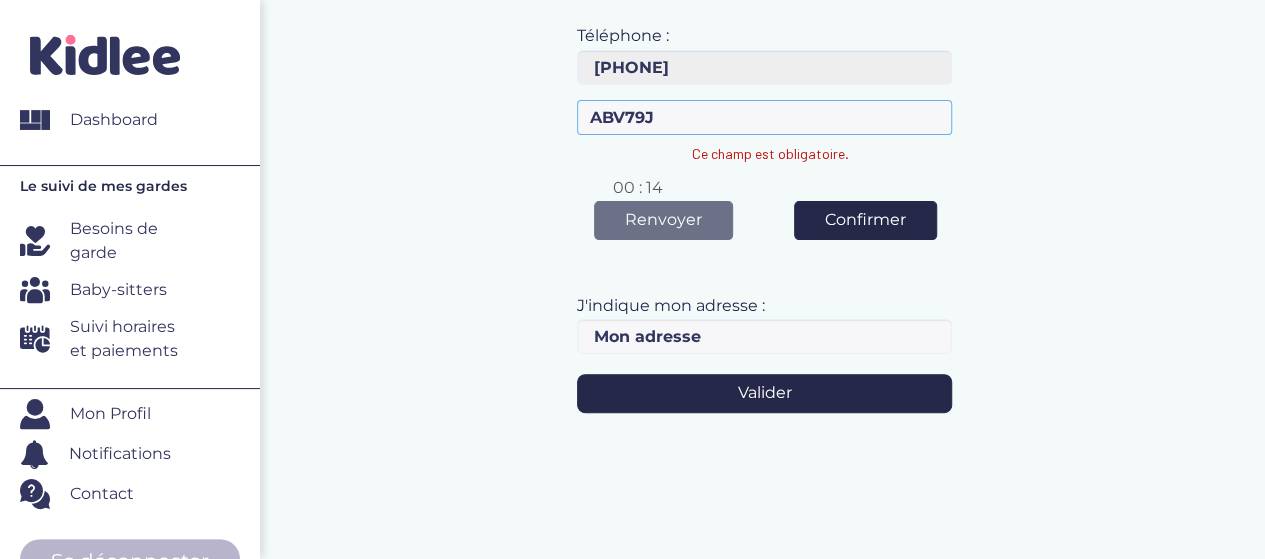 type on "ABV79J" 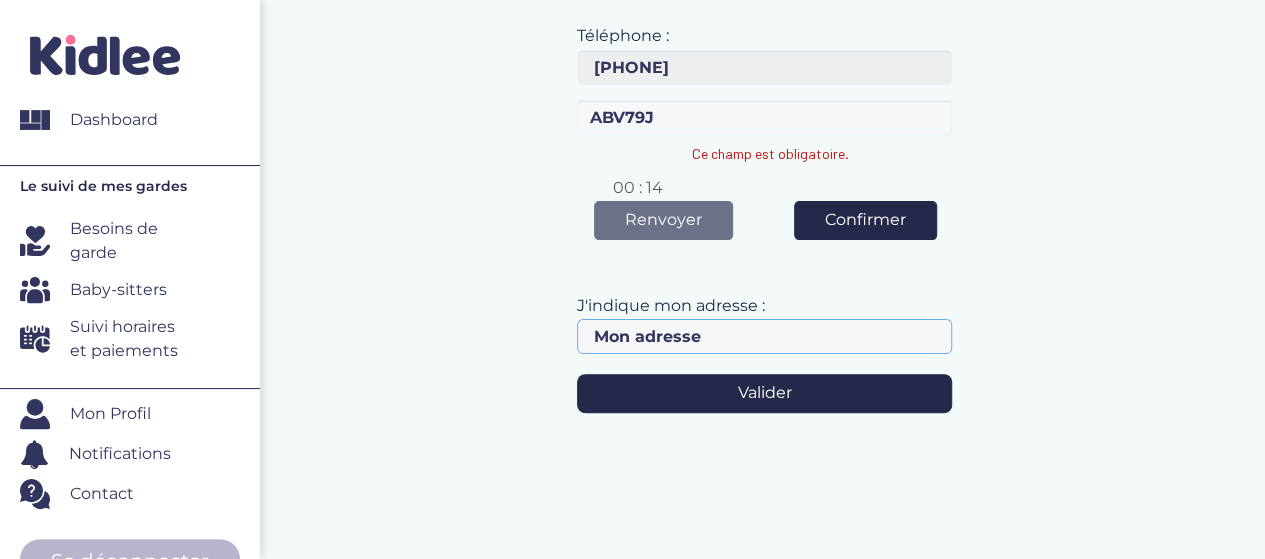 click on "Téléphone :   0615874932
Le format est mauvais ou faux numéro.
ce numéro de
téléphone existe déjà dans notre base de données   ABV79J Ce champ est obligatoire.
Merci de confirmer votre numéro avant de poursuivre!
Veuillez saisir le code de confirmation!
Renvoyer
00 : 14
Confirmer
J'indique mon adresse :" at bounding box center (764, 216) 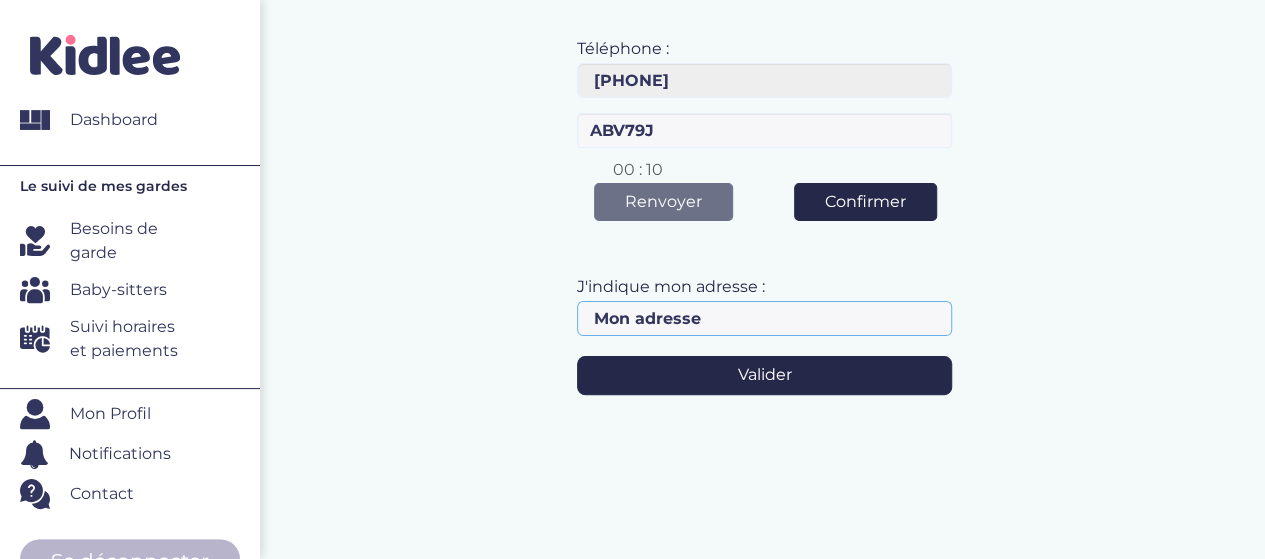 scroll, scrollTop: 93, scrollLeft: 0, axis: vertical 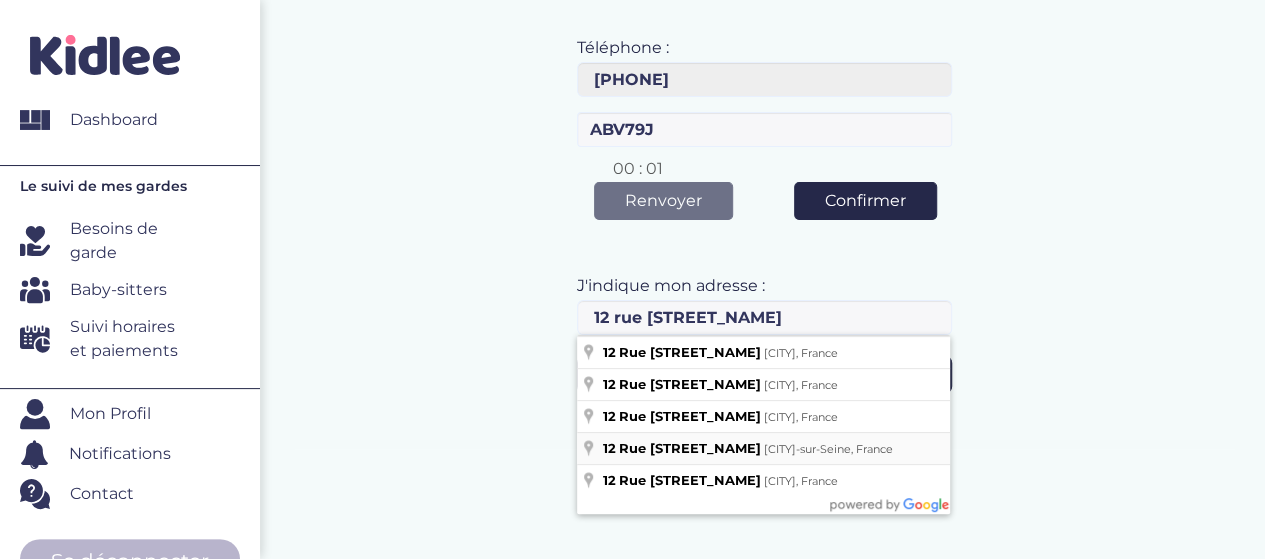 type on "12 Rue Saint-Paul, Neuilly-sur-Seine, France" 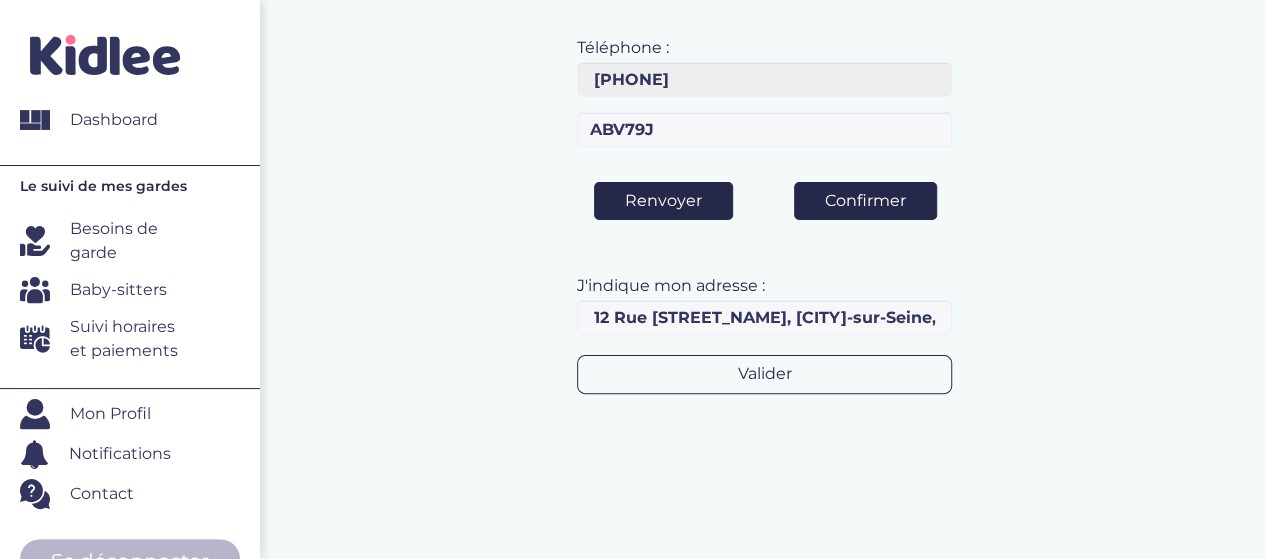 click on "Valider" at bounding box center [764, 374] 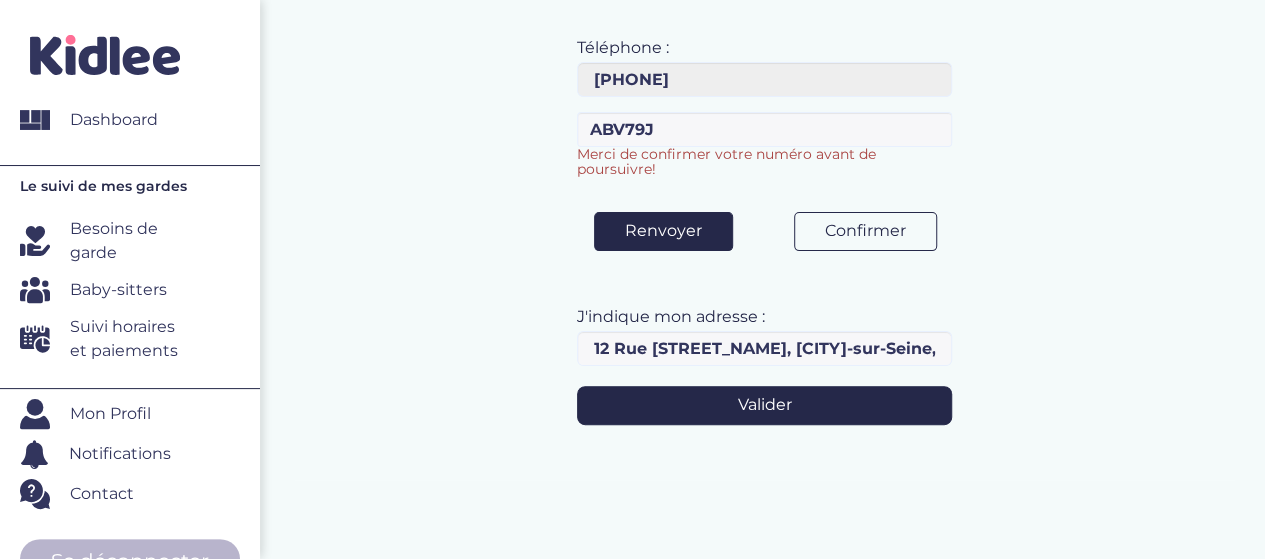 click on "Confirmer" at bounding box center [865, 231] 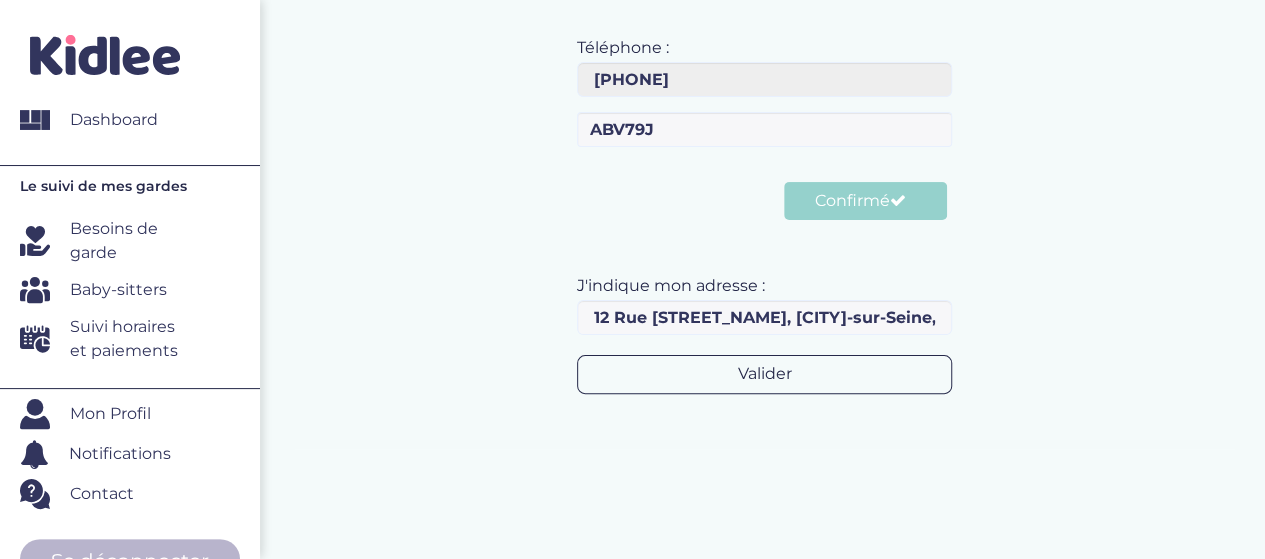 click on "Valider" at bounding box center (764, 374) 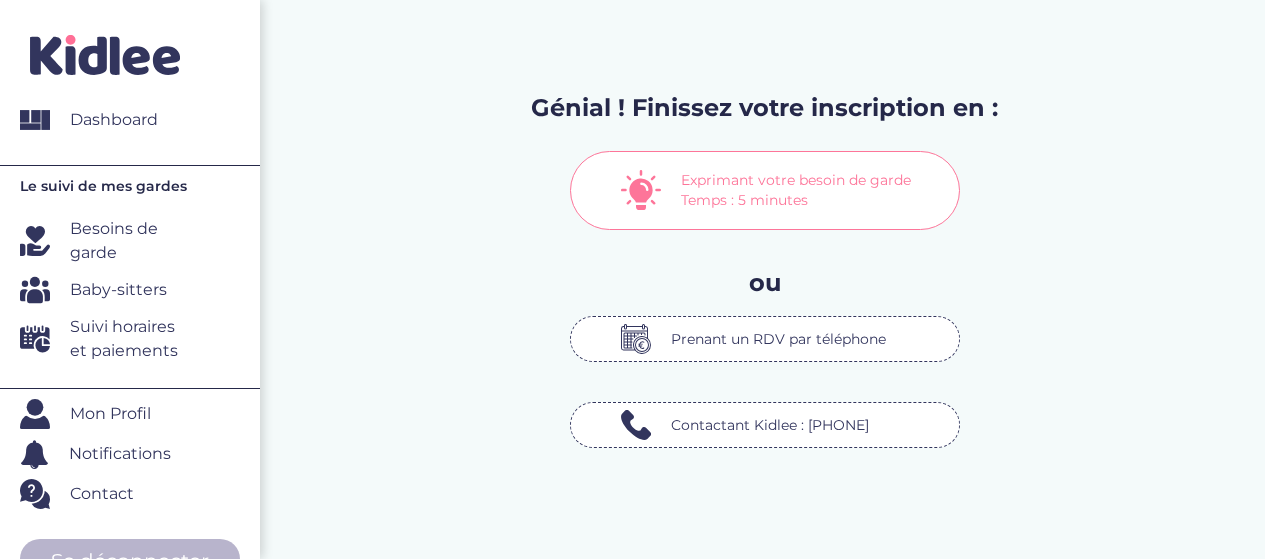 scroll, scrollTop: 0, scrollLeft: 0, axis: both 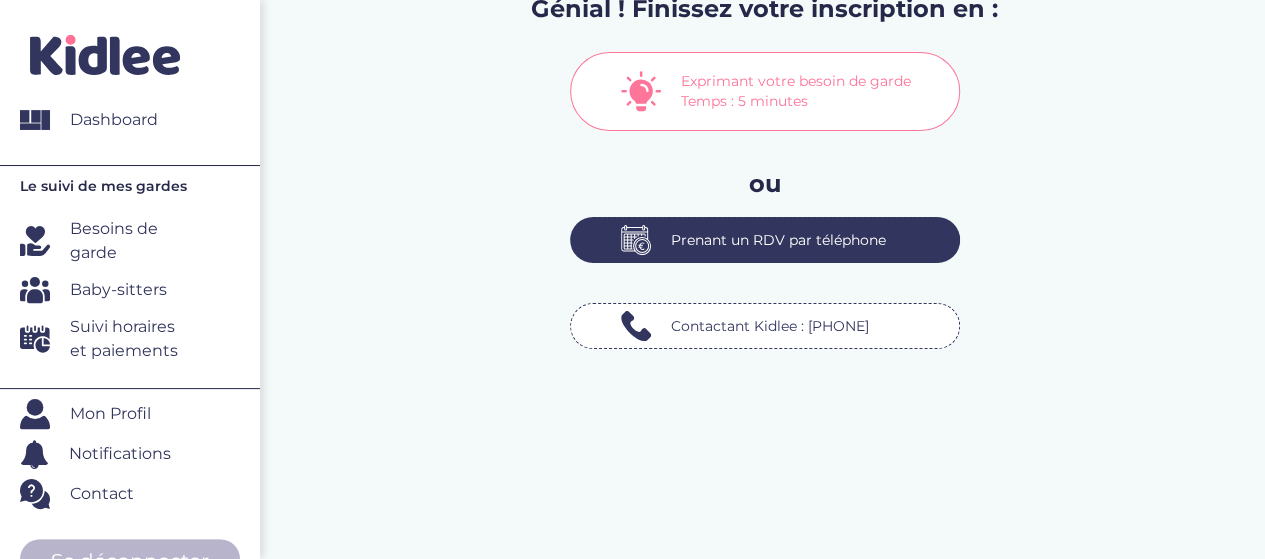 click on "Prenant un RDV par téléphone" at bounding box center [765, 240] 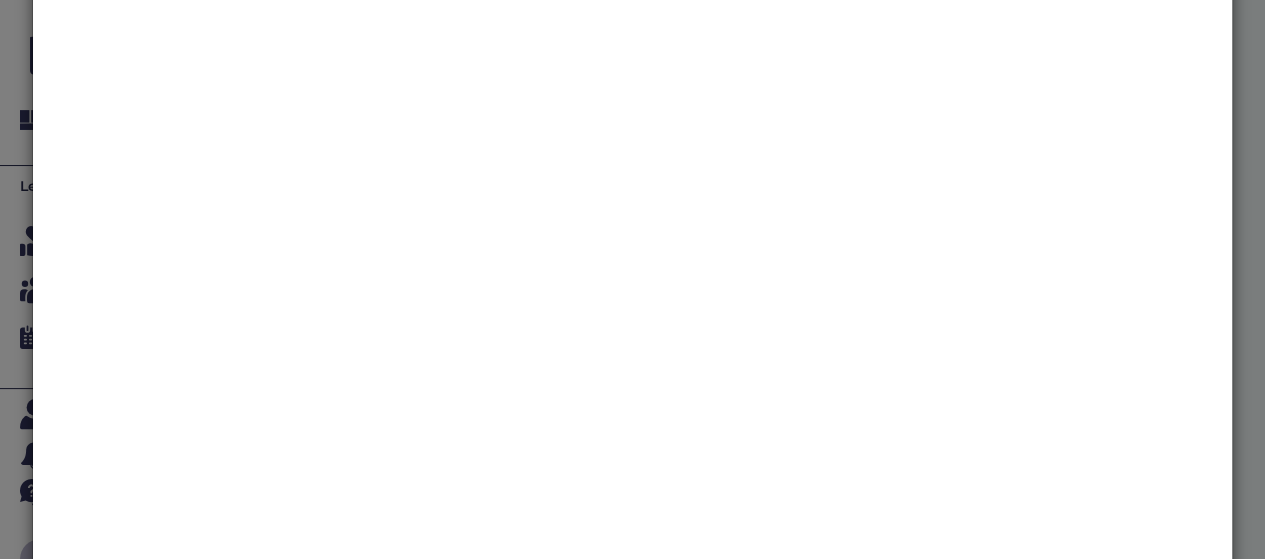 scroll, scrollTop: 0, scrollLeft: 0, axis: both 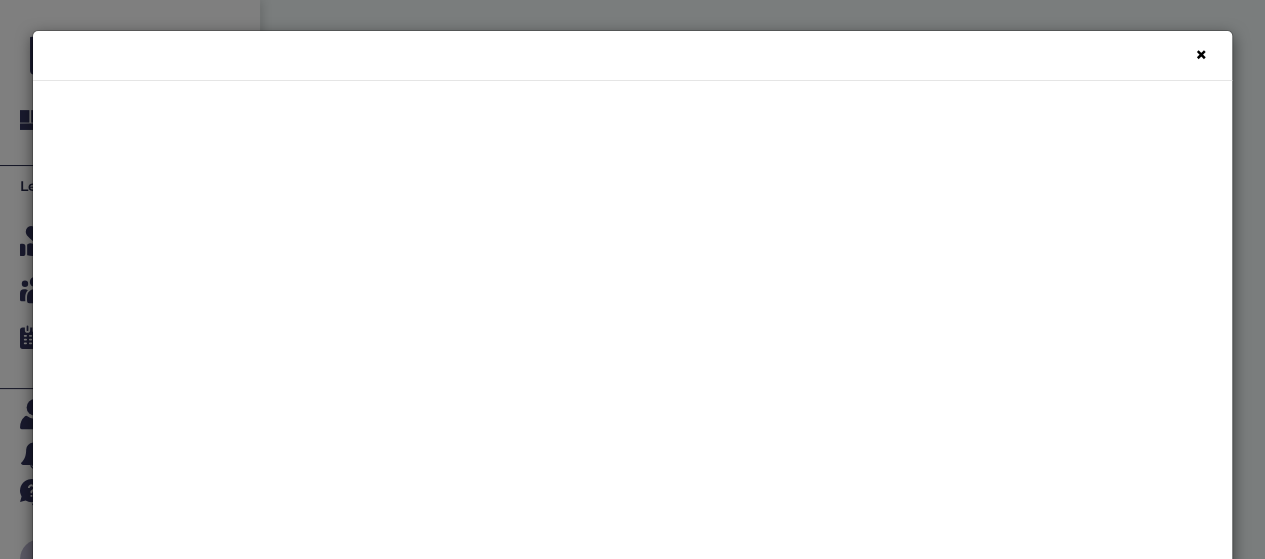 click on "×" at bounding box center [1200, 54] 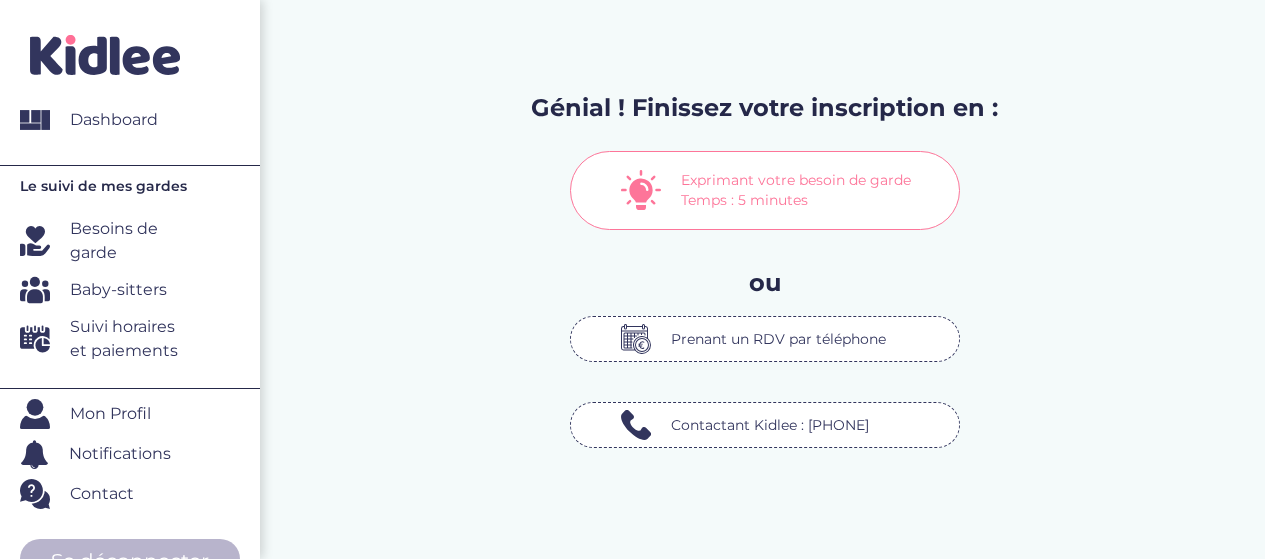 scroll, scrollTop: 1, scrollLeft: 0, axis: vertical 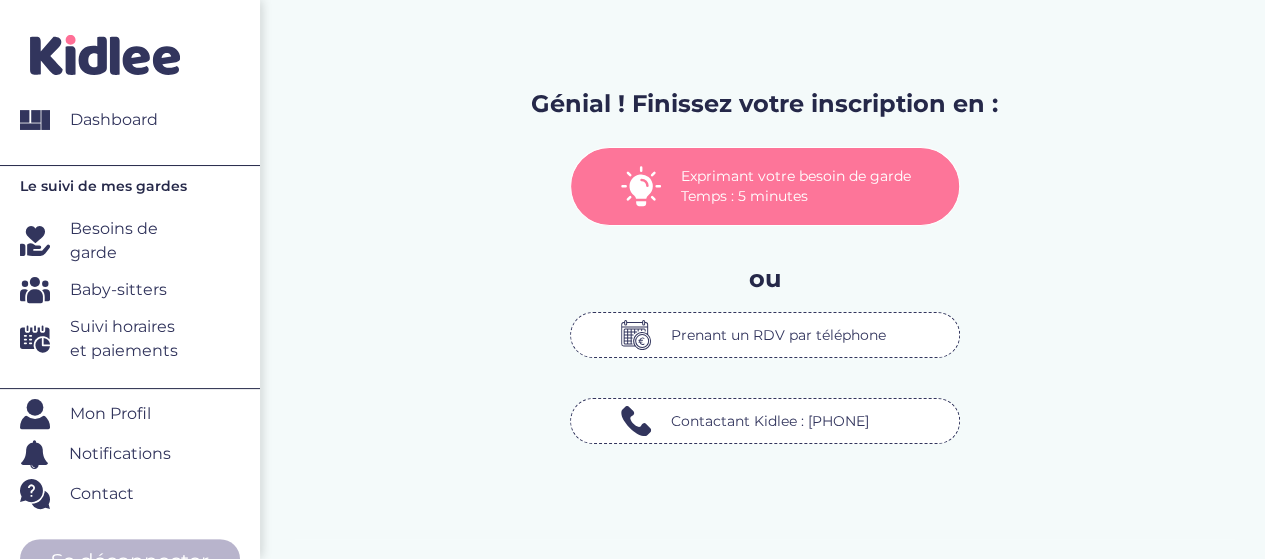 click on "Exprimant votre besoin de garde Temps : 5 minutes" at bounding box center (805, 186) 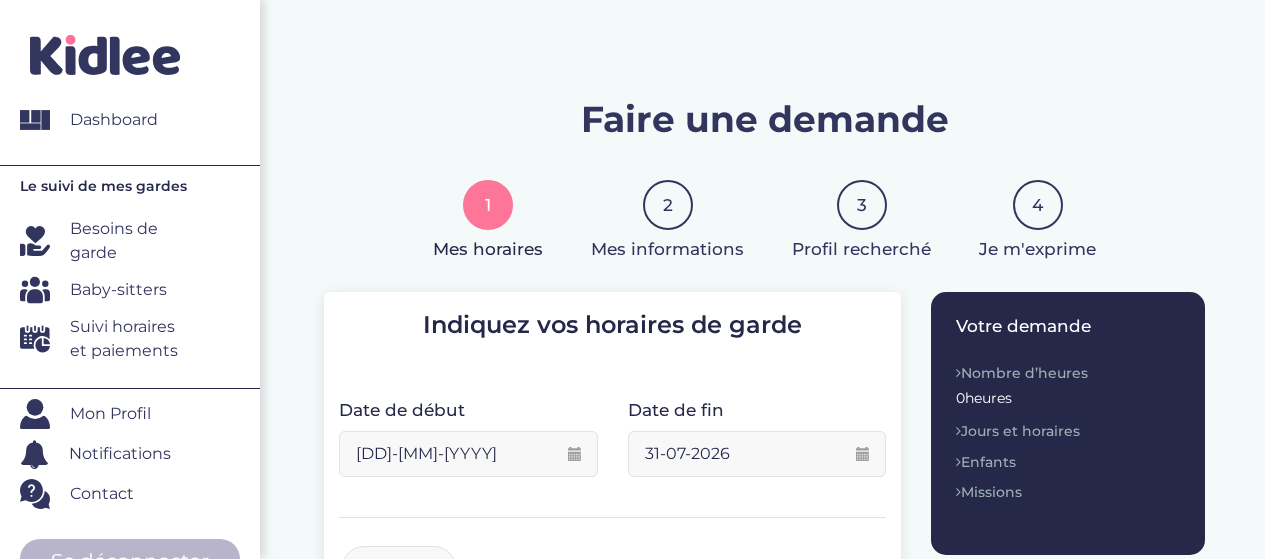 scroll, scrollTop: 55, scrollLeft: 0, axis: vertical 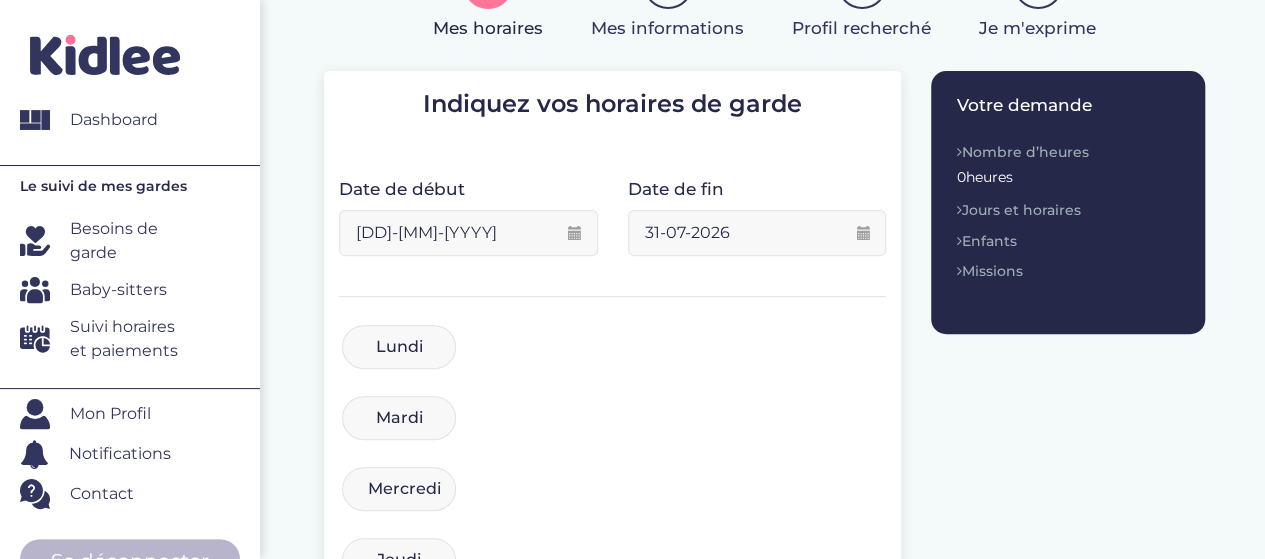 click on "04-08-2025" at bounding box center (468, 233) 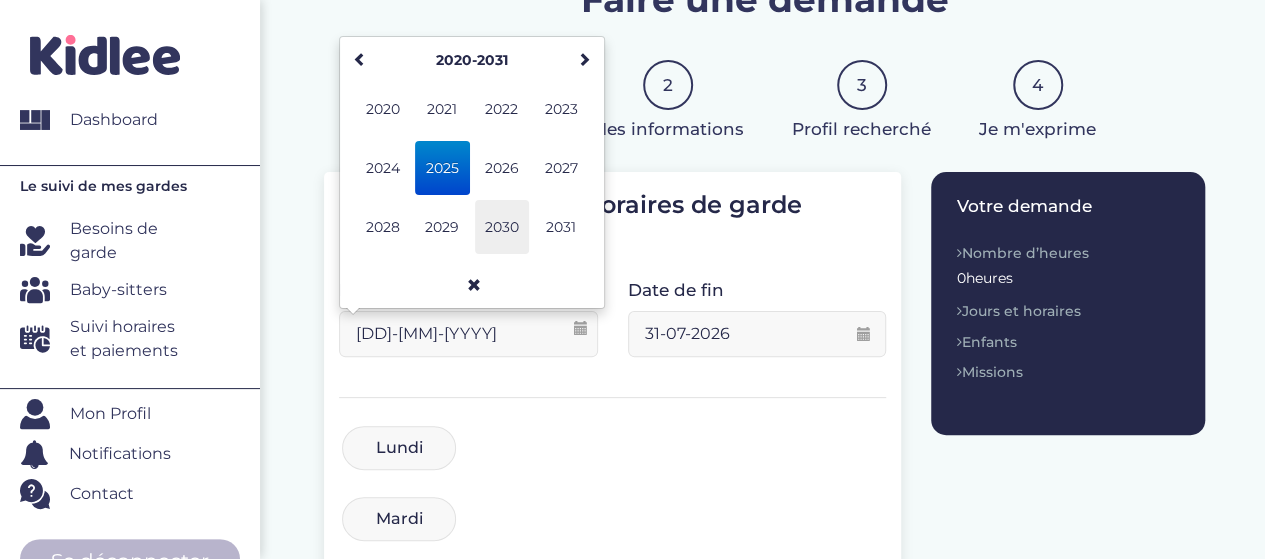 scroll, scrollTop: 119, scrollLeft: 0, axis: vertical 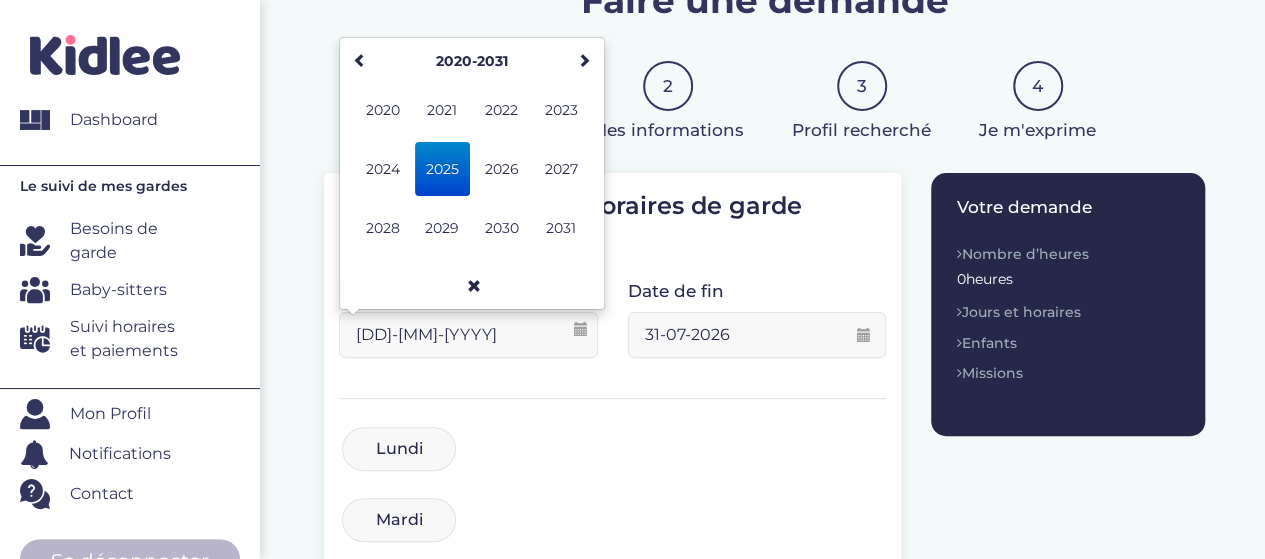 click on "2025" at bounding box center [442, 169] 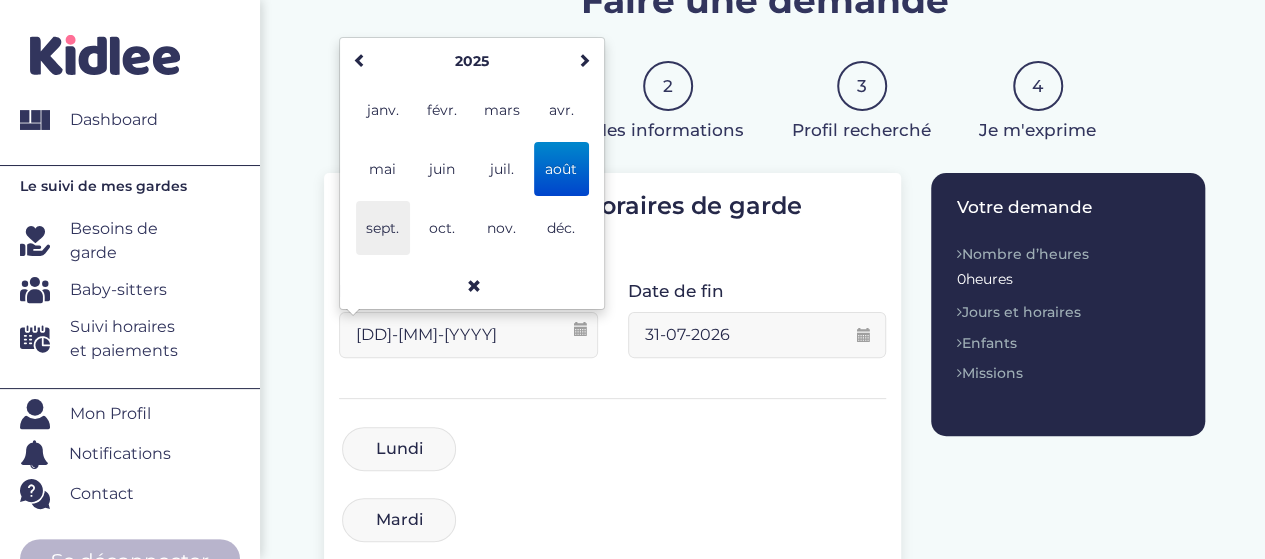 click on "sept." at bounding box center (383, 228) 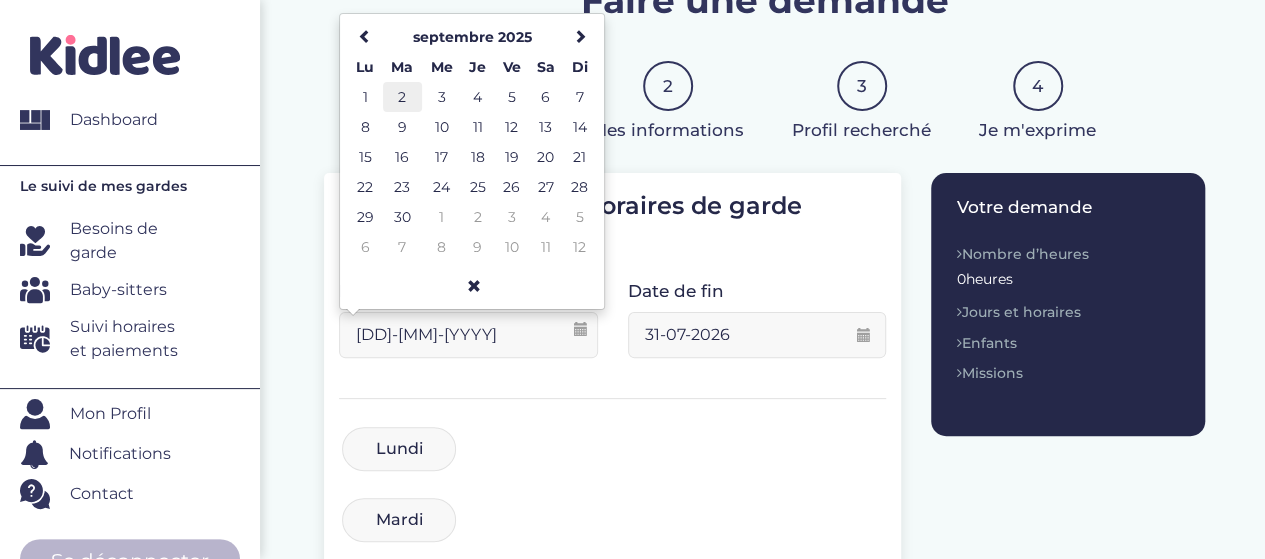click on "2" at bounding box center [402, 97] 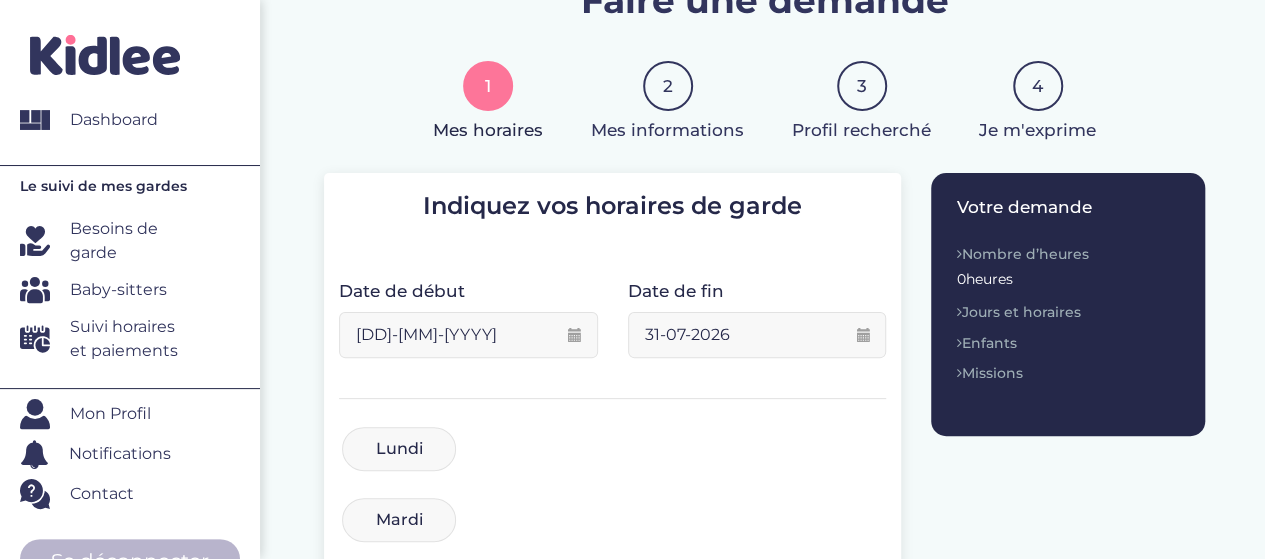 click on "31-07-2026" at bounding box center [757, 335] 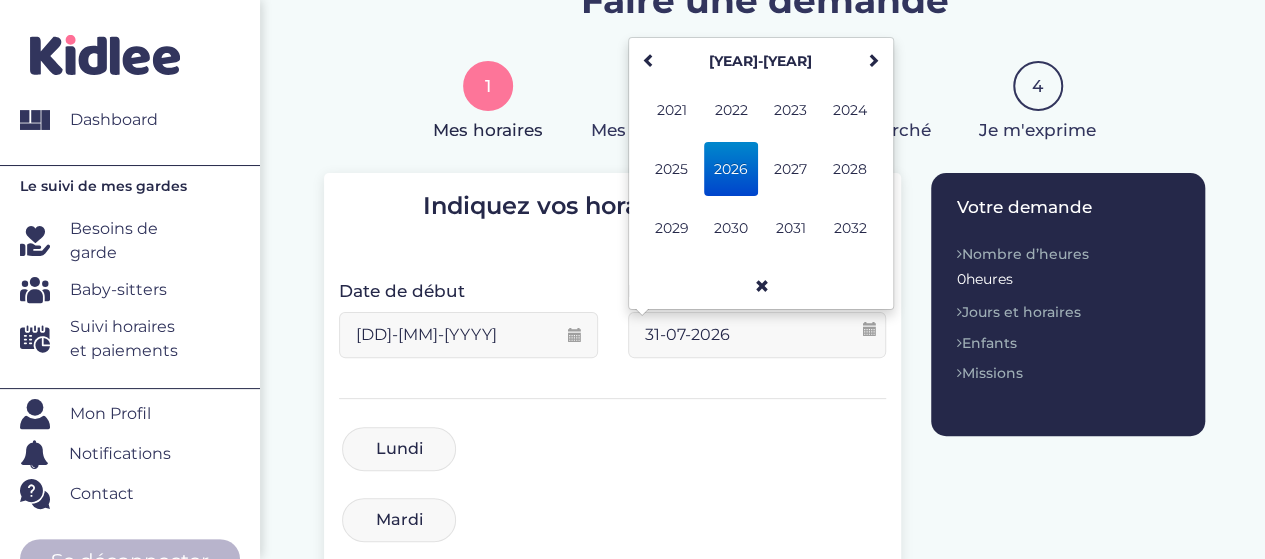 click on "2026" at bounding box center [731, 169] 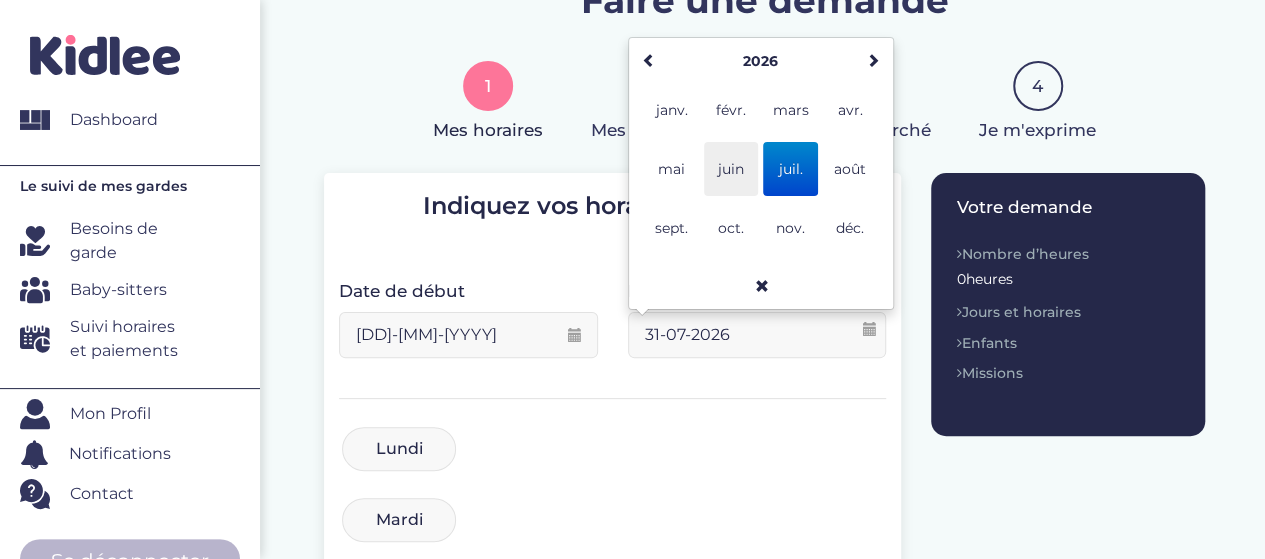 click on "juin" at bounding box center [731, 169] 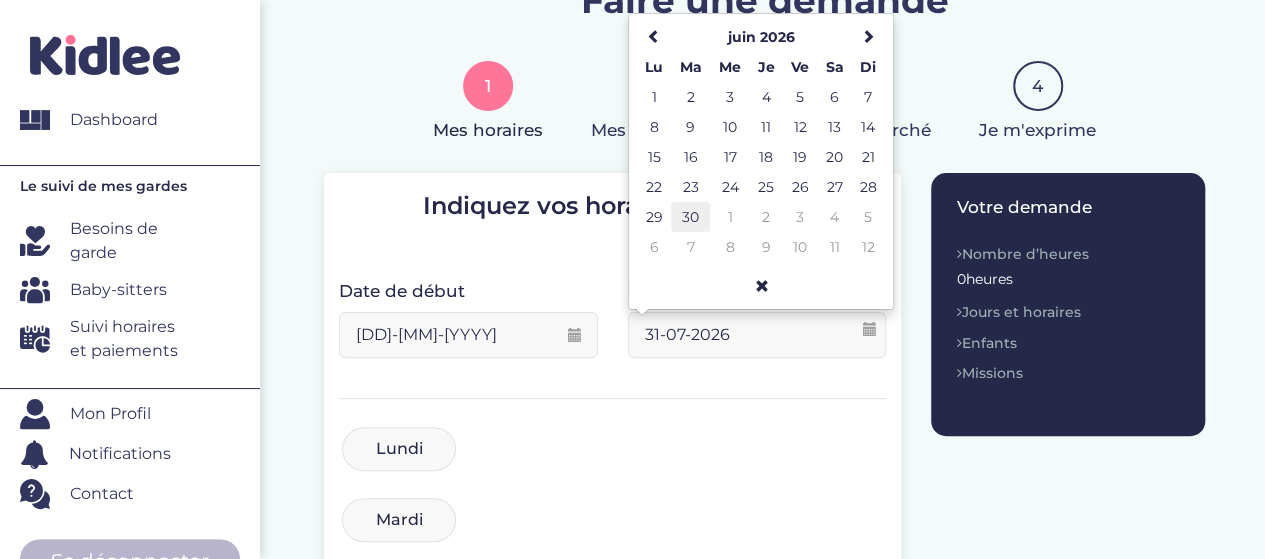 click on "30" at bounding box center (690, 217) 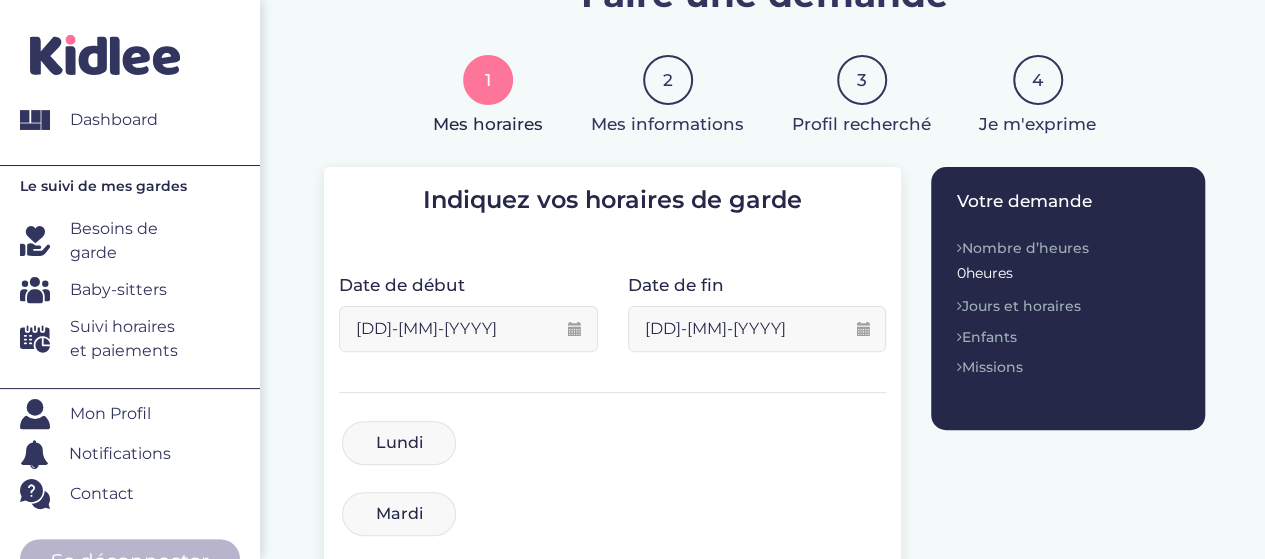 scroll, scrollTop: 251, scrollLeft: 0, axis: vertical 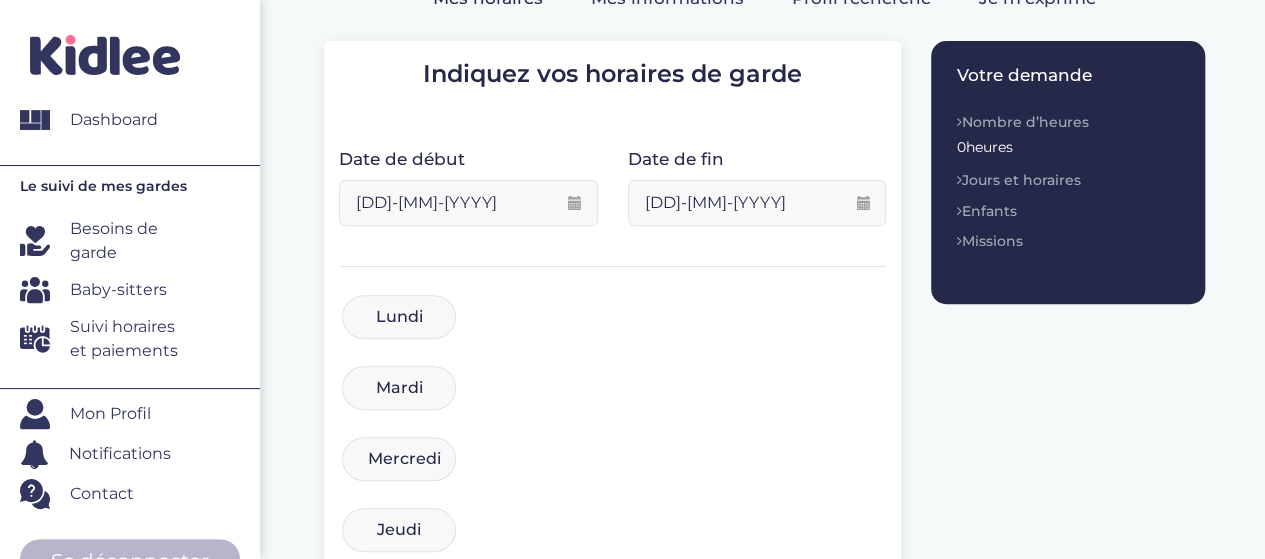 click on "Lundi" at bounding box center [399, 317] 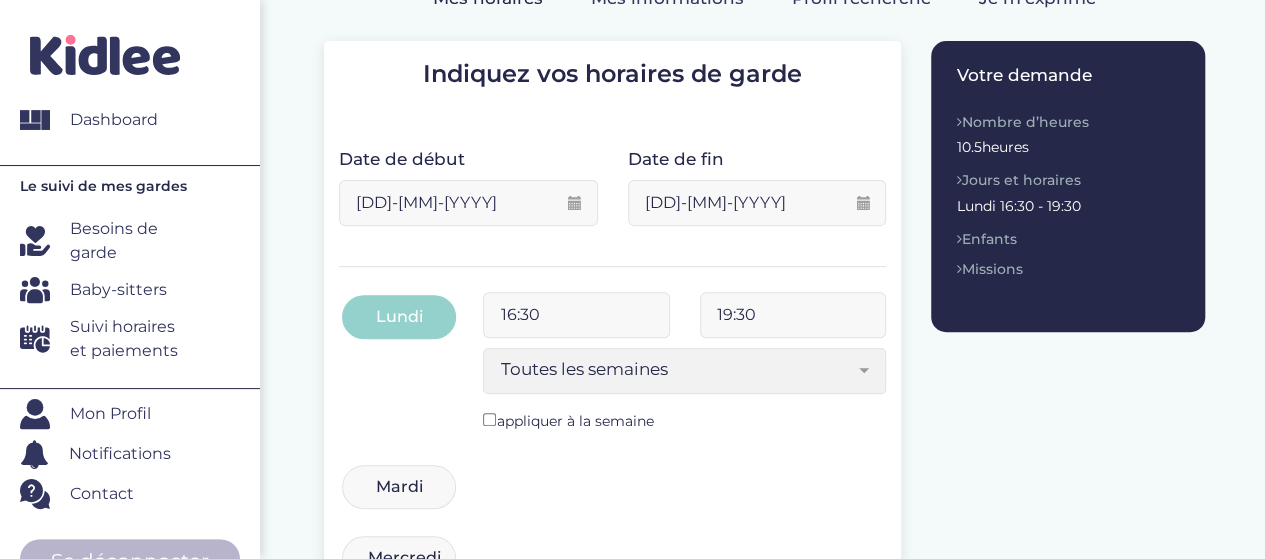 click on "Mardi" at bounding box center (399, 487) 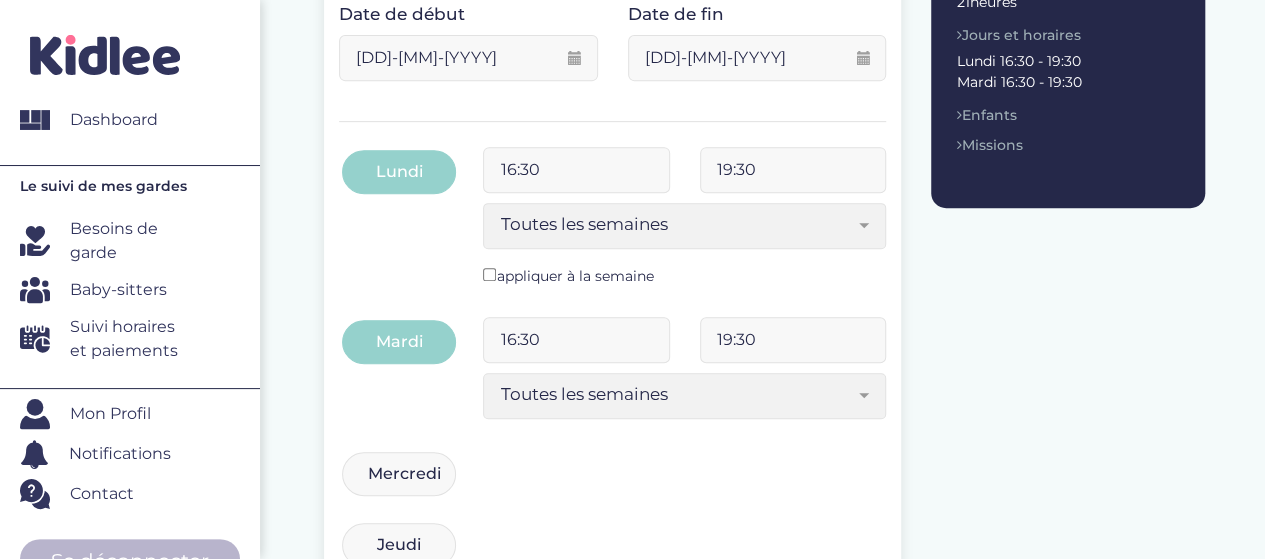 scroll, scrollTop: 397, scrollLeft: 0, axis: vertical 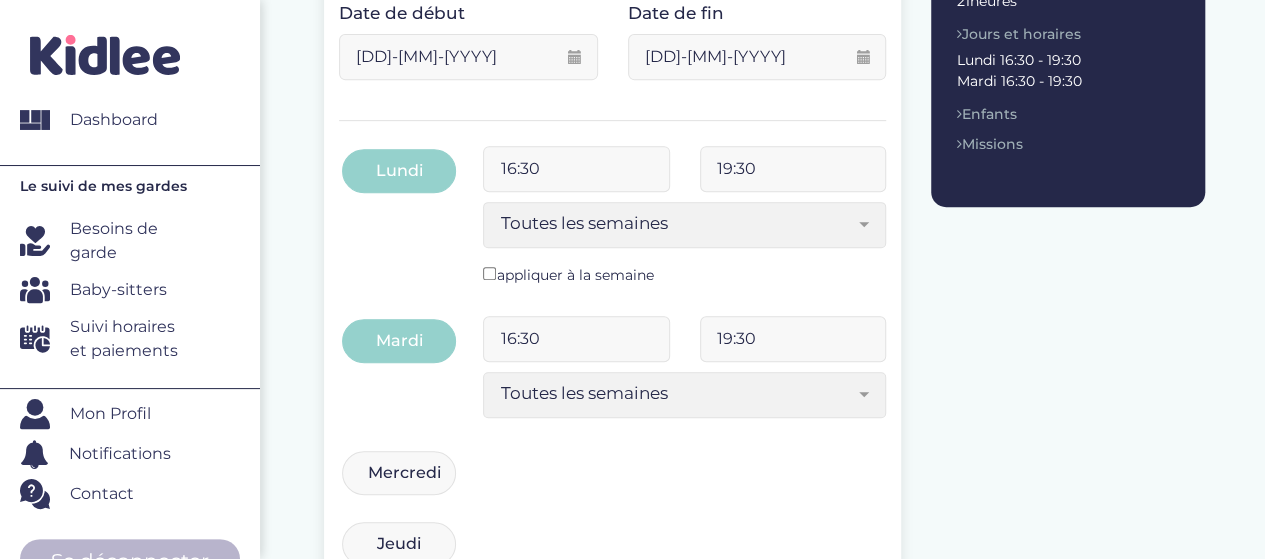 click on "16:30" at bounding box center (576, 169) 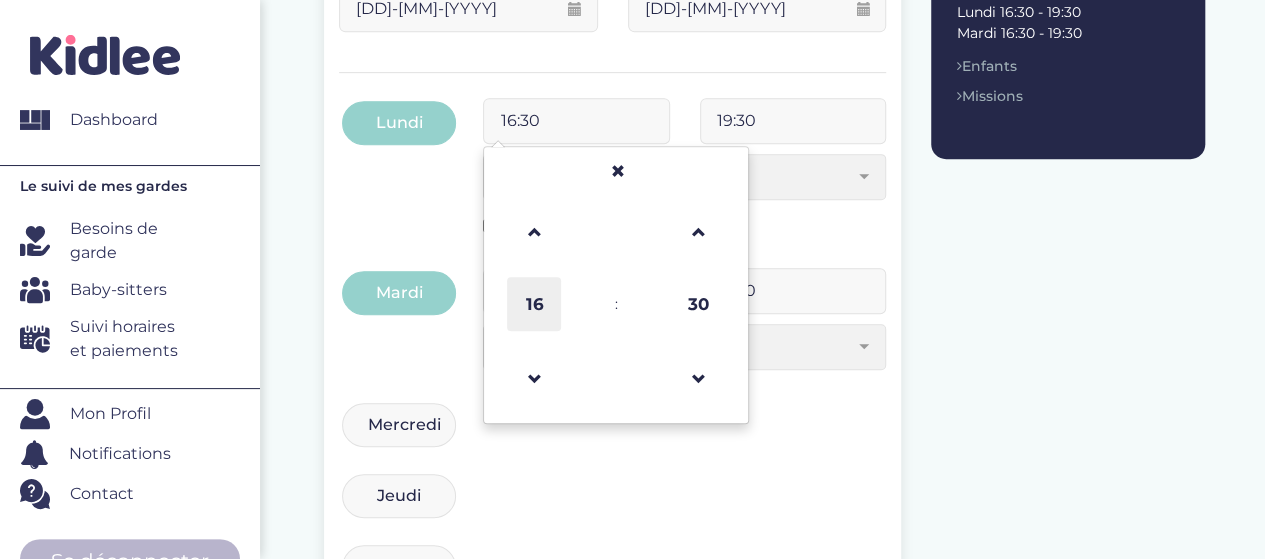 scroll, scrollTop: 446, scrollLeft: 0, axis: vertical 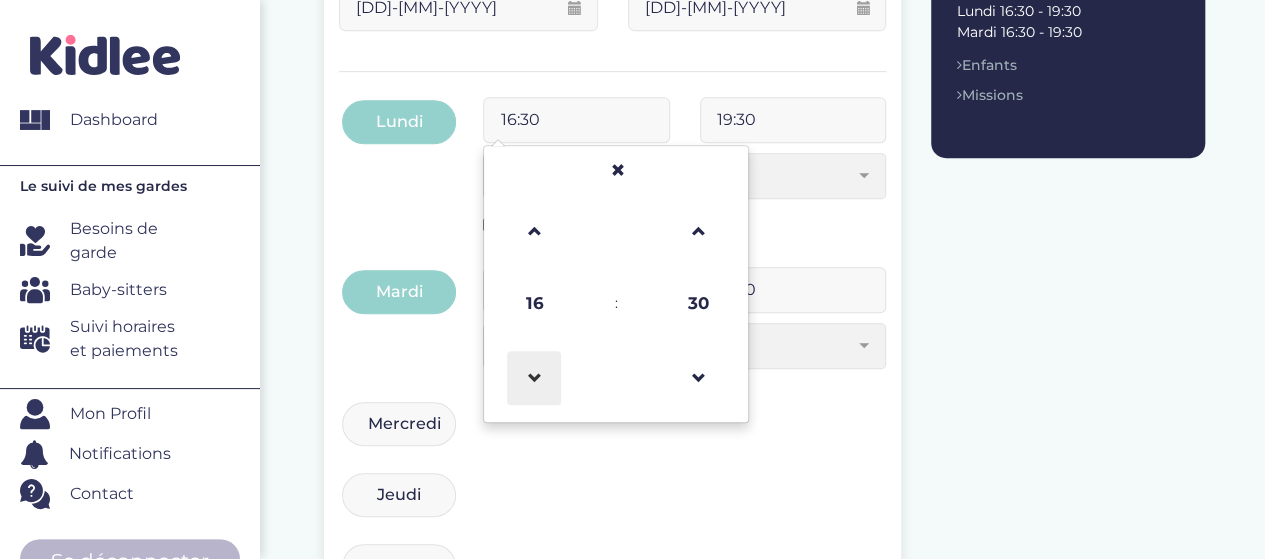 click at bounding box center [534, 378] 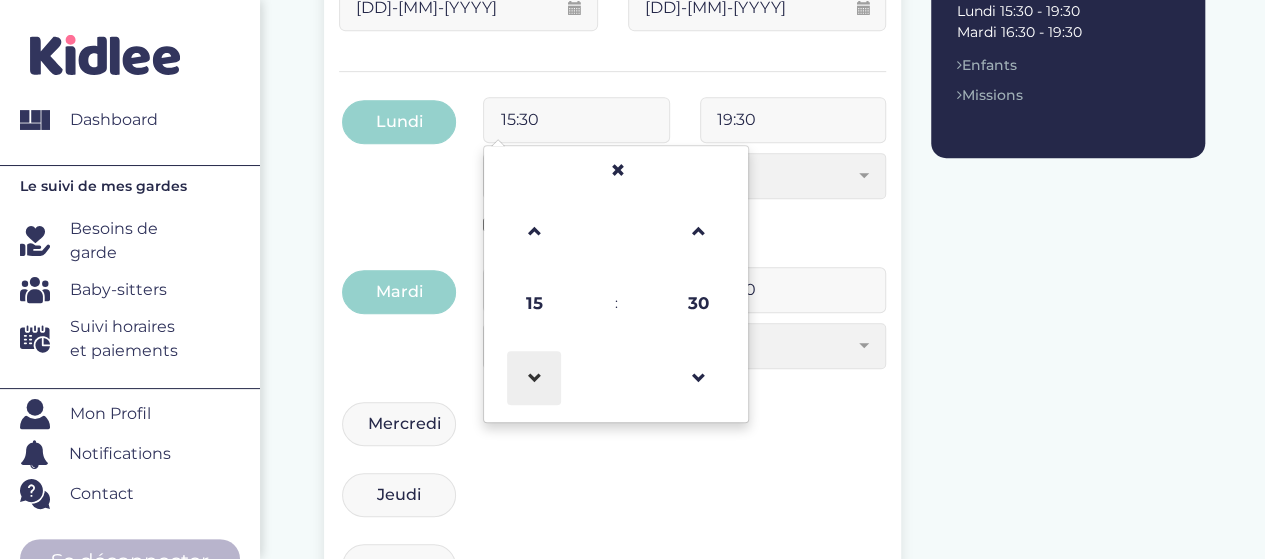 click at bounding box center (534, 378) 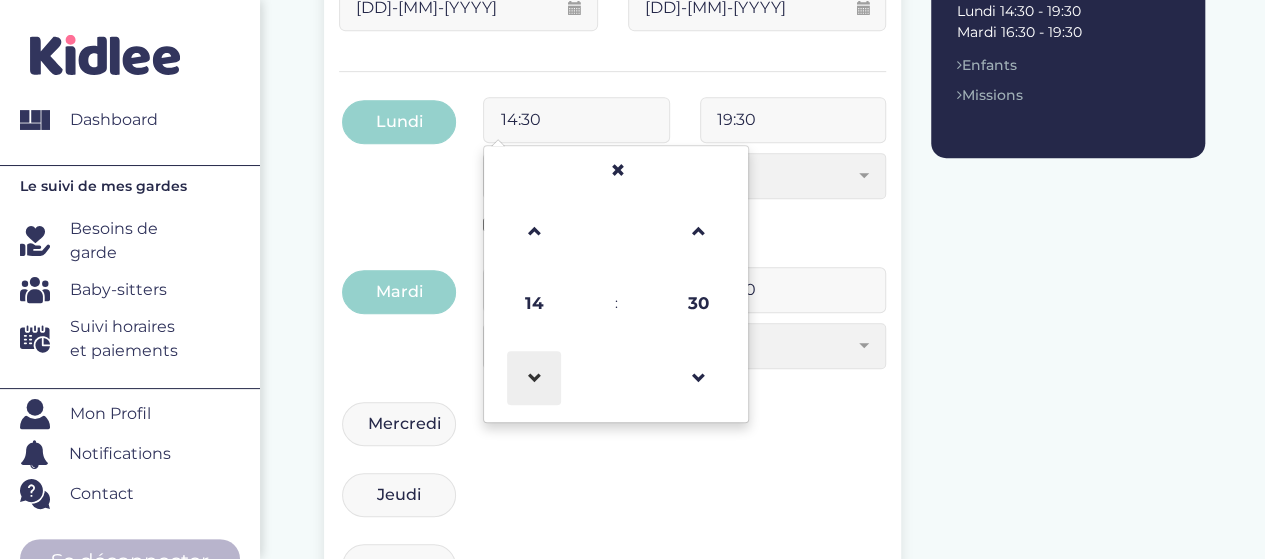 click at bounding box center (534, 378) 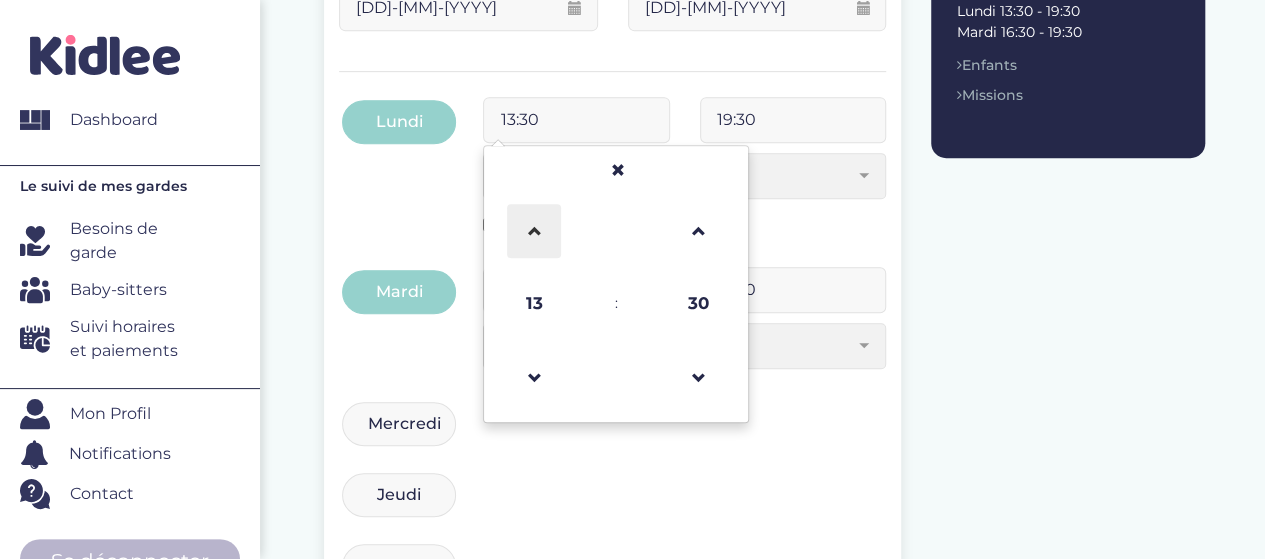 click at bounding box center (534, 231) 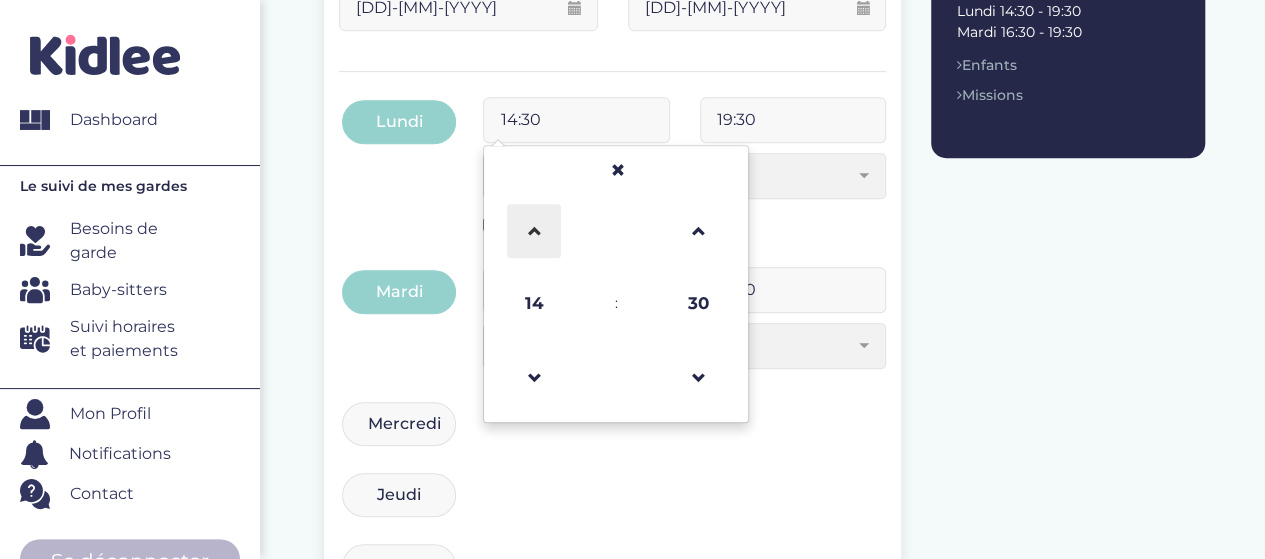click at bounding box center [534, 231] 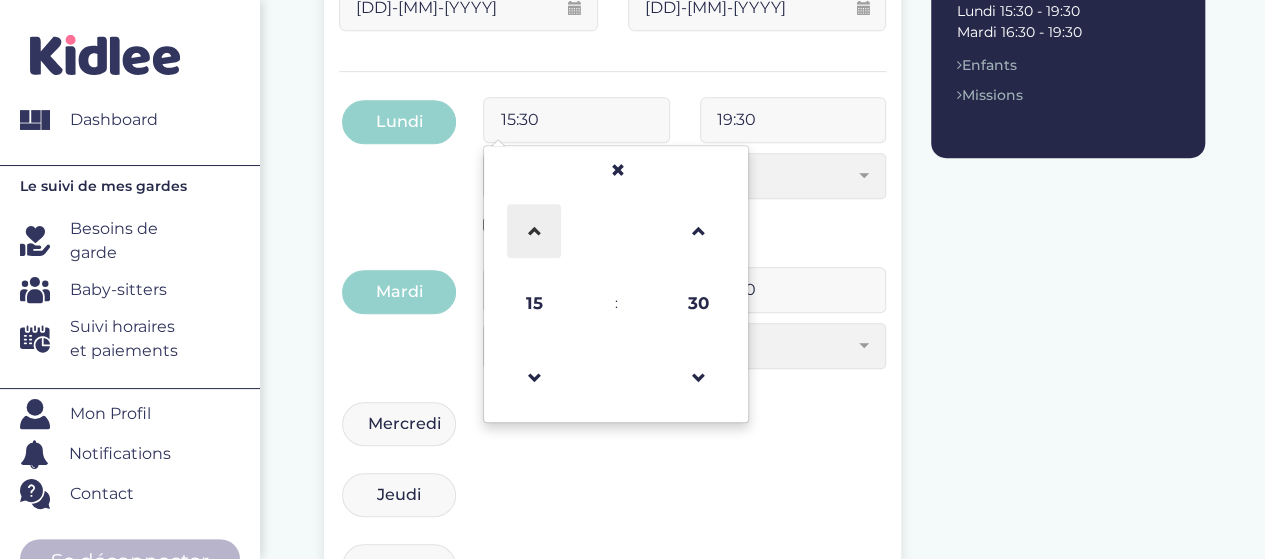 click at bounding box center (534, 231) 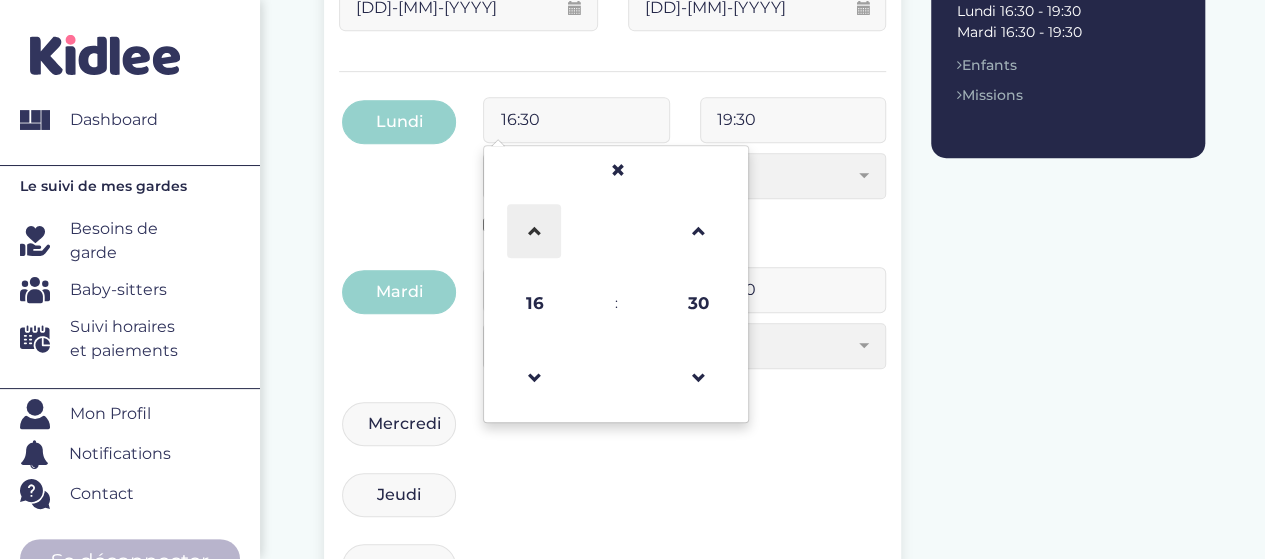 click at bounding box center [534, 231] 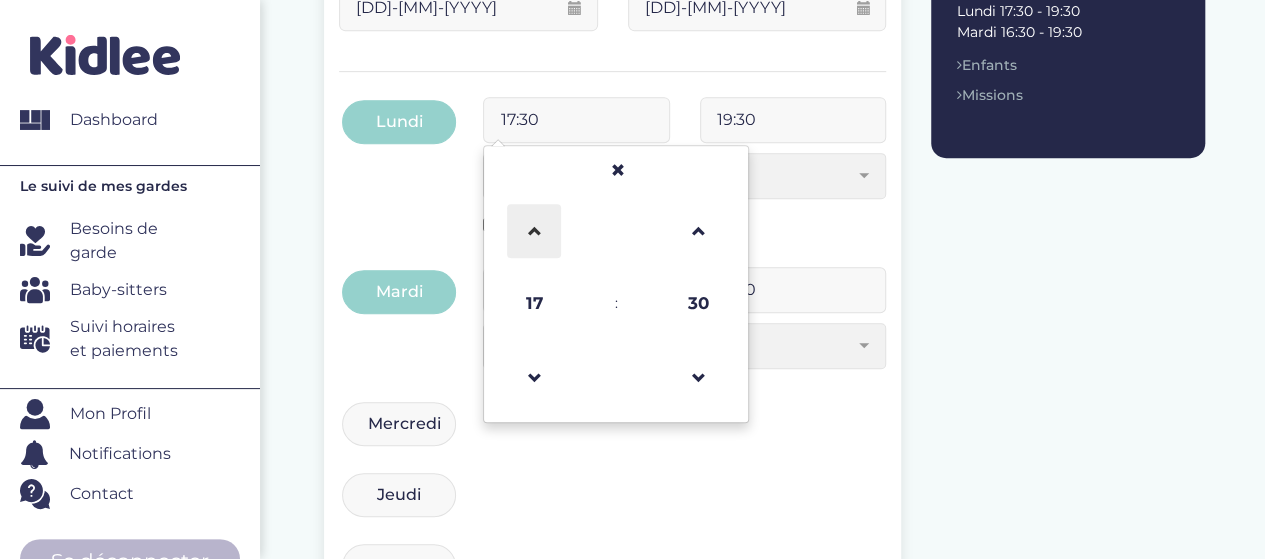click at bounding box center [534, 231] 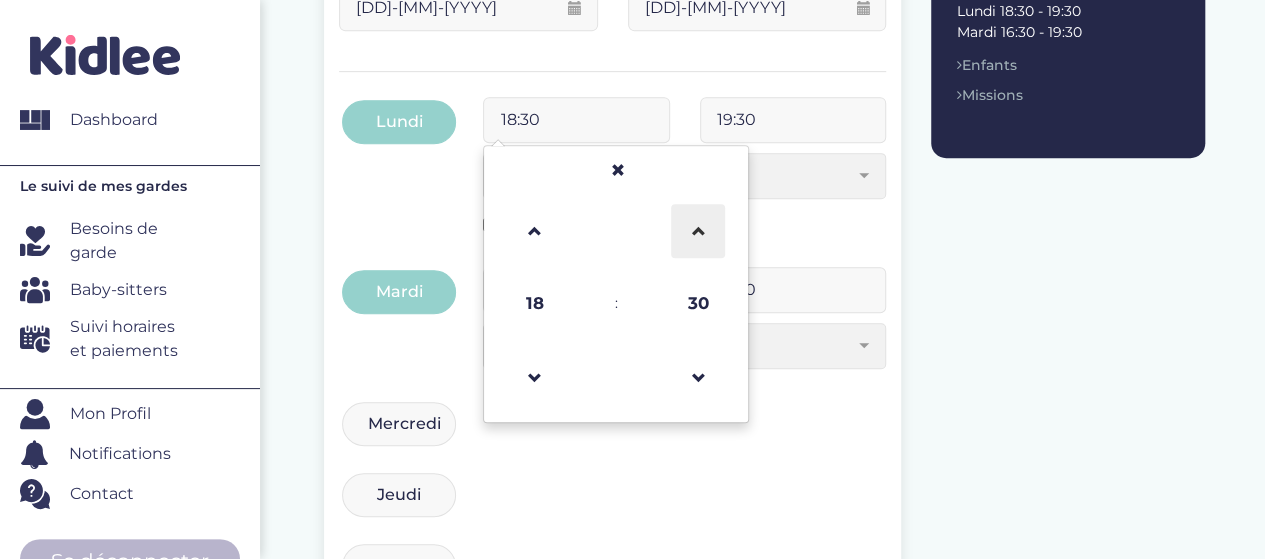 click at bounding box center [698, 231] 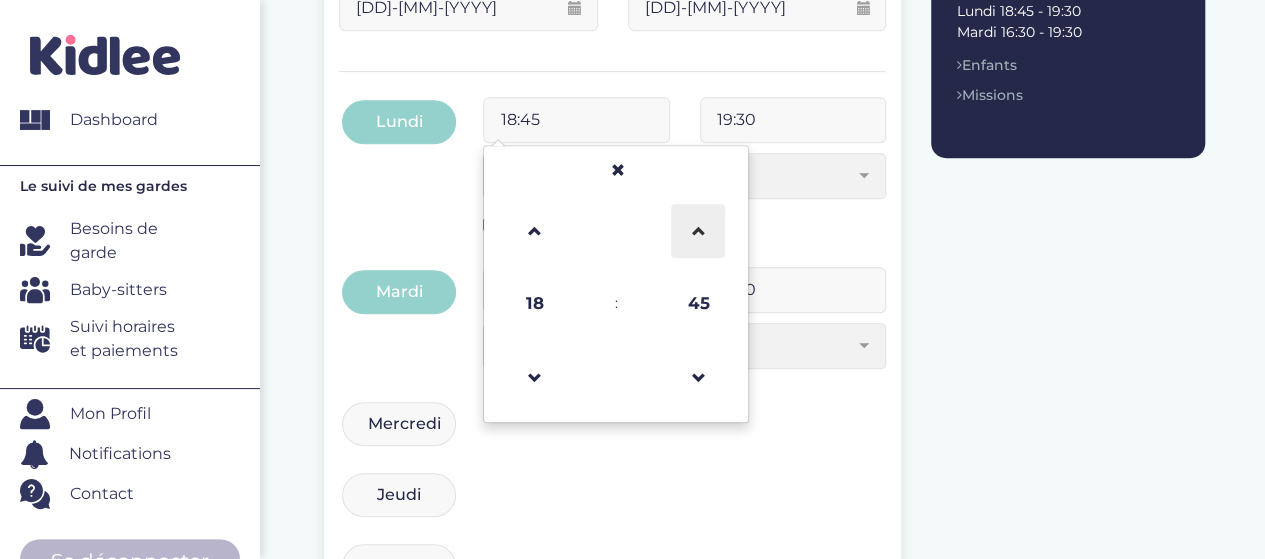 click at bounding box center [698, 231] 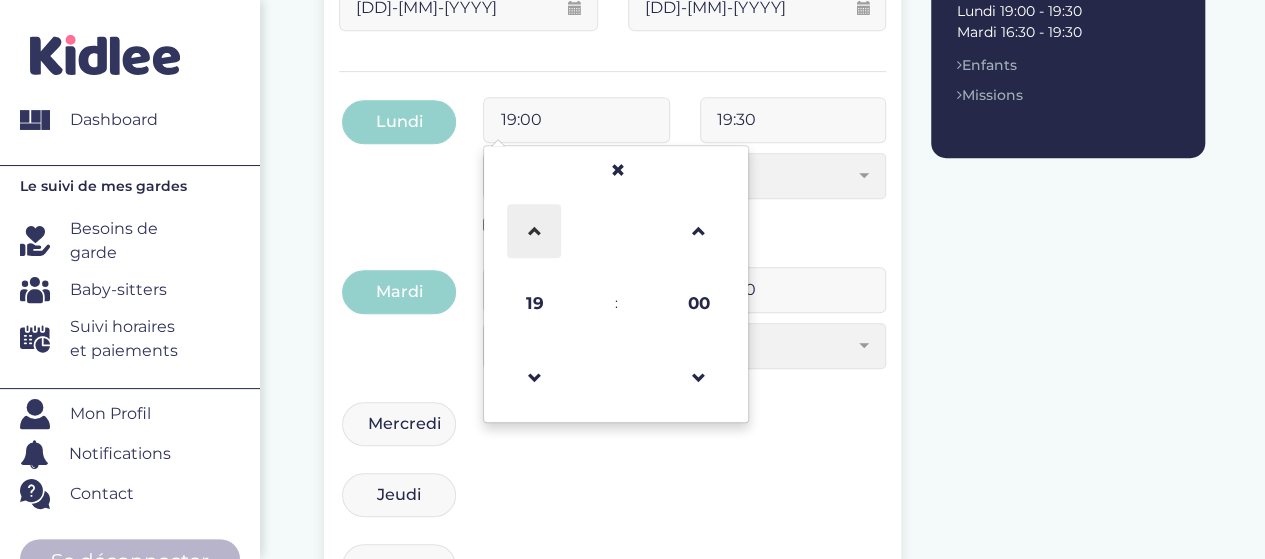 click at bounding box center [534, 231] 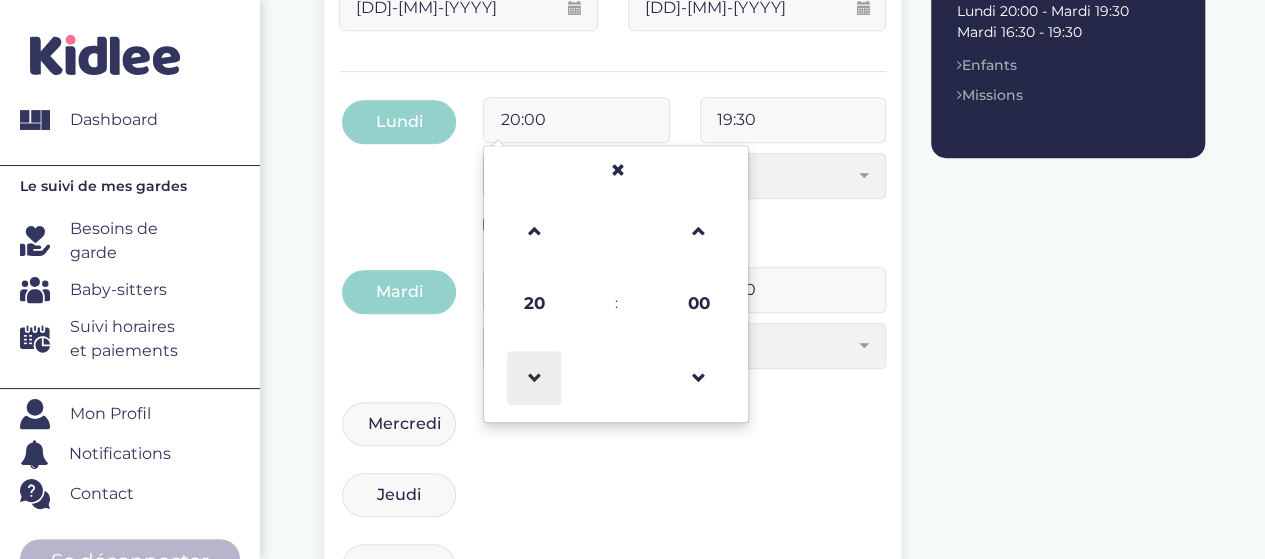 click at bounding box center (534, 378) 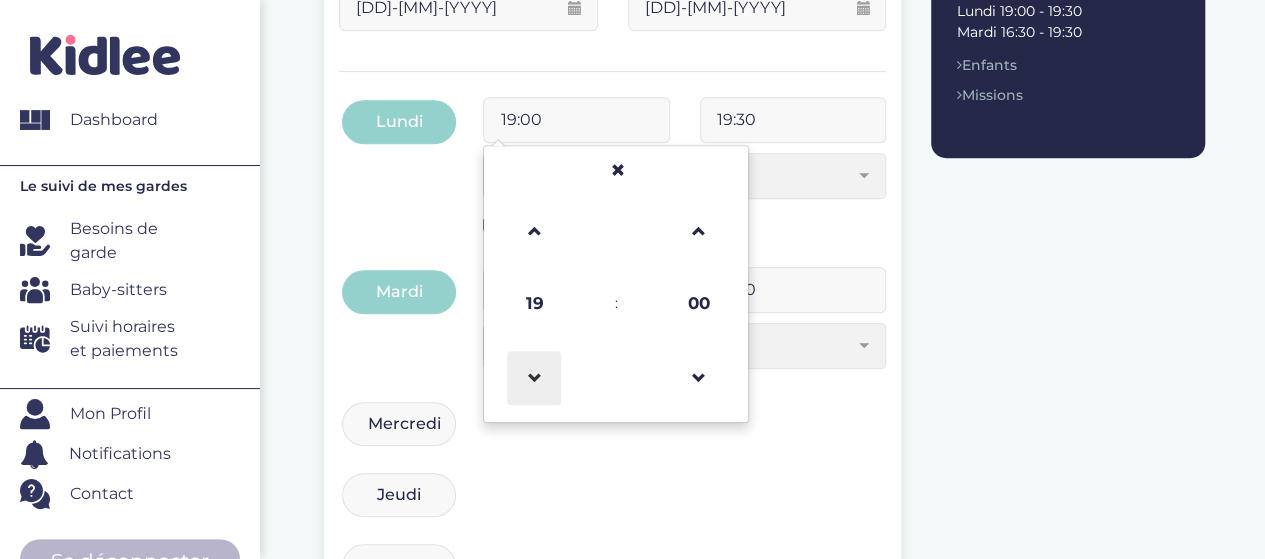 click at bounding box center (534, 378) 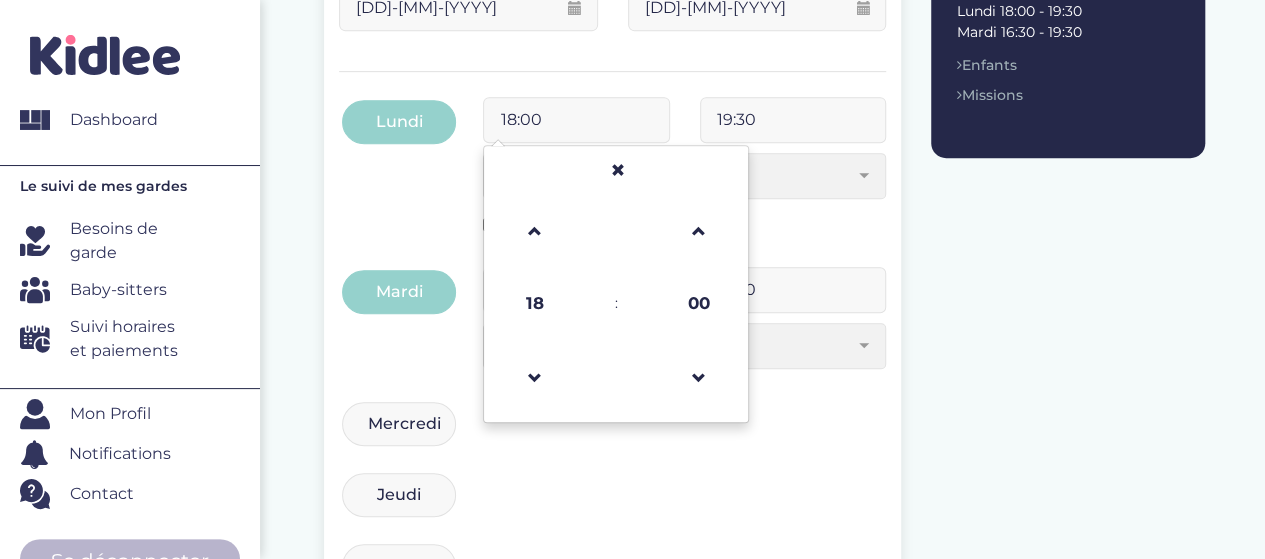 click on "Mercredi
11:30   19:30   Toutes les semaines
Toutes les 2
semaines
Tous les mois Toutes les semaines" at bounding box center (612, 434) 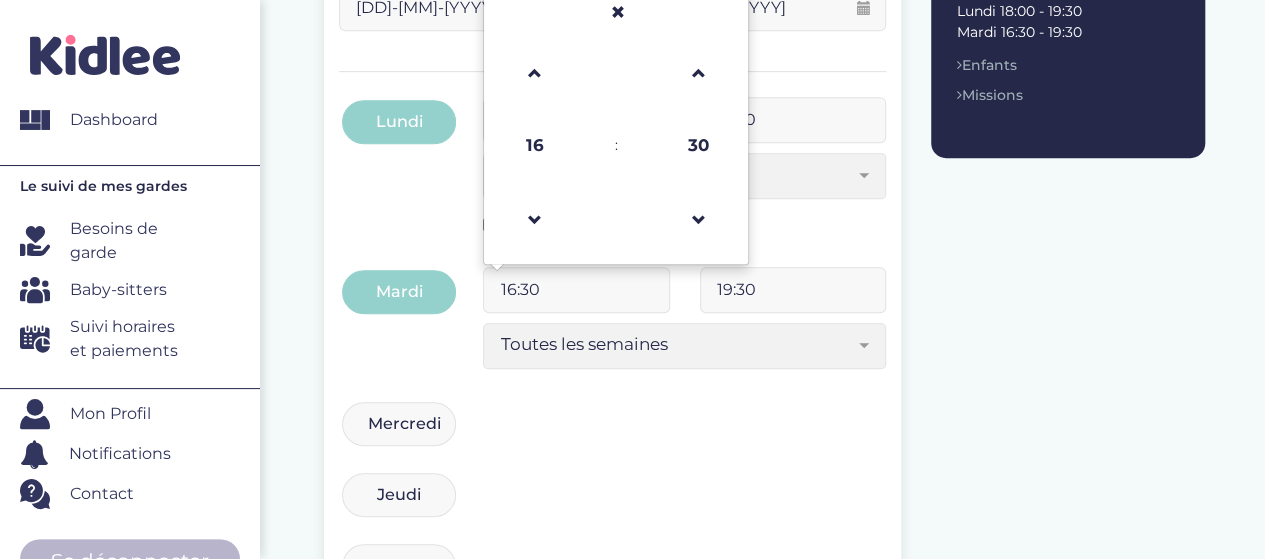 click on "16:30" at bounding box center [576, 290] 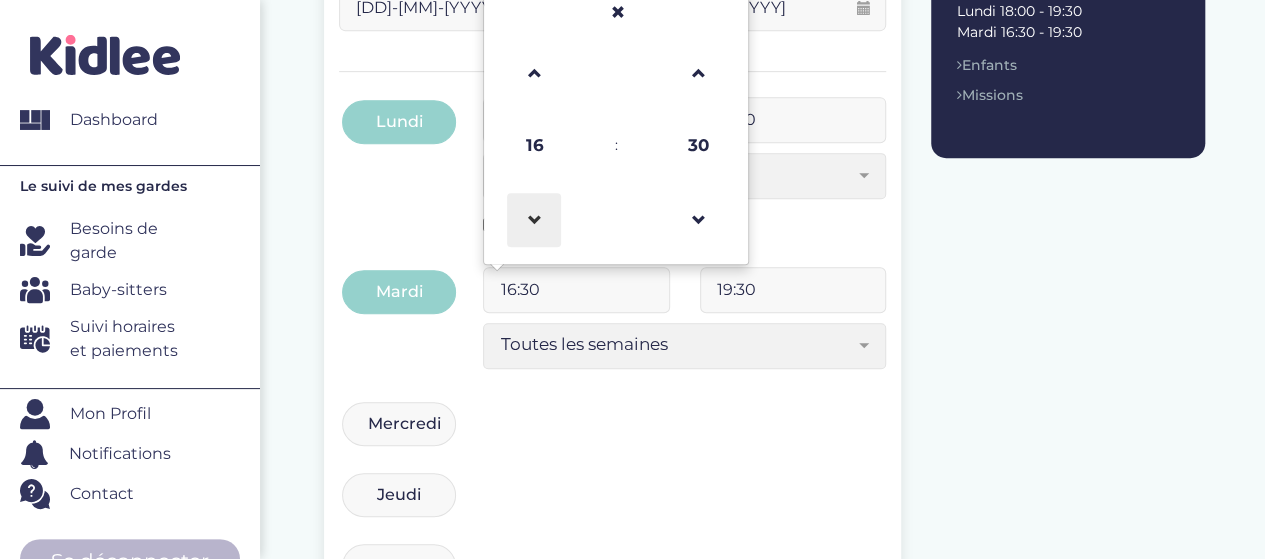 click at bounding box center [534, 220] 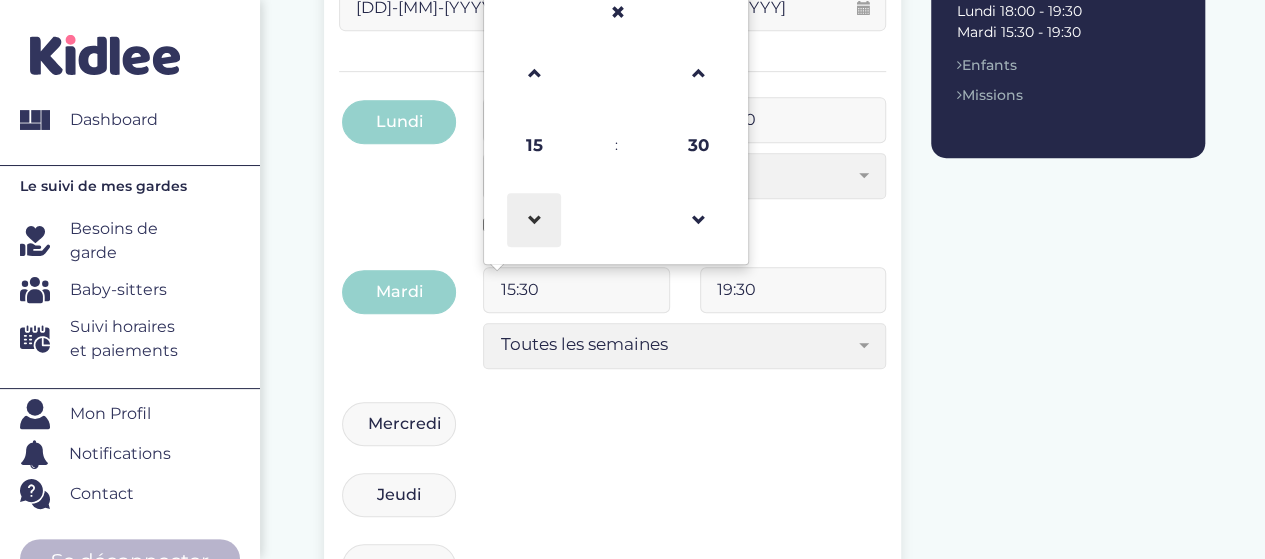 click at bounding box center (534, 220) 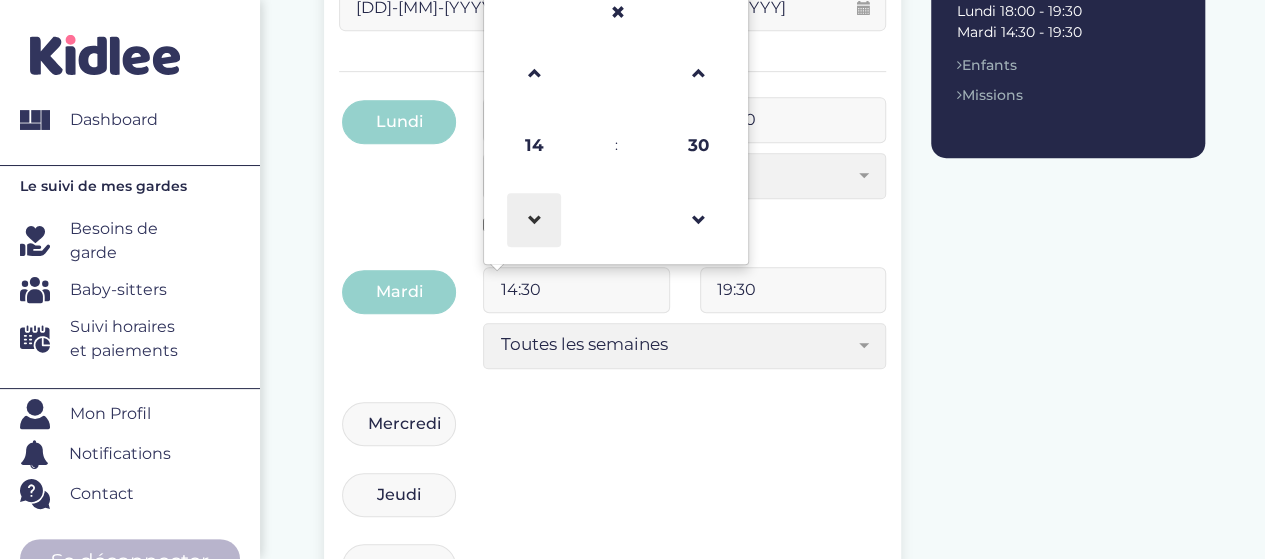 click at bounding box center (534, 220) 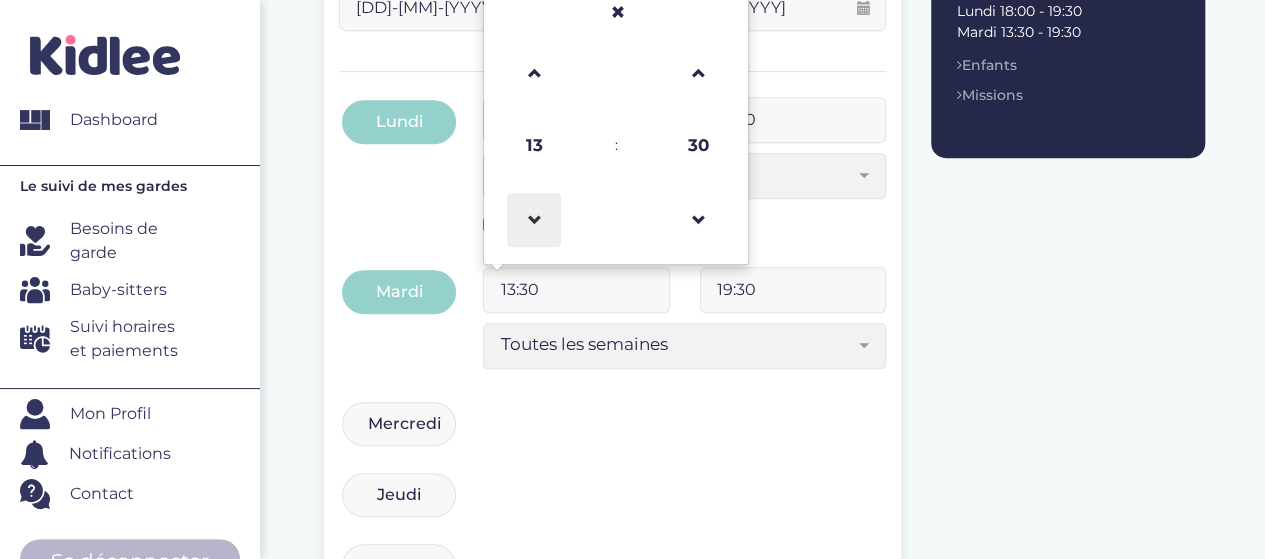 click at bounding box center (534, 220) 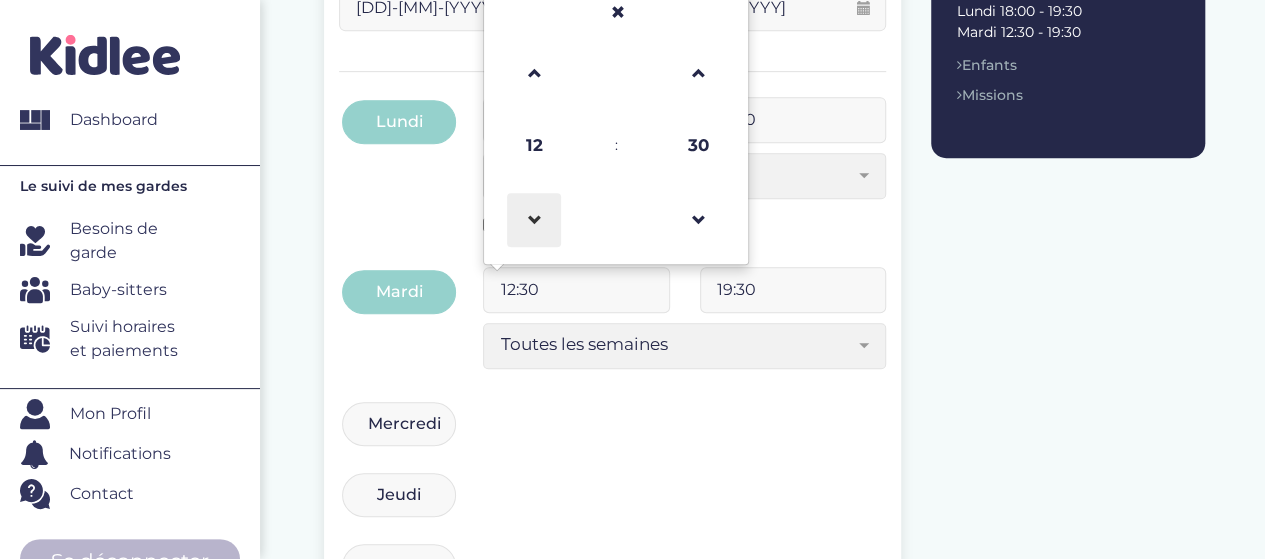 click at bounding box center [534, 220] 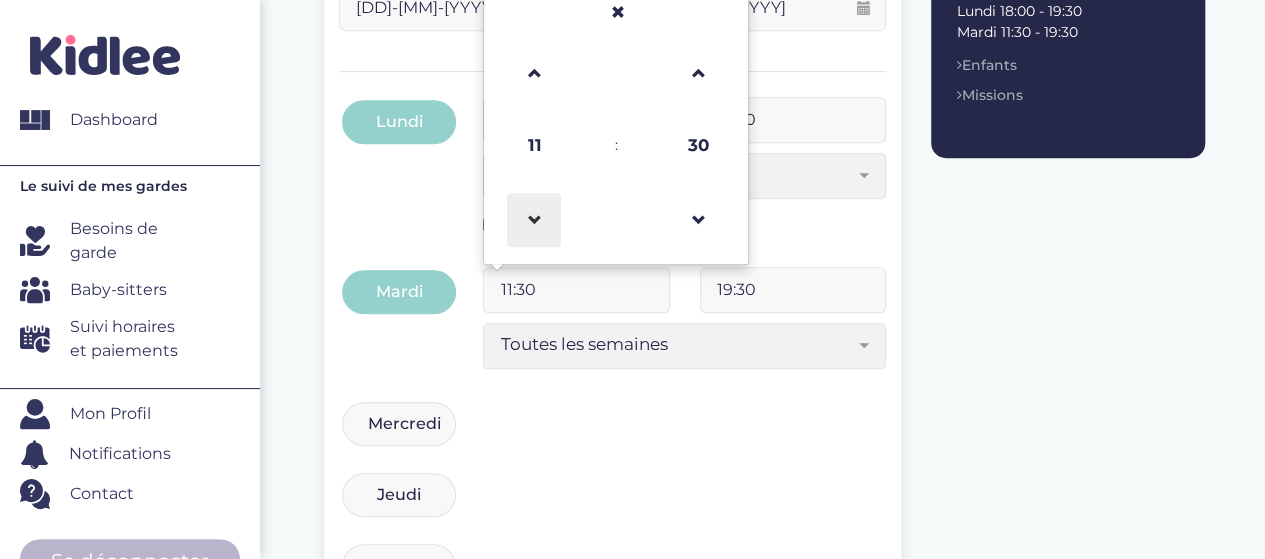 click at bounding box center (534, 220) 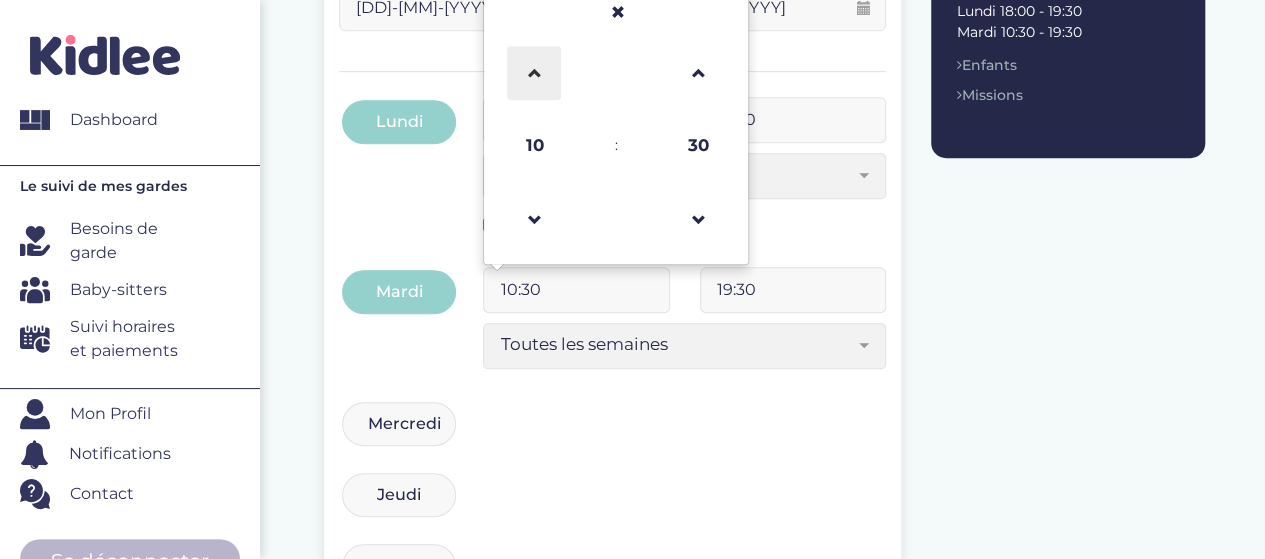 click at bounding box center [534, 73] 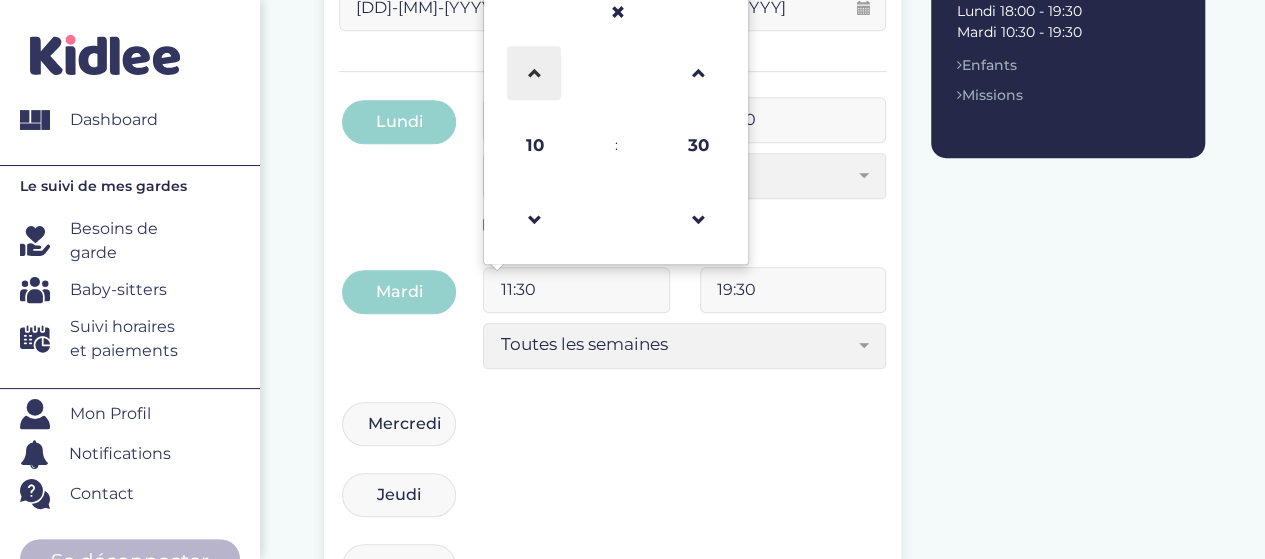click at bounding box center [534, 73] 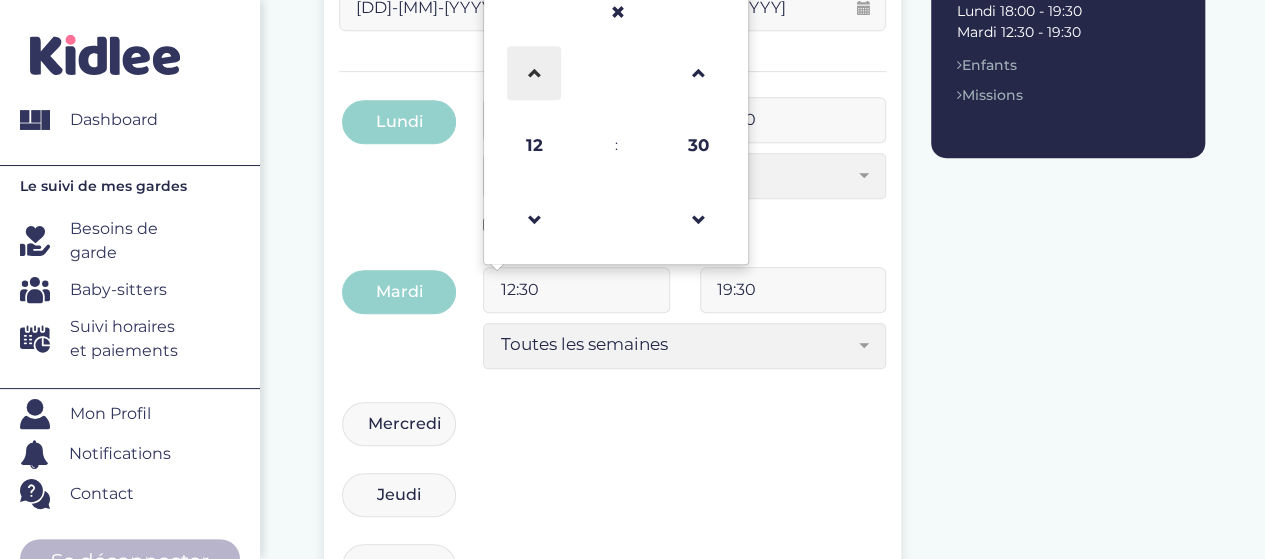 click at bounding box center (534, 73) 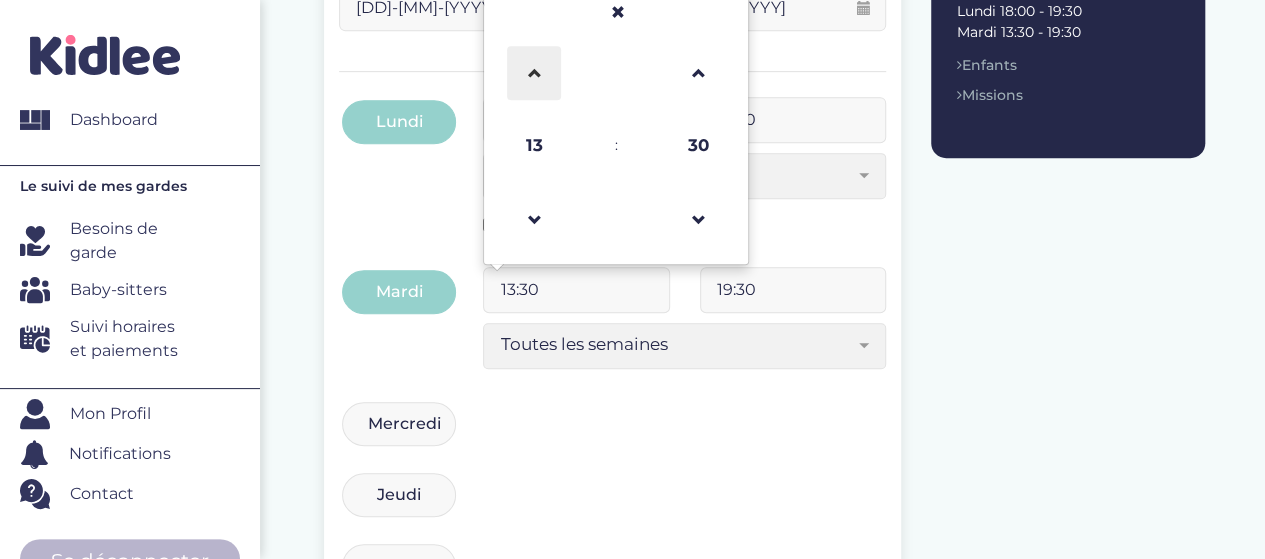 click at bounding box center [534, 73] 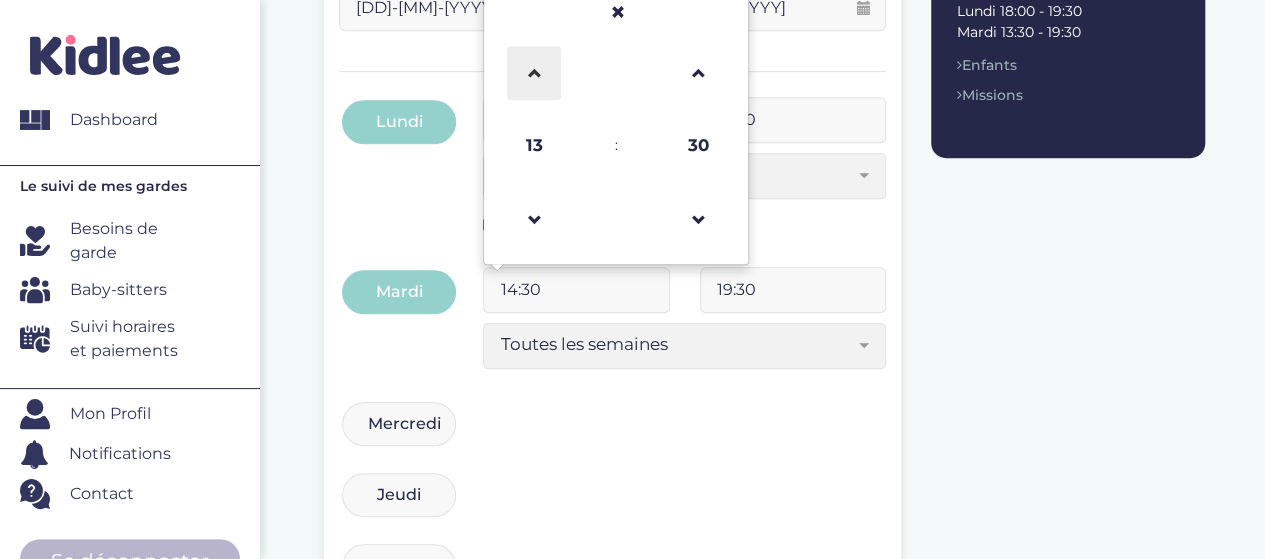 click at bounding box center (534, 73) 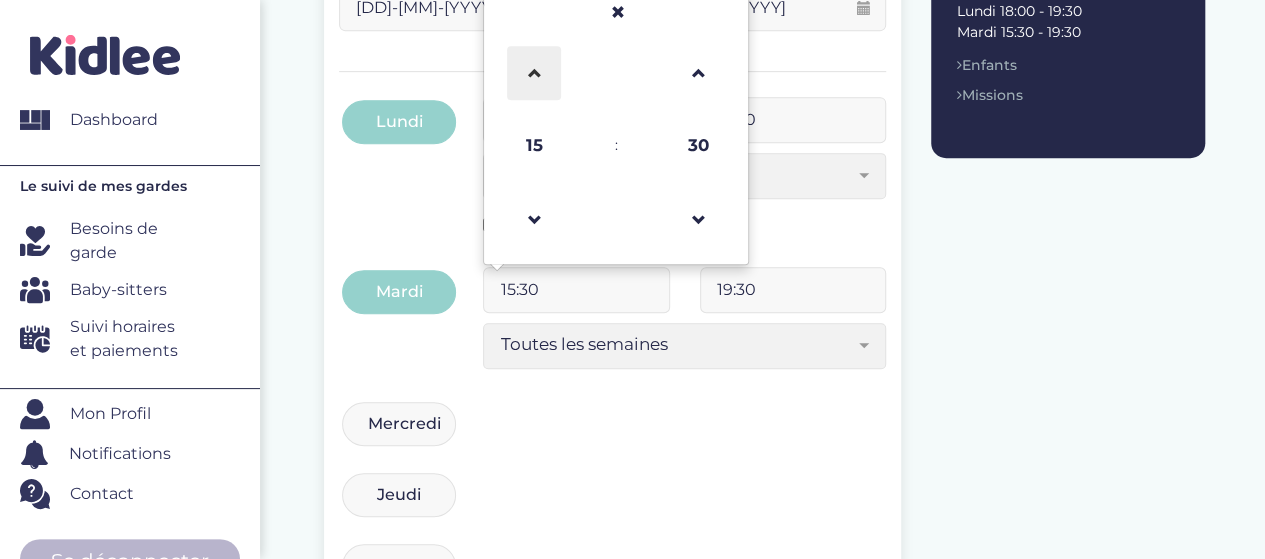 click at bounding box center [534, 73] 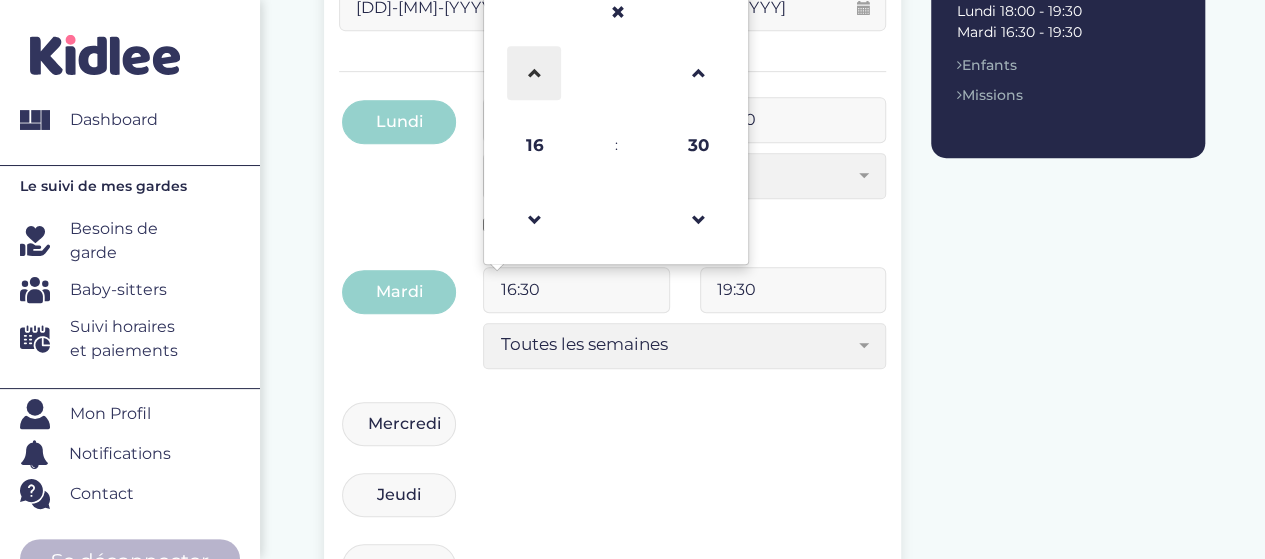 click at bounding box center [534, 73] 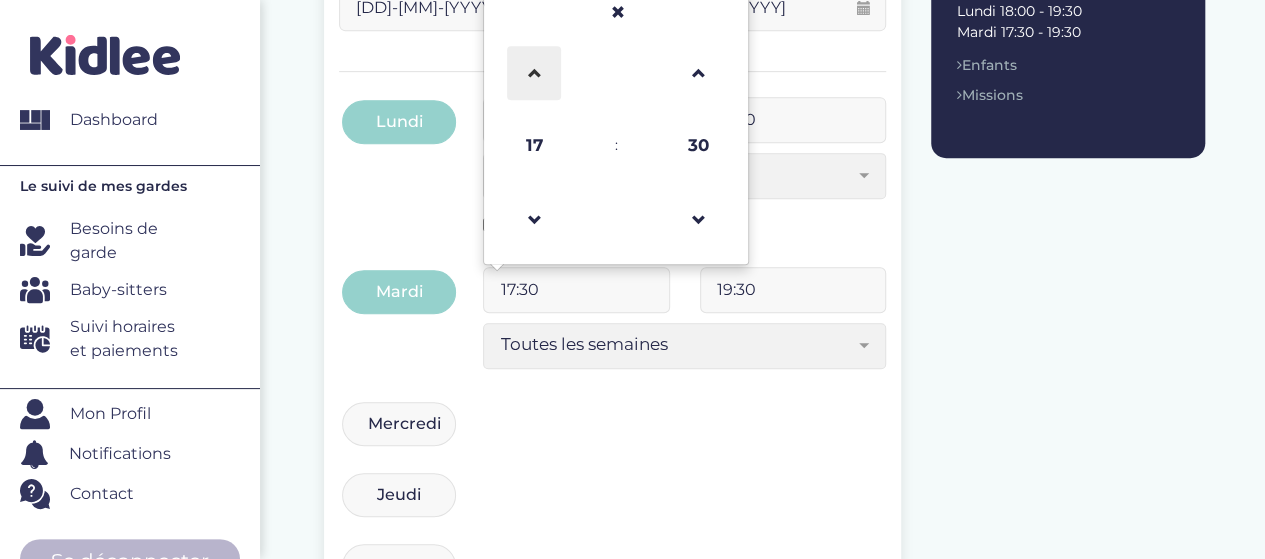 click at bounding box center (534, 73) 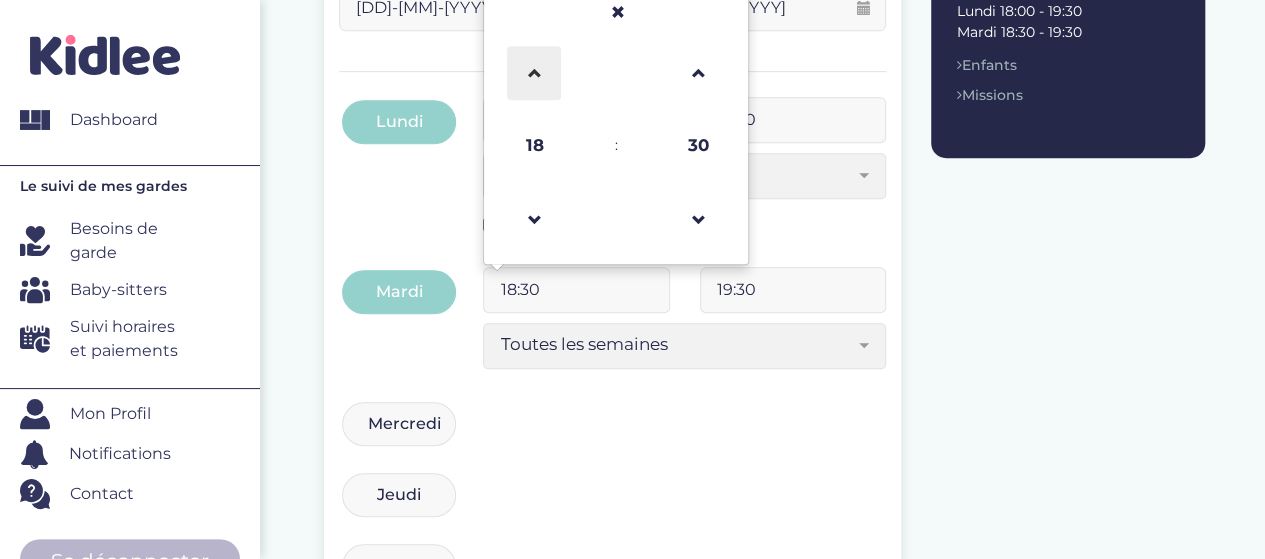 click at bounding box center (534, 73) 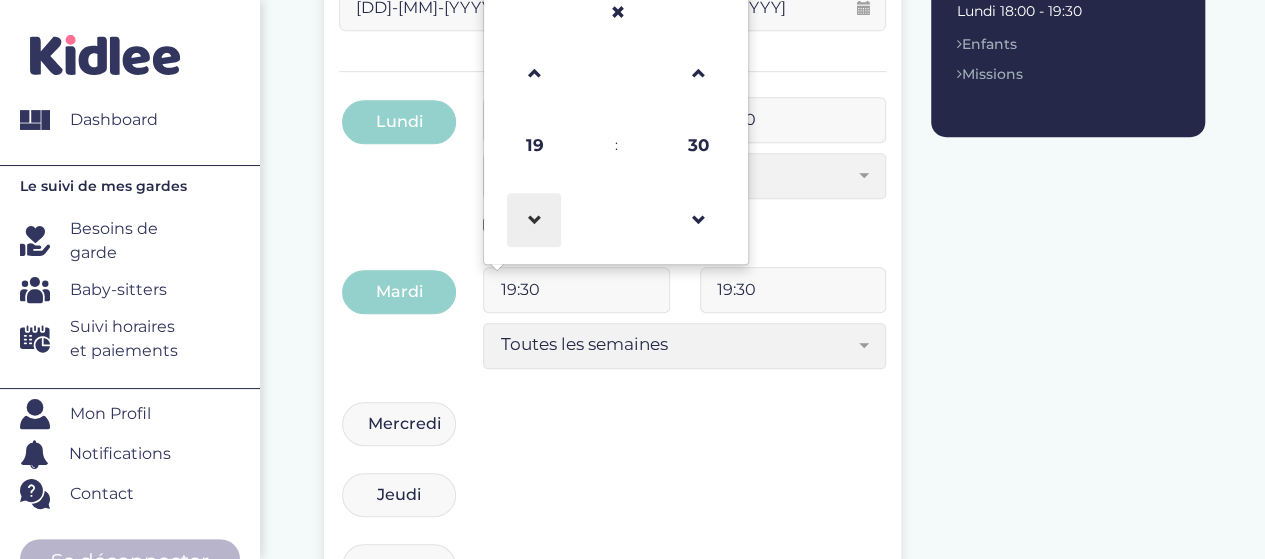 click at bounding box center [534, 220] 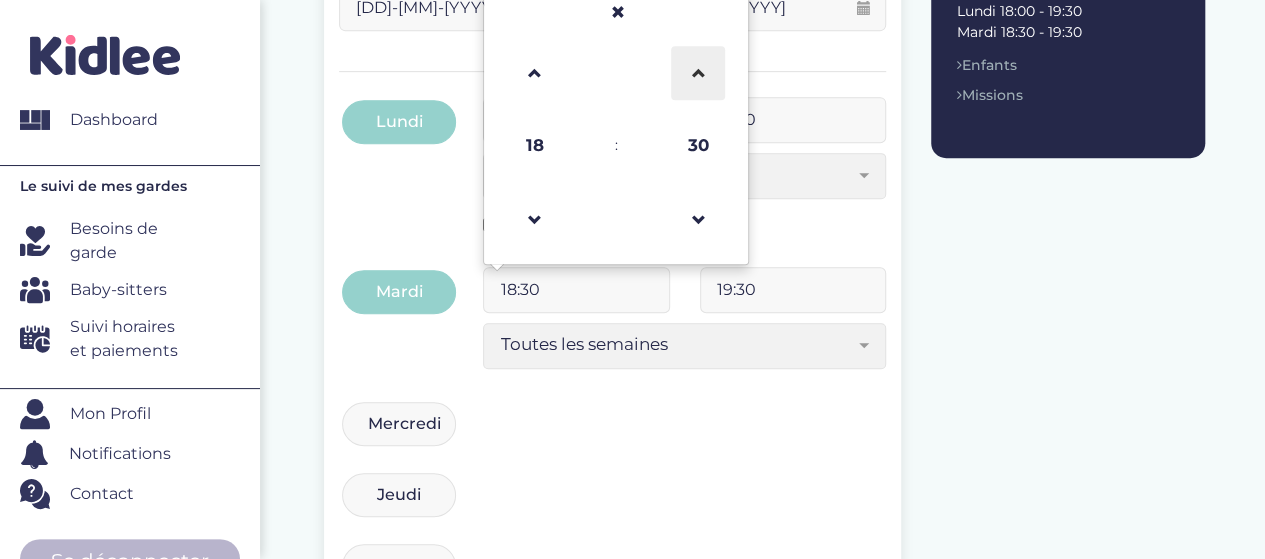 click at bounding box center (698, 73) 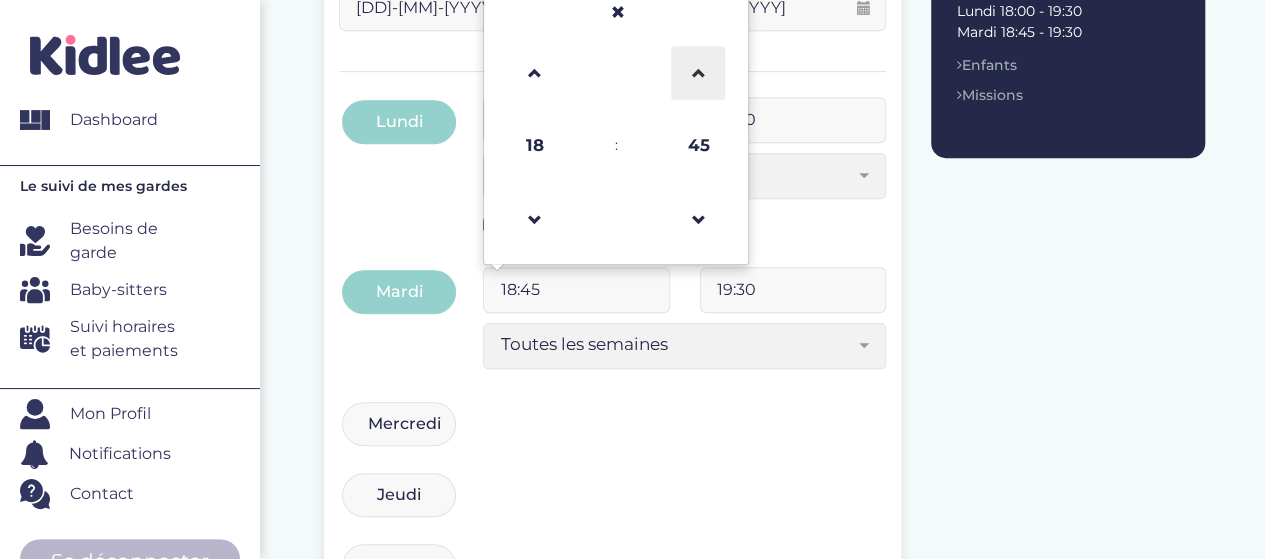 click at bounding box center [698, 73] 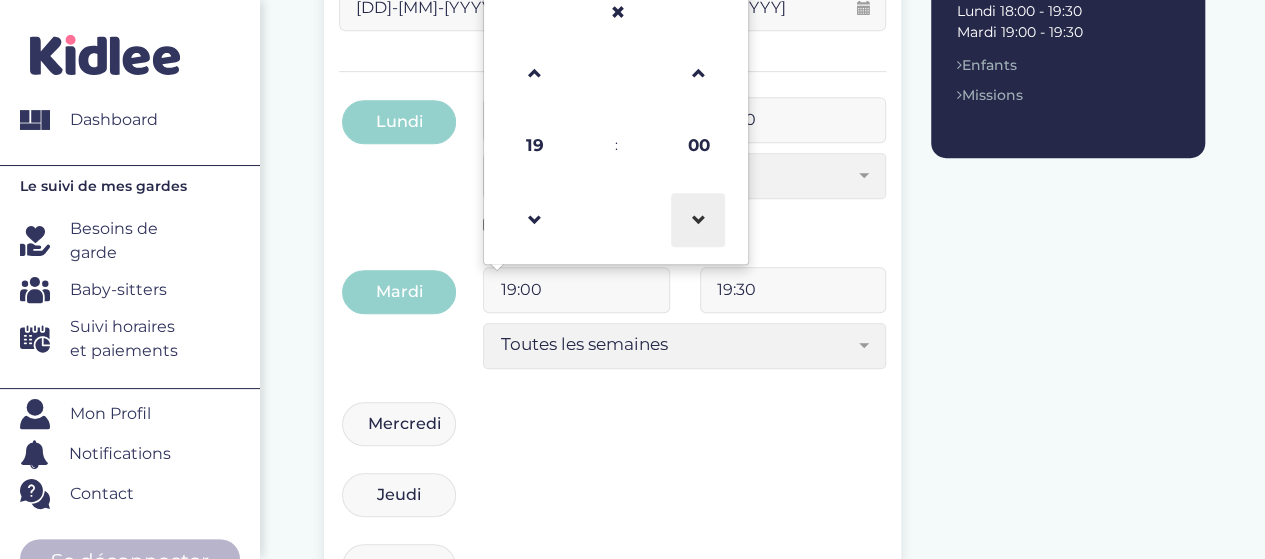 click at bounding box center (698, 220) 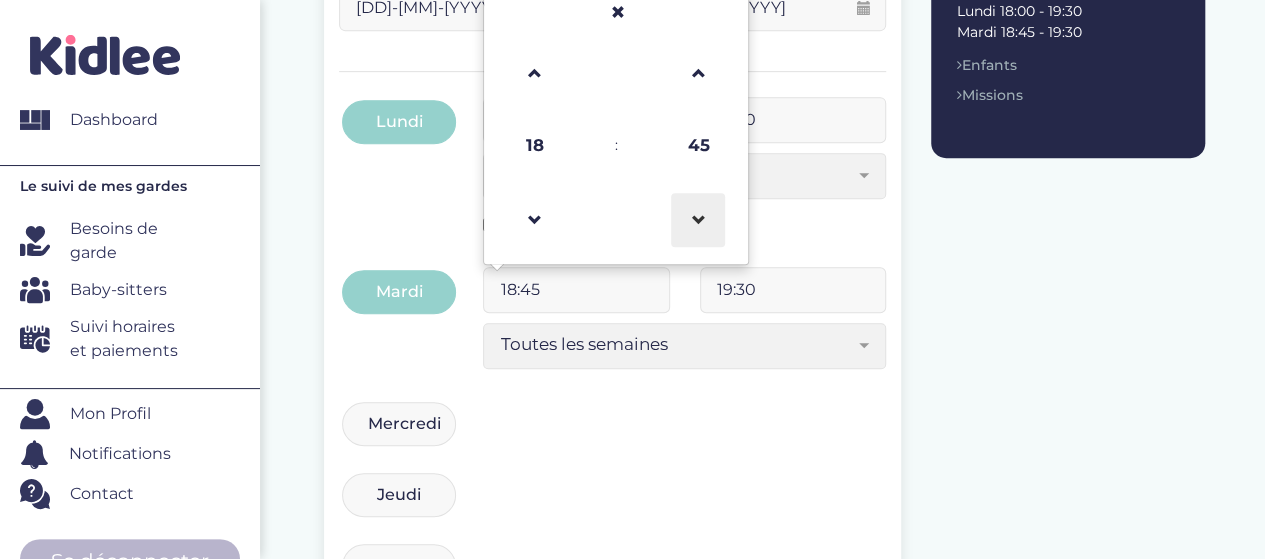 click at bounding box center (698, 220) 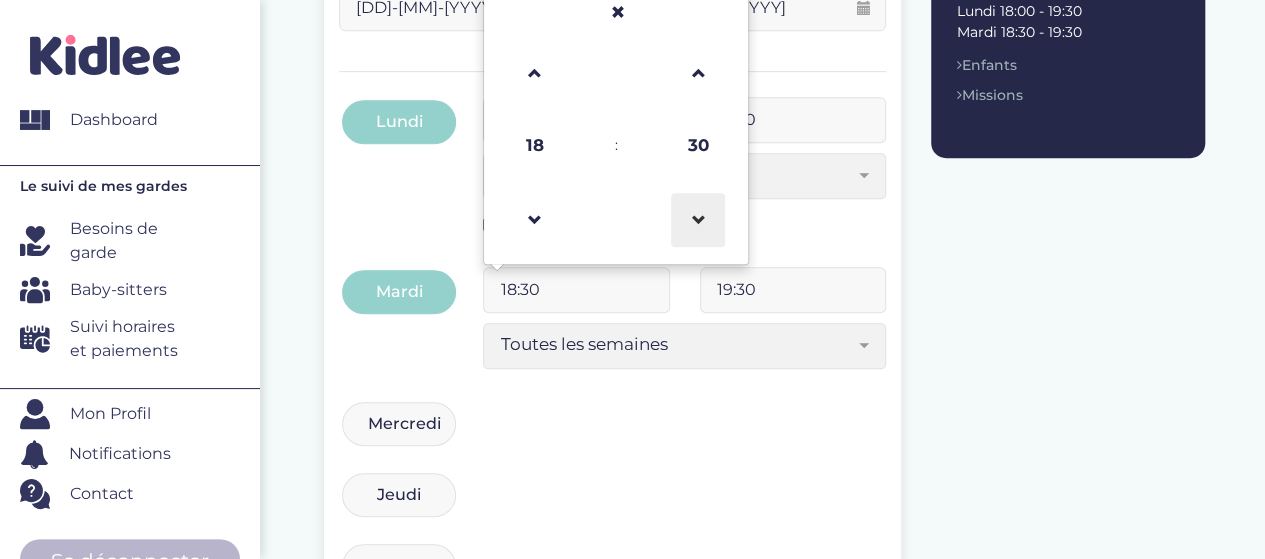 click at bounding box center [698, 220] 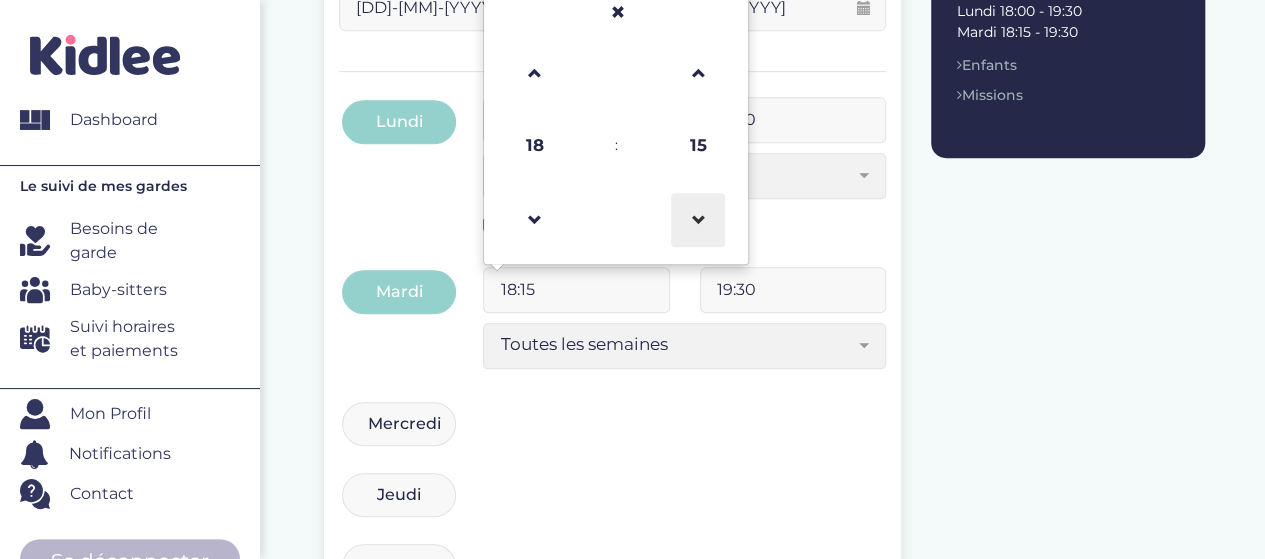 click at bounding box center [698, 220] 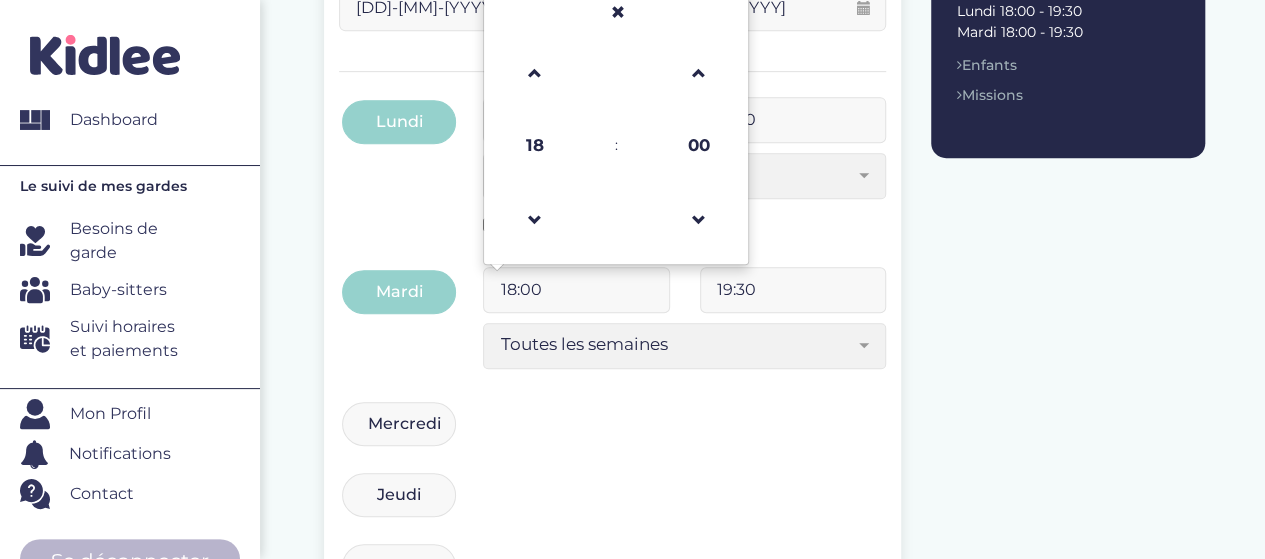 click on "Mercredi
11:30   19:30   Toutes les semaines
Toutes les 2
semaines
Tous les mois Toutes les semaines" at bounding box center [612, 434] 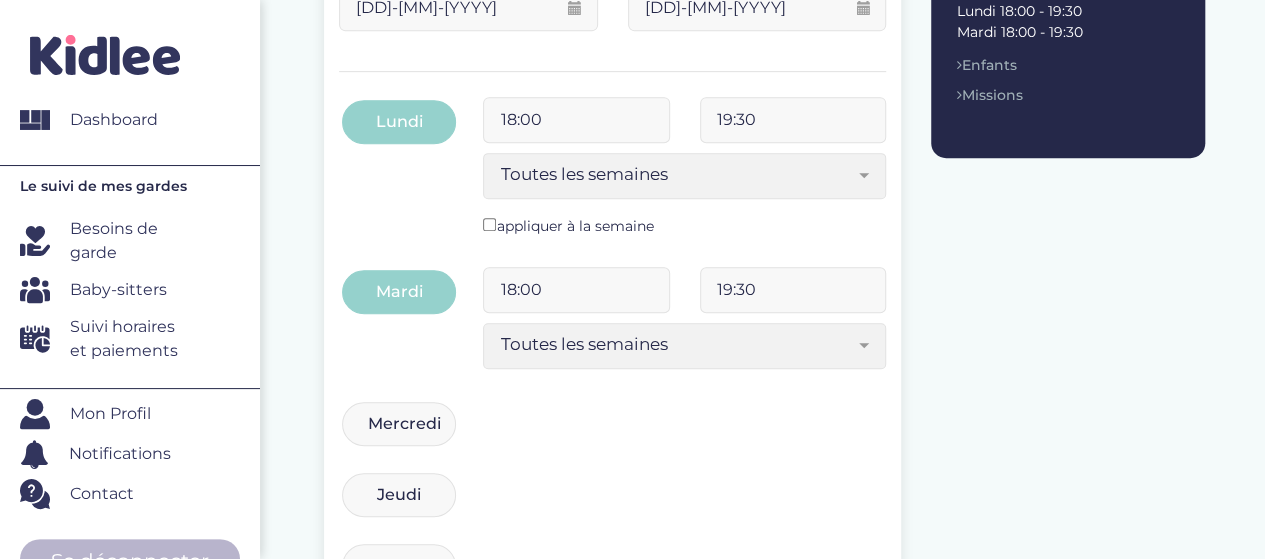 click on "Mercredi
11:30   19:30   Toutes les semaines
Toutes les 2
semaines
Tous les mois Toutes les semaines" at bounding box center (612, 434) 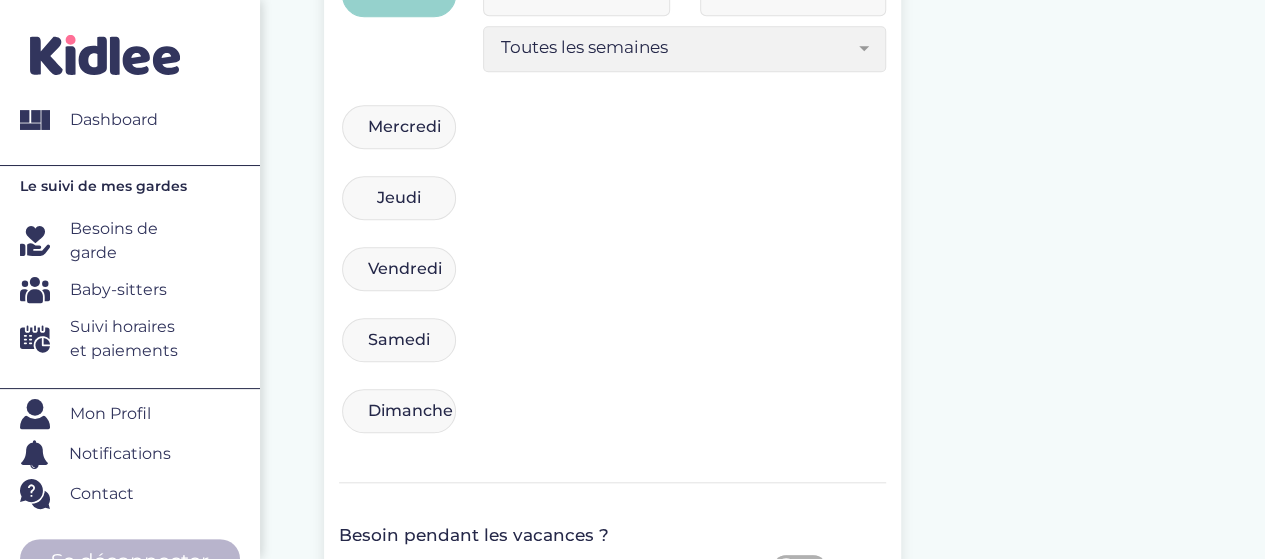 scroll, scrollTop: 744, scrollLeft: 0, axis: vertical 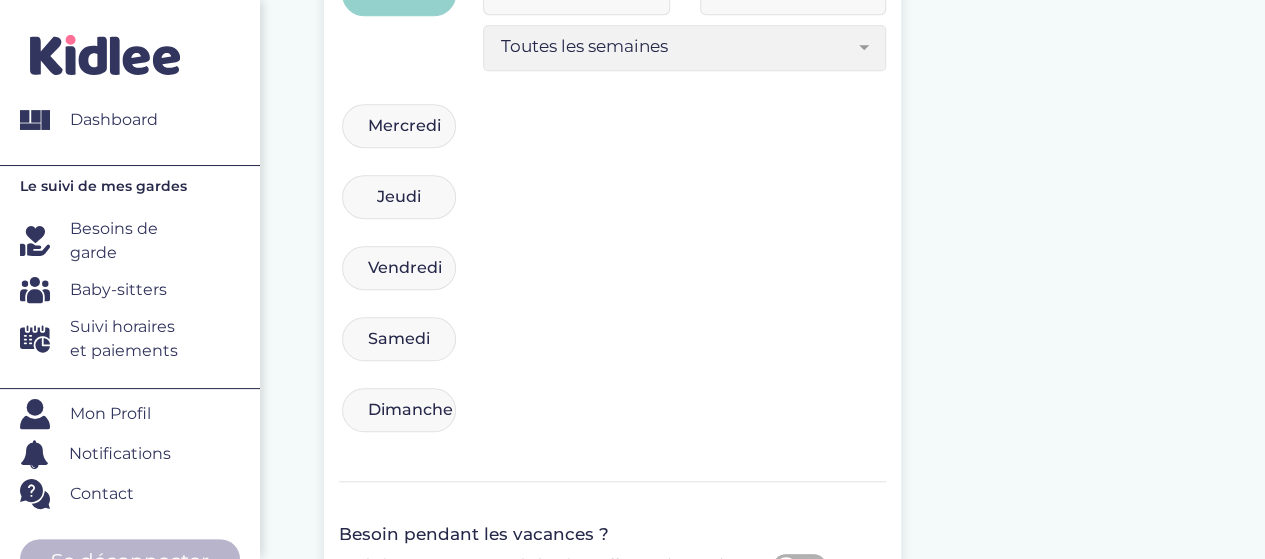 click on "Mercredi" at bounding box center (399, 126) 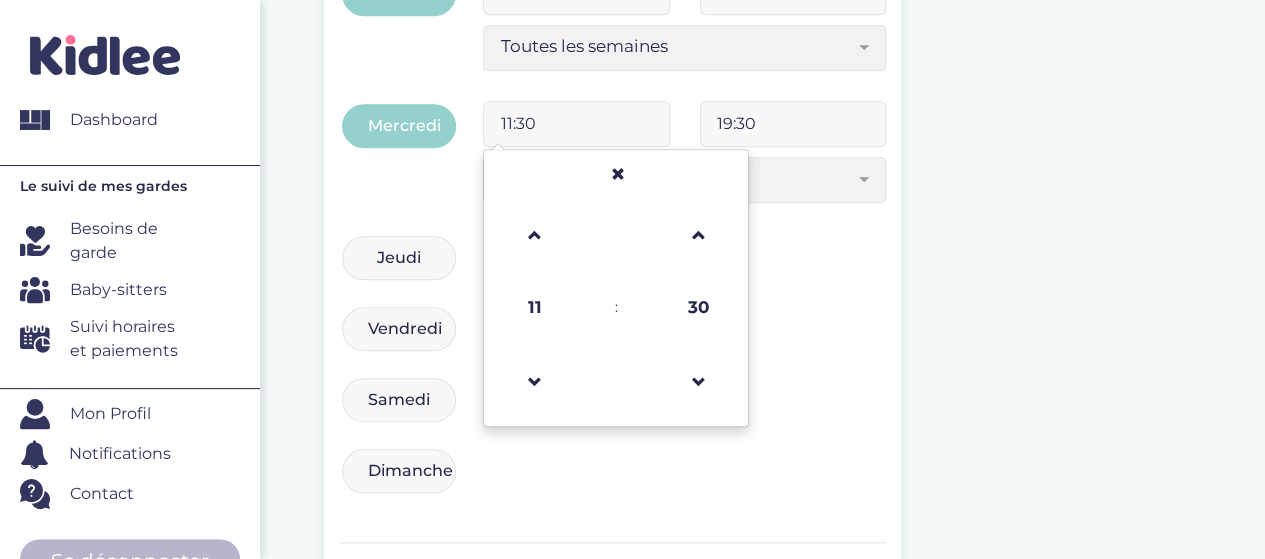click on "11:30" at bounding box center [576, 124] 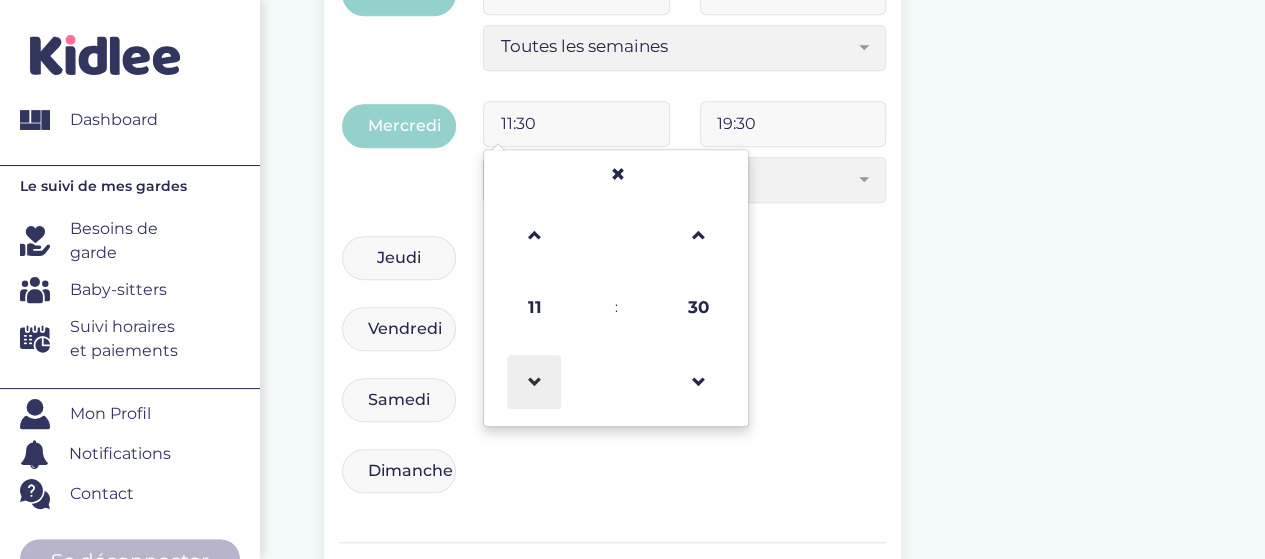 click at bounding box center [534, 382] 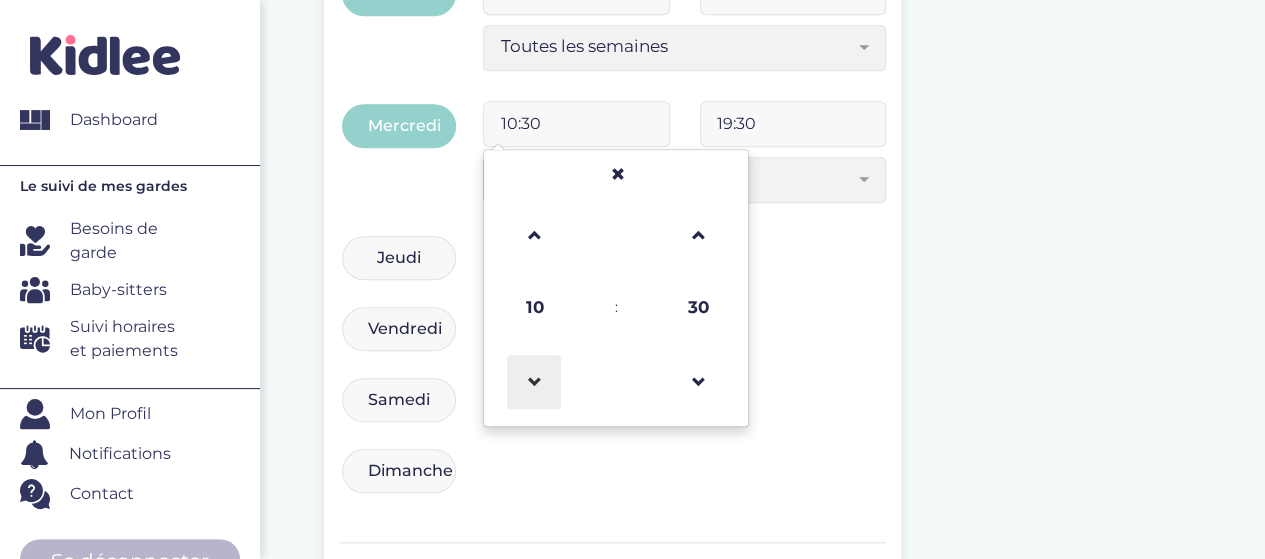 click at bounding box center [534, 382] 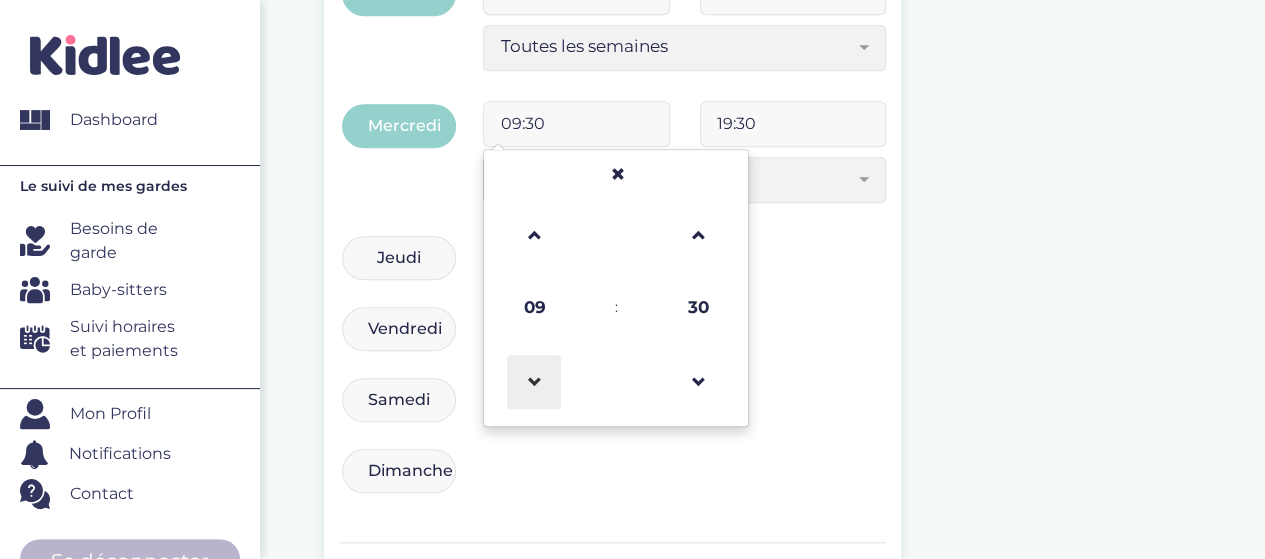 click at bounding box center (534, 382) 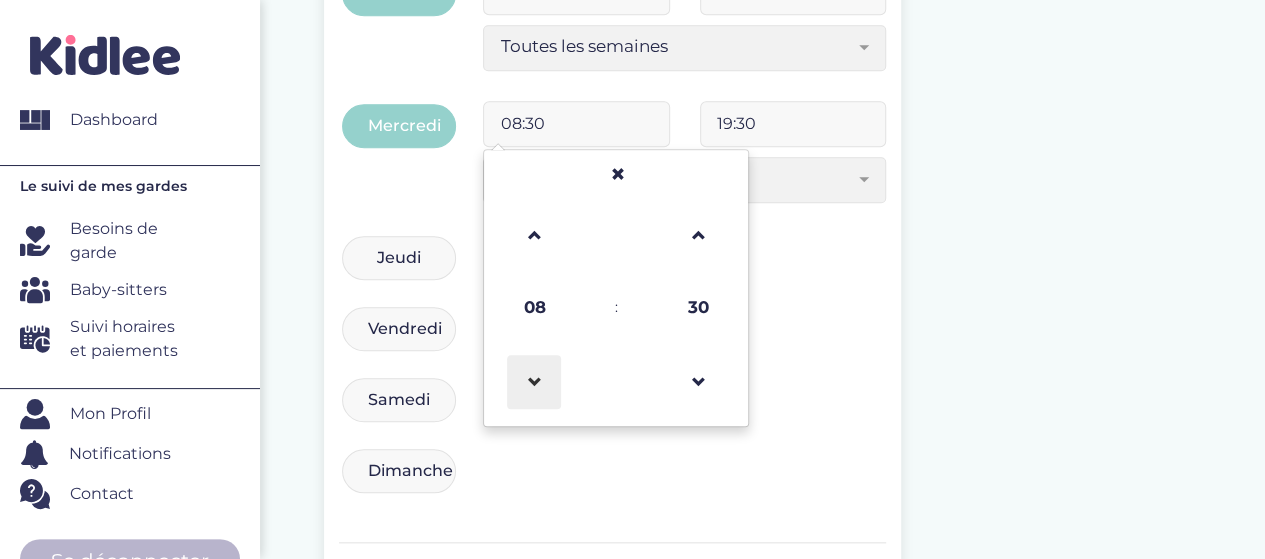 click at bounding box center (534, 382) 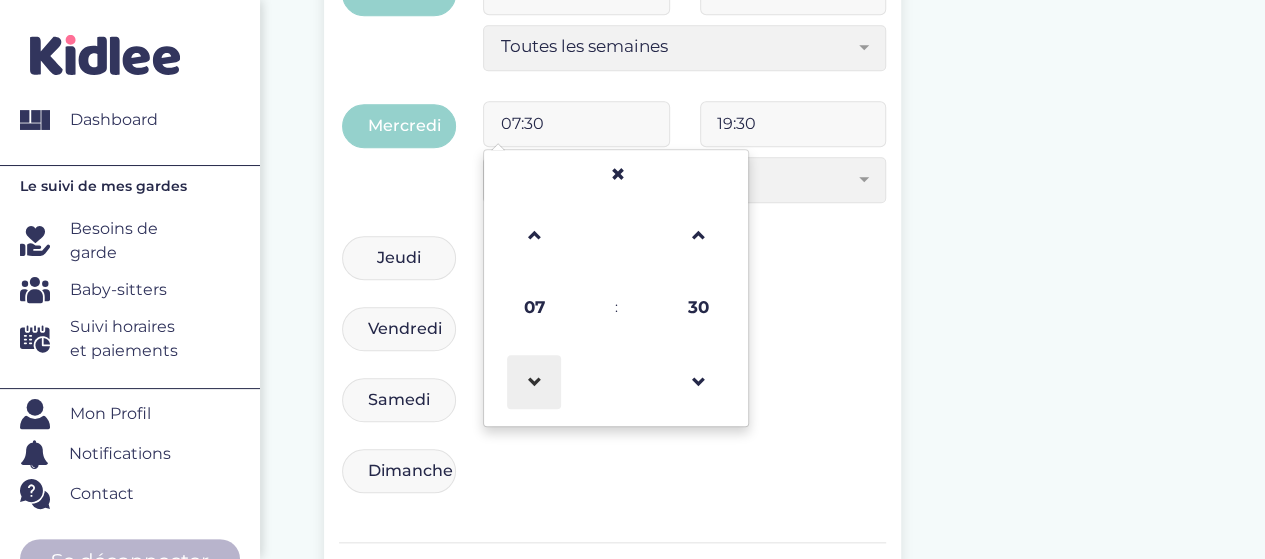 click at bounding box center [534, 382] 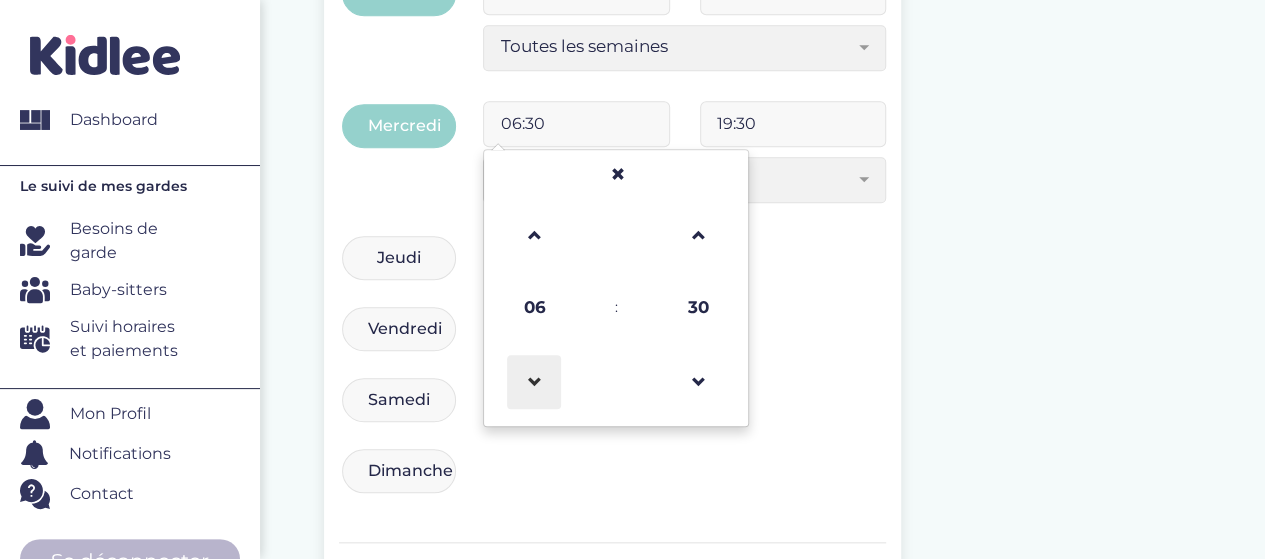 click at bounding box center (534, 382) 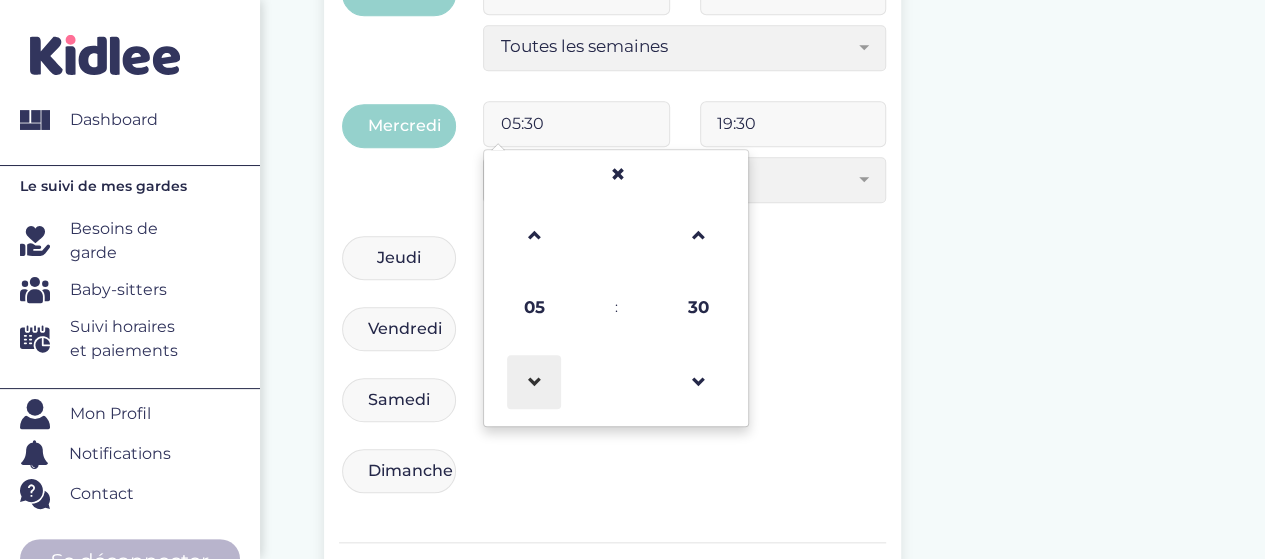 click at bounding box center [534, 382] 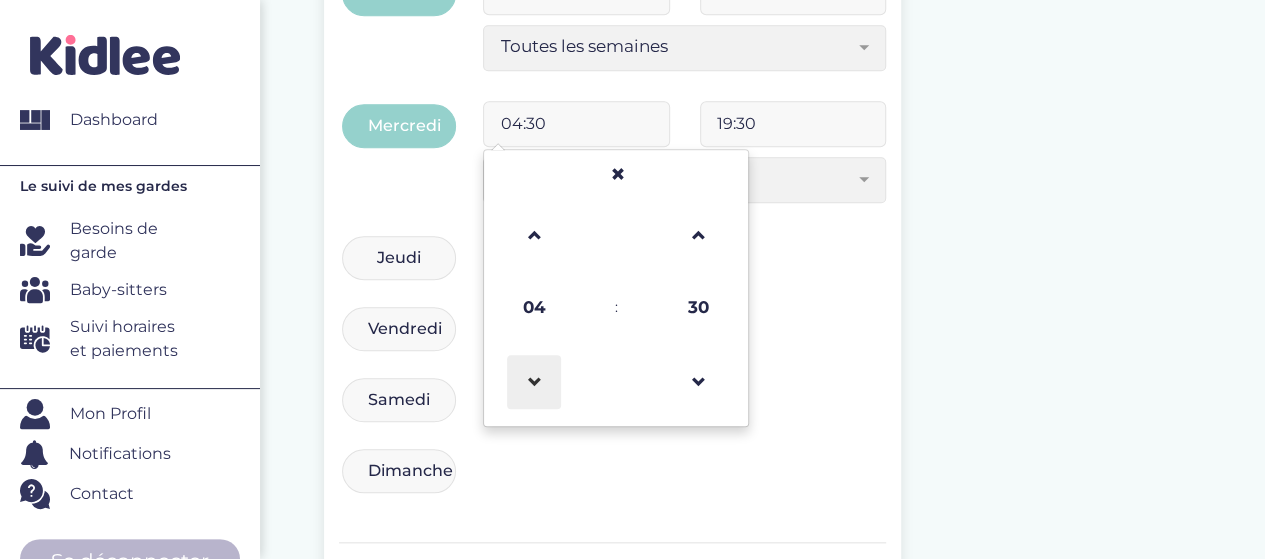 click at bounding box center (534, 382) 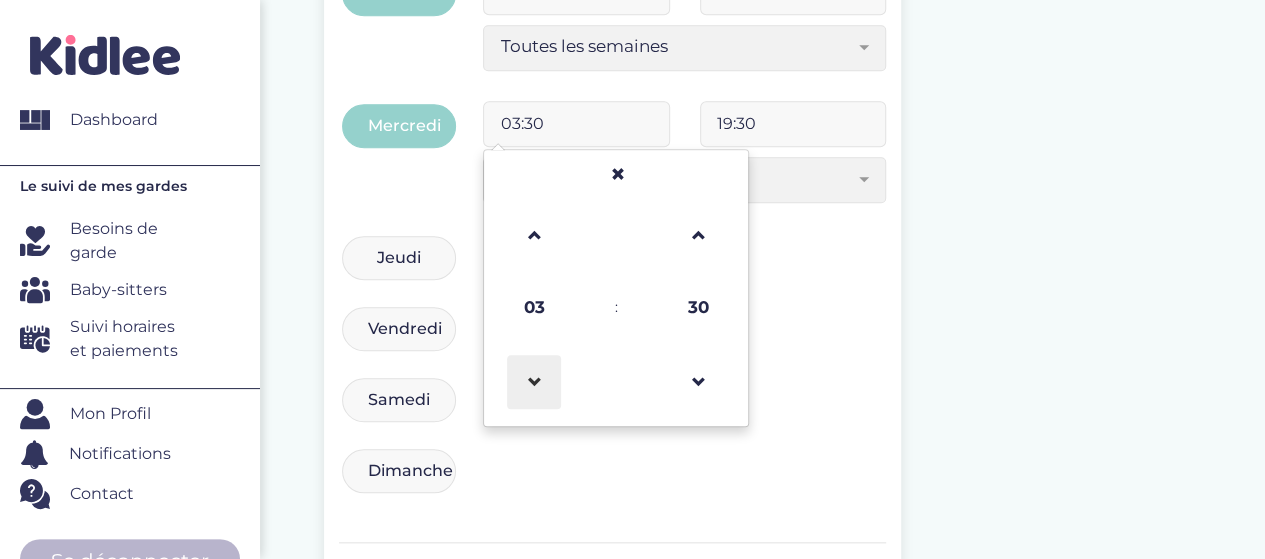click at bounding box center [534, 382] 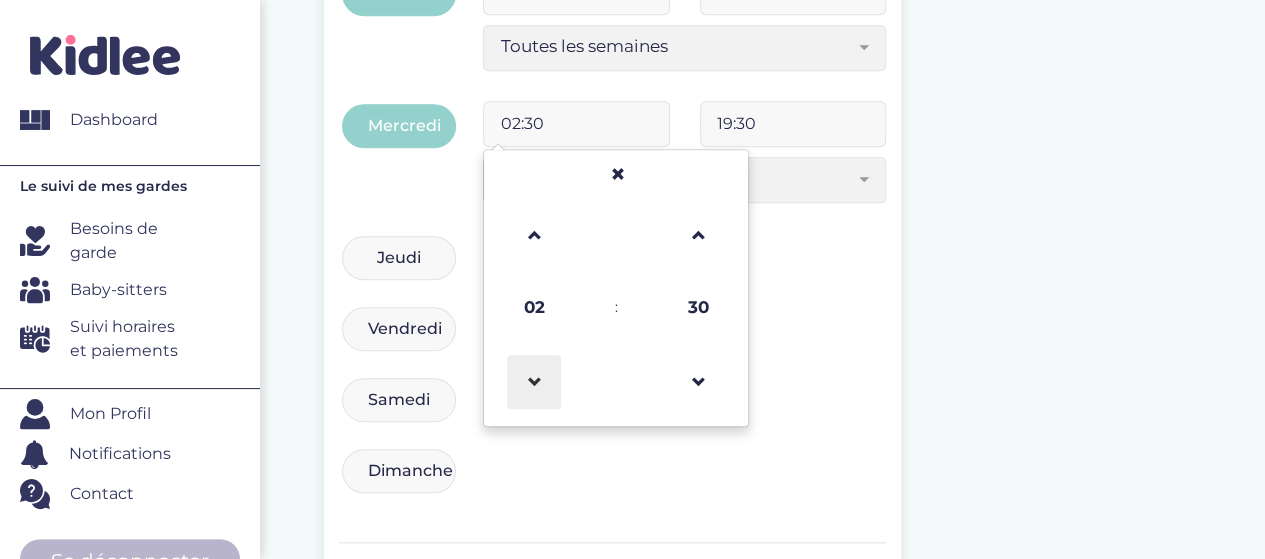 click at bounding box center (534, 382) 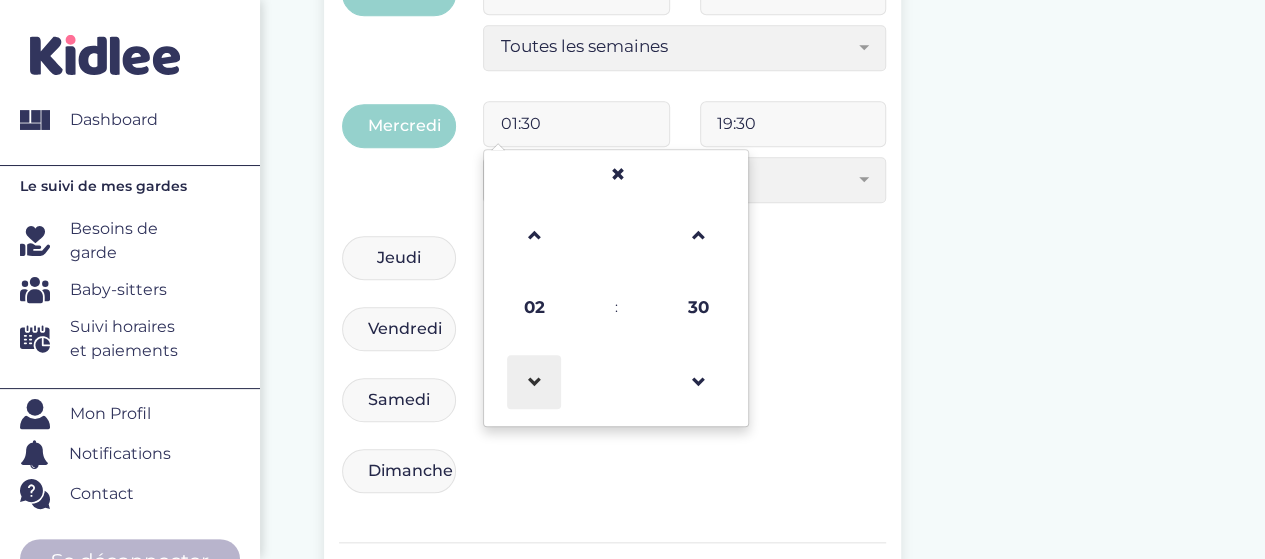 click at bounding box center [534, 382] 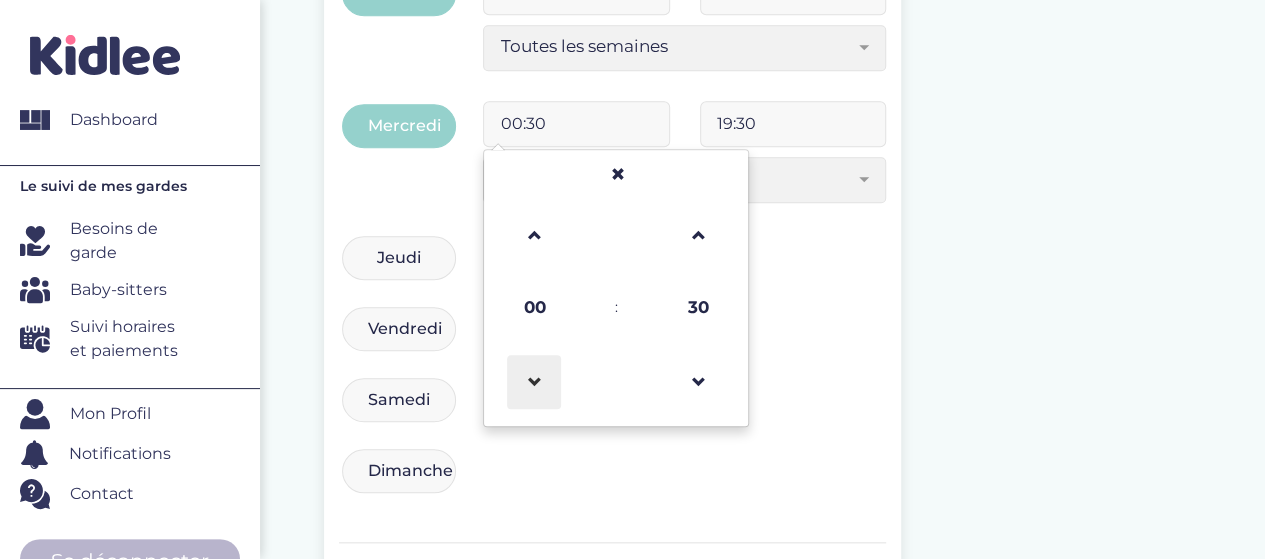 click at bounding box center [534, 382] 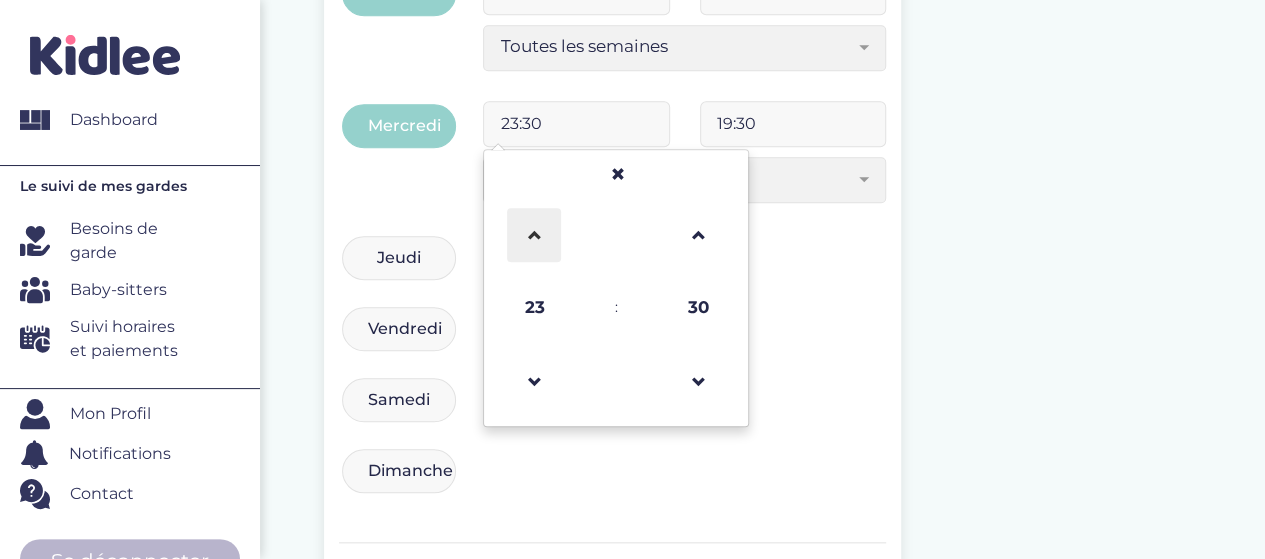 click at bounding box center (534, 235) 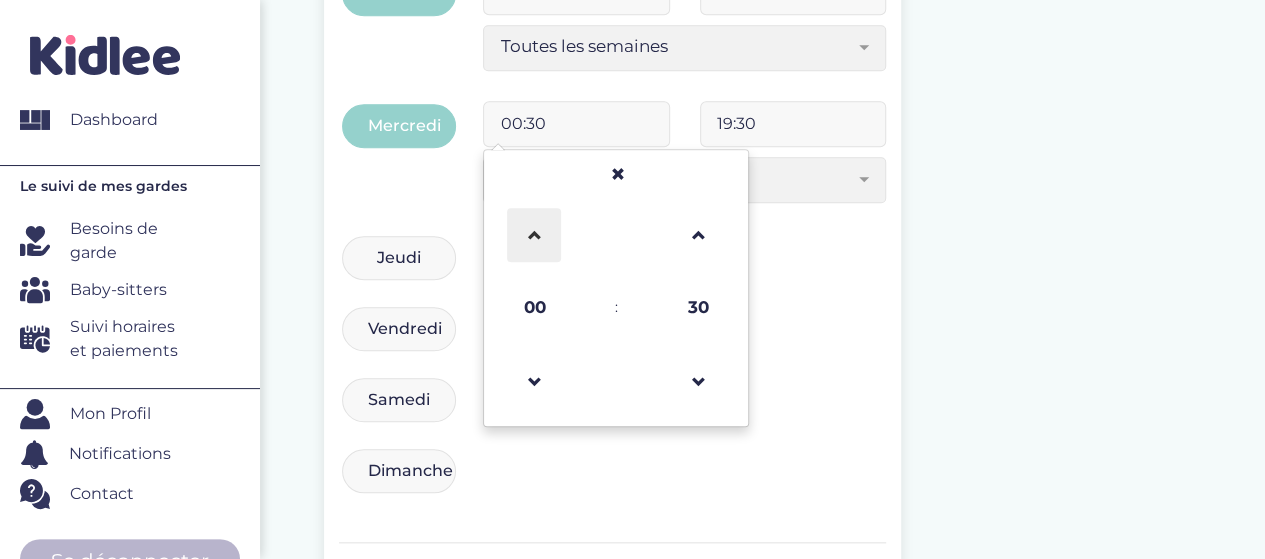 click at bounding box center [534, 235] 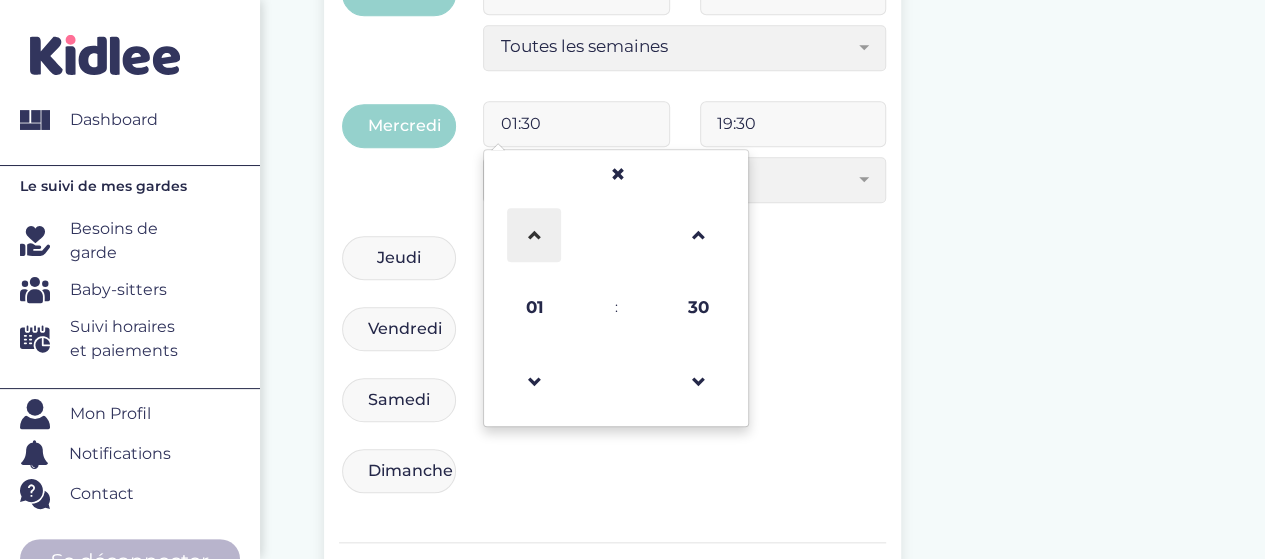 click at bounding box center [534, 235] 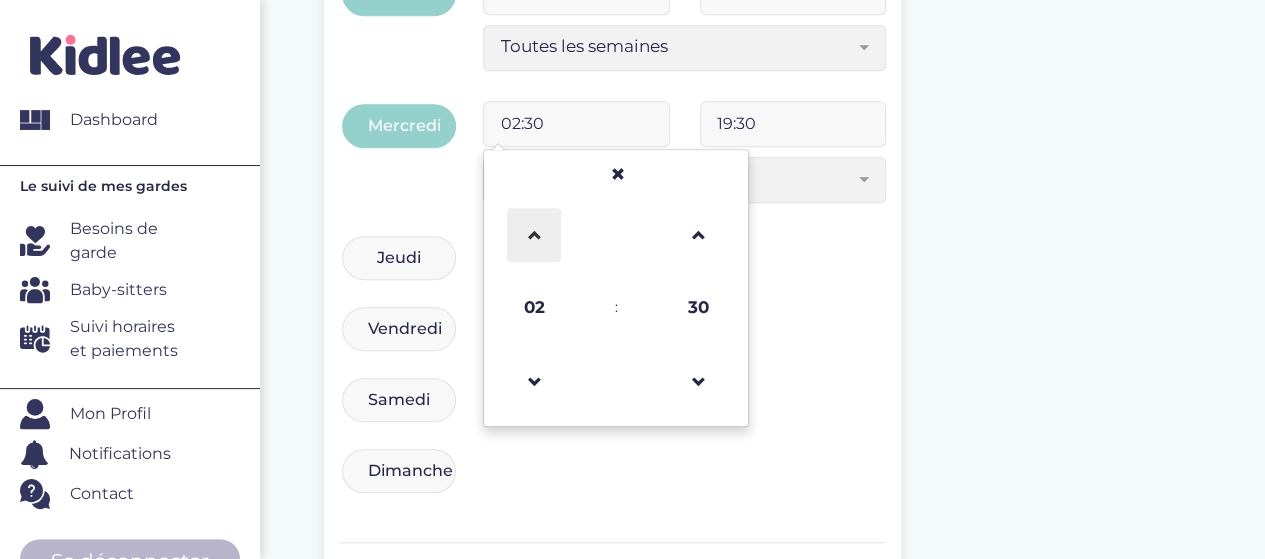 click at bounding box center (534, 235) 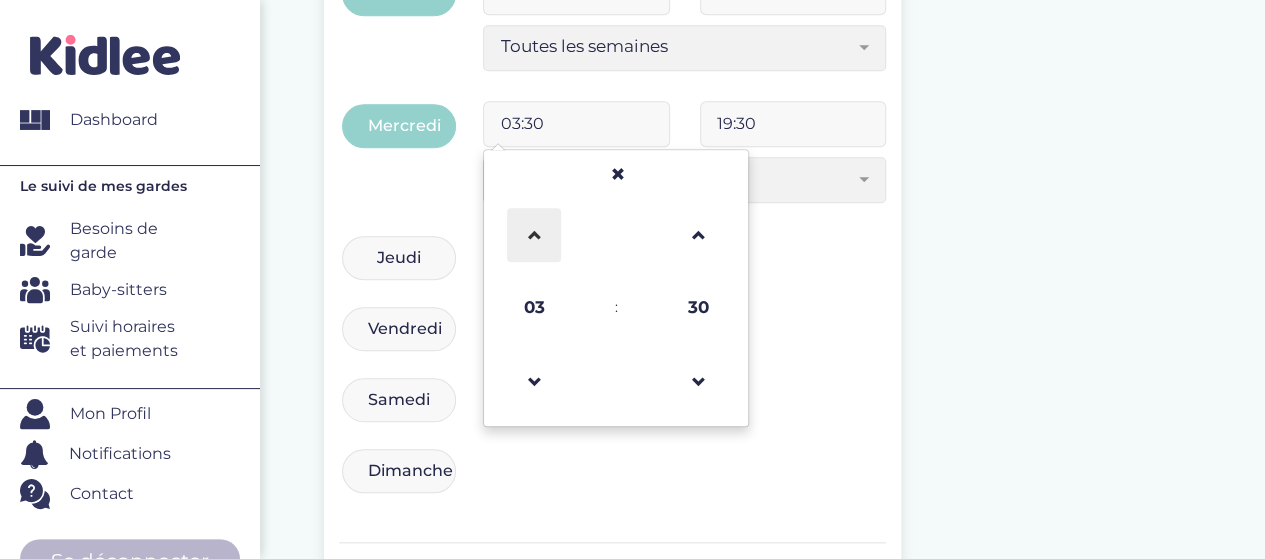 click at bounding box center (534, 235) 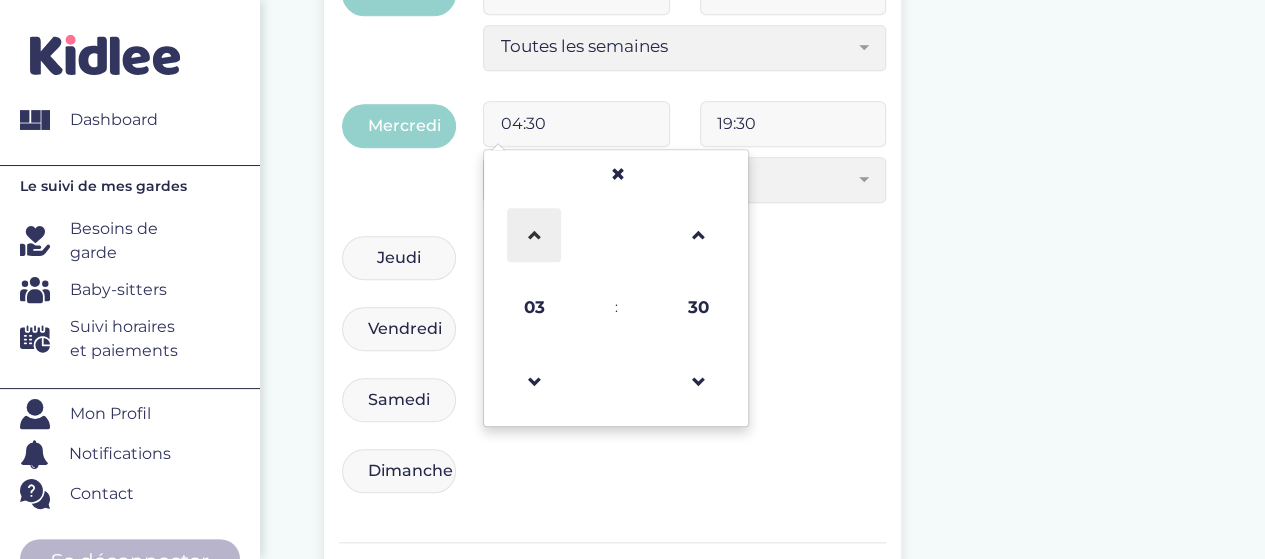 click at bounding box center [534, 235] 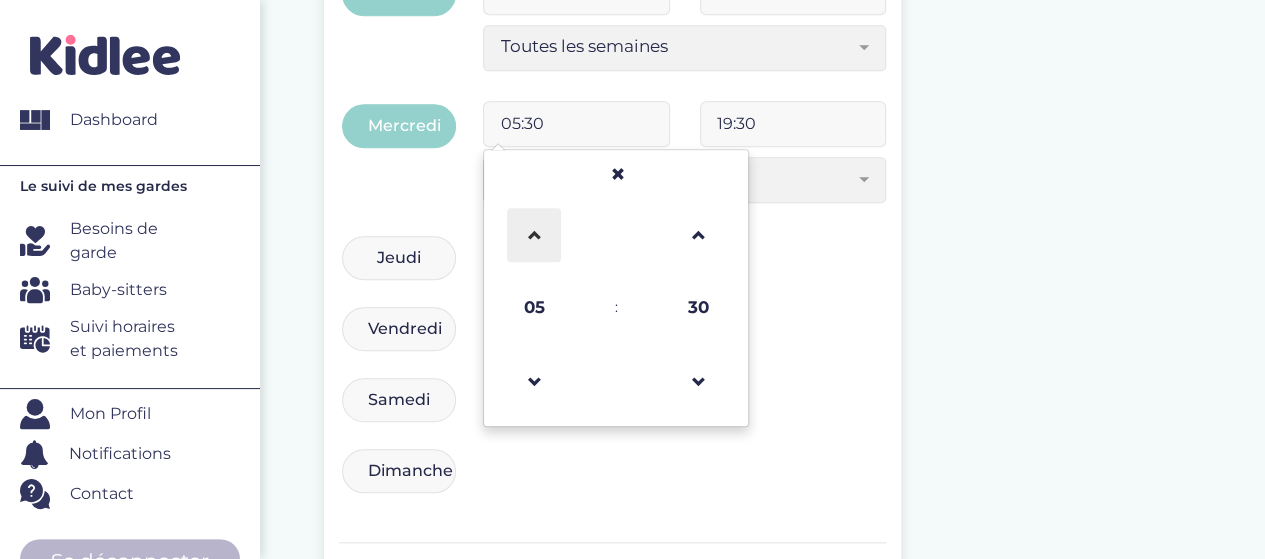 click at bounding box center [534, 235] 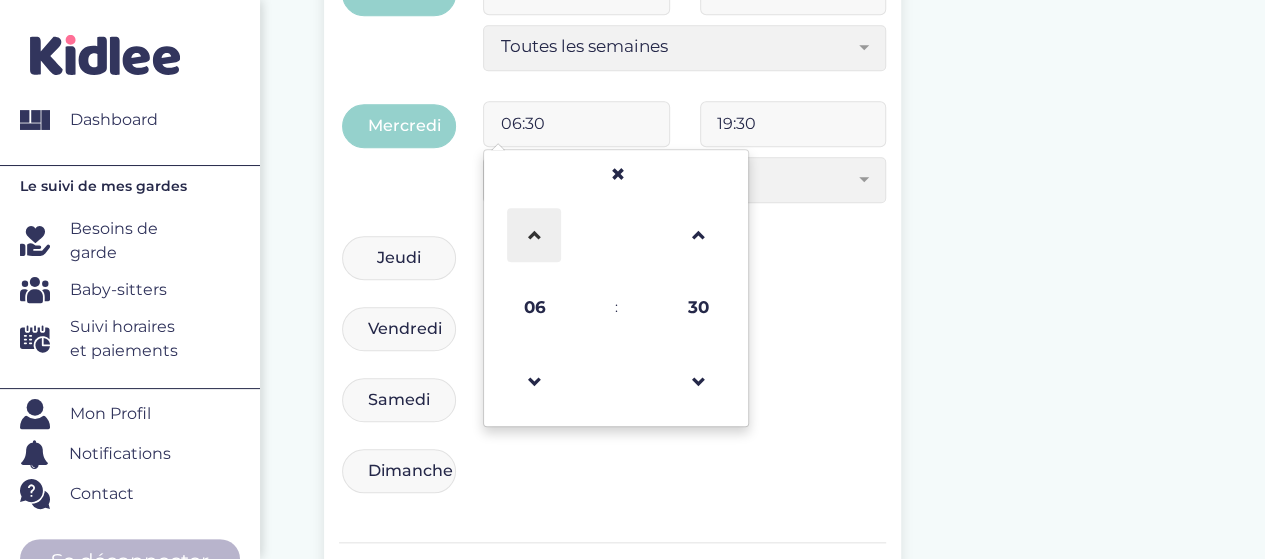 click at bounding box center [534, 235] 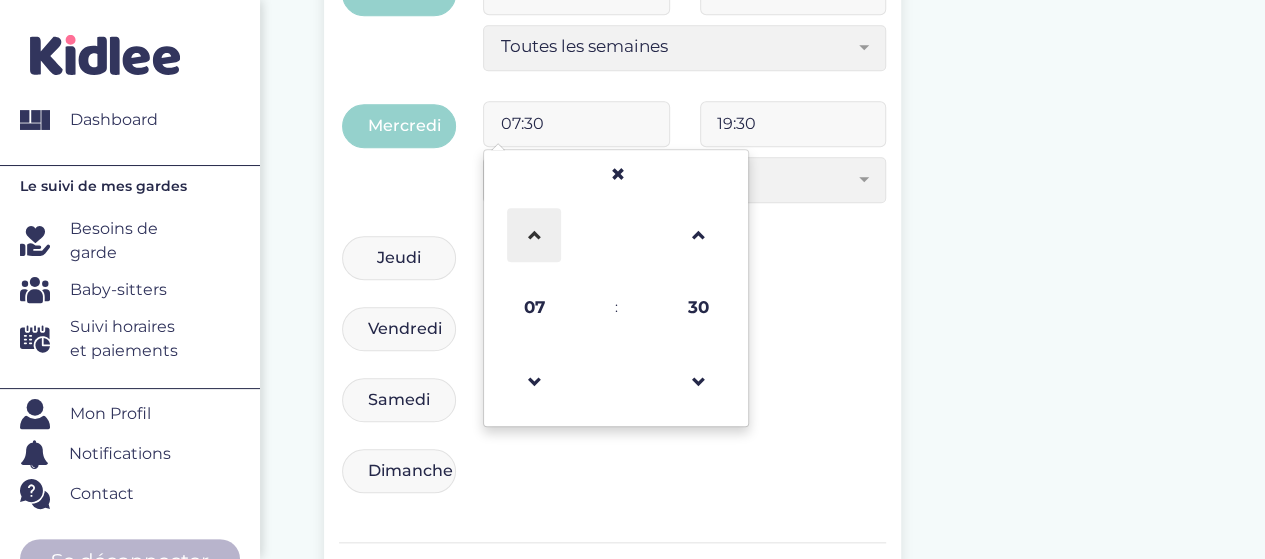 click at bounding box center [534, 235] 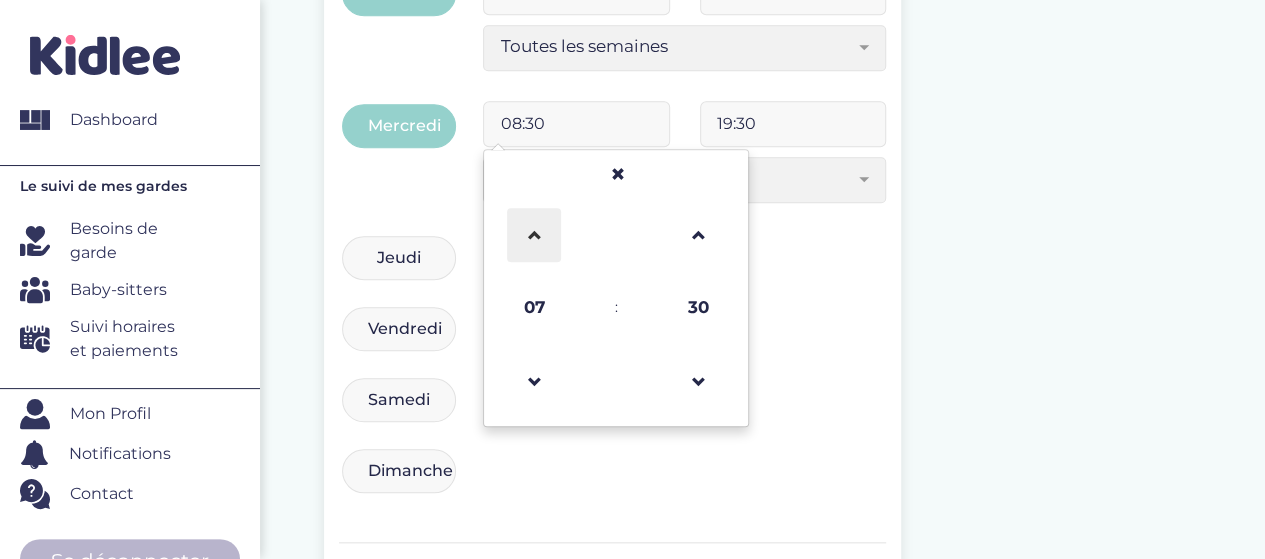 click at bounding box center (534, 235) 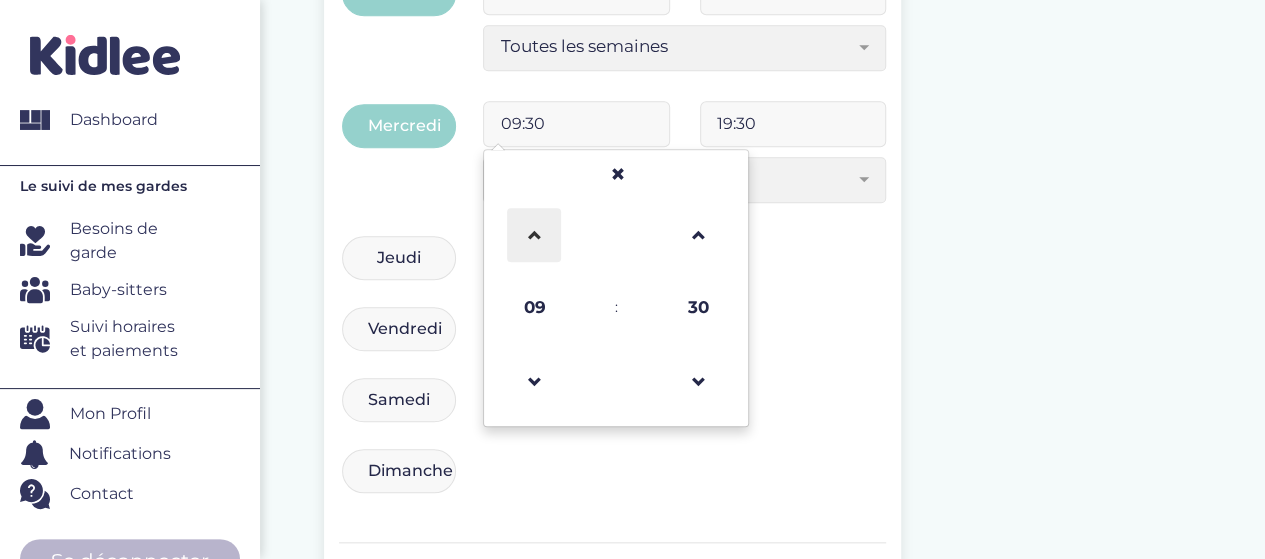click at bounding box center [534, 235] 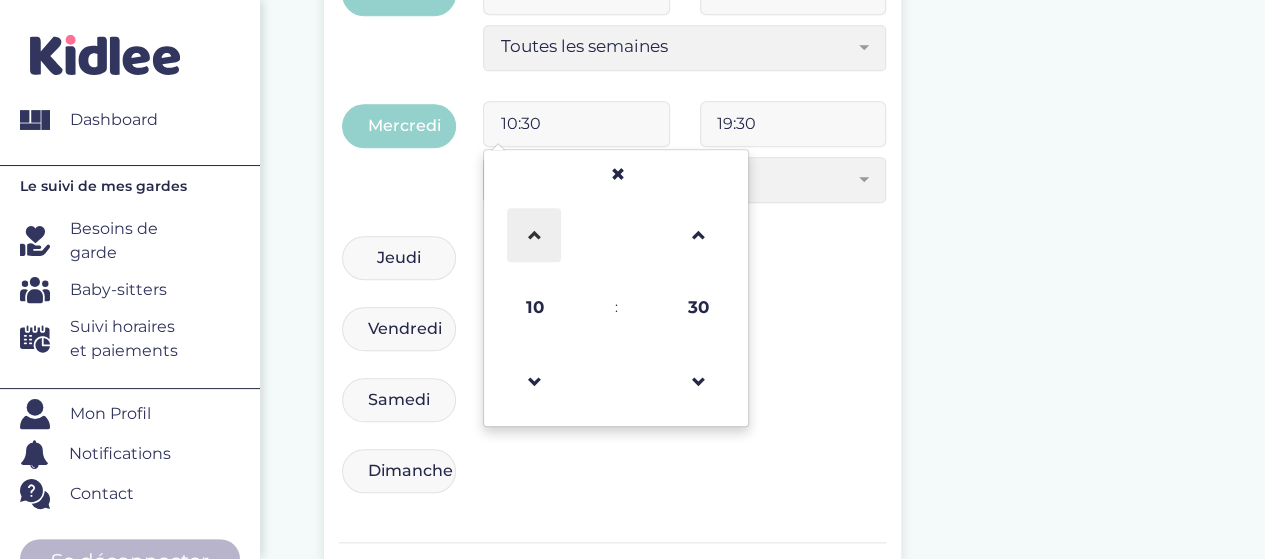 click at bounding box center [534, 235] 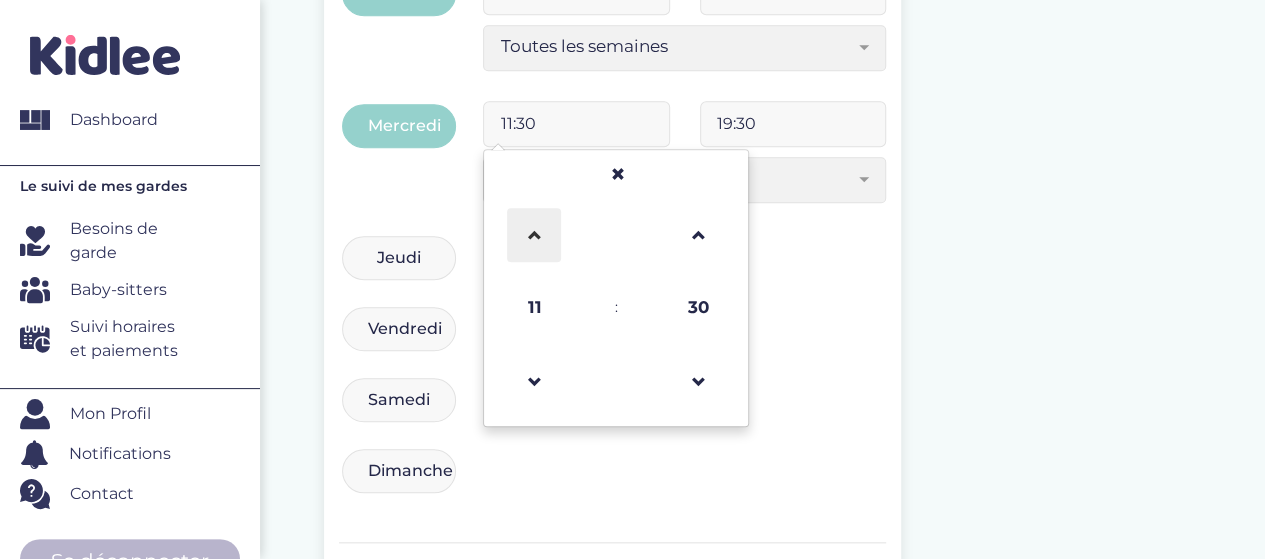 click at bounding box center (534, 235) 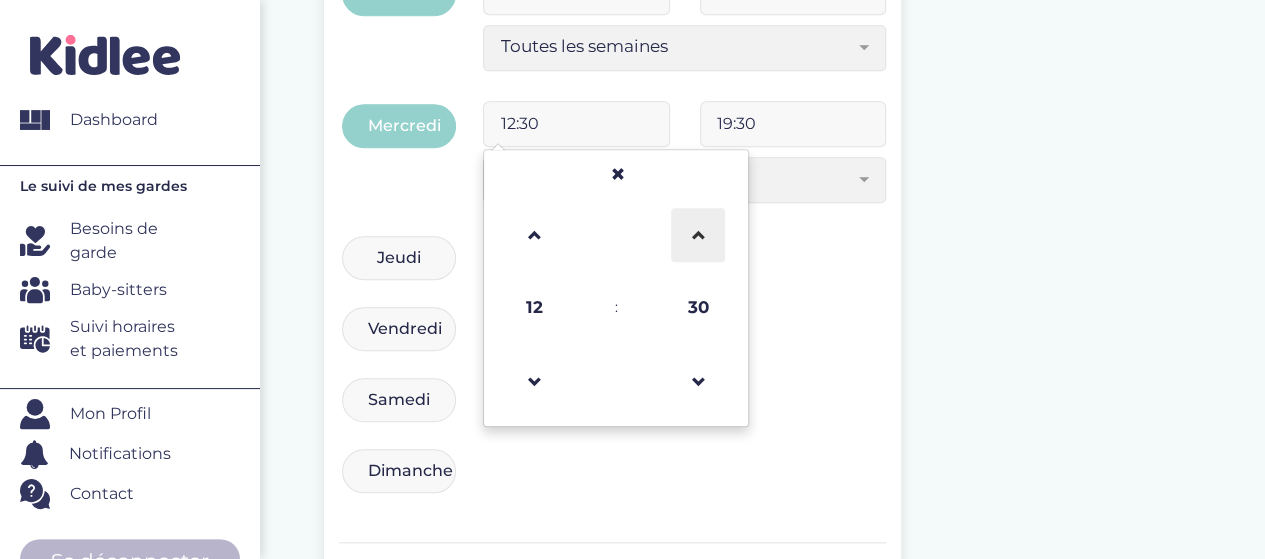 click at bounding box center (698, 235) 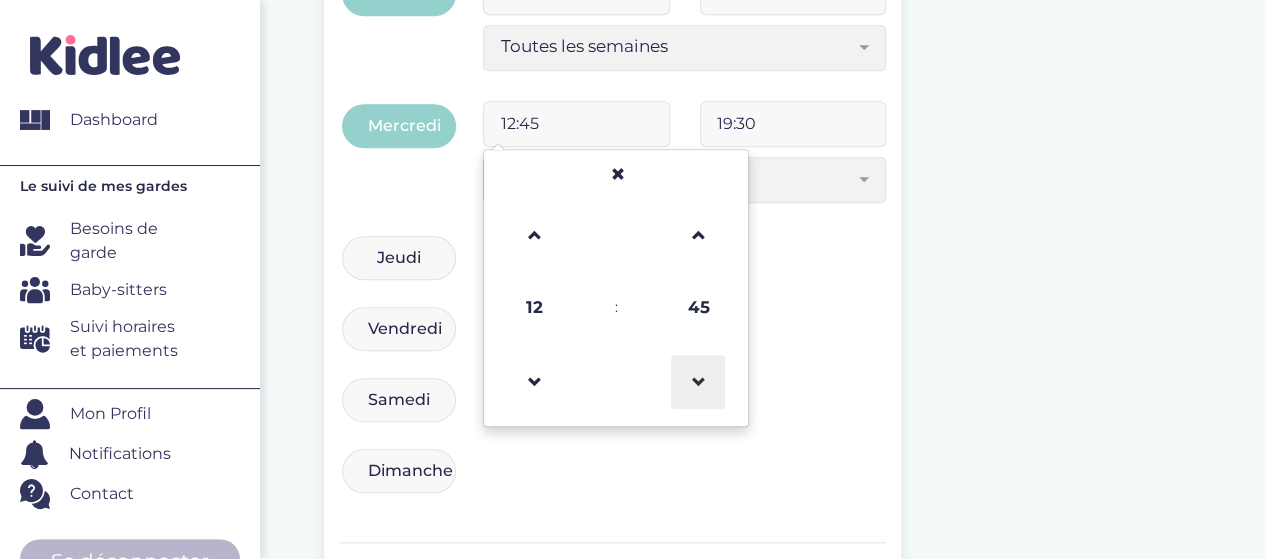 click at bounding box center (698, 382) 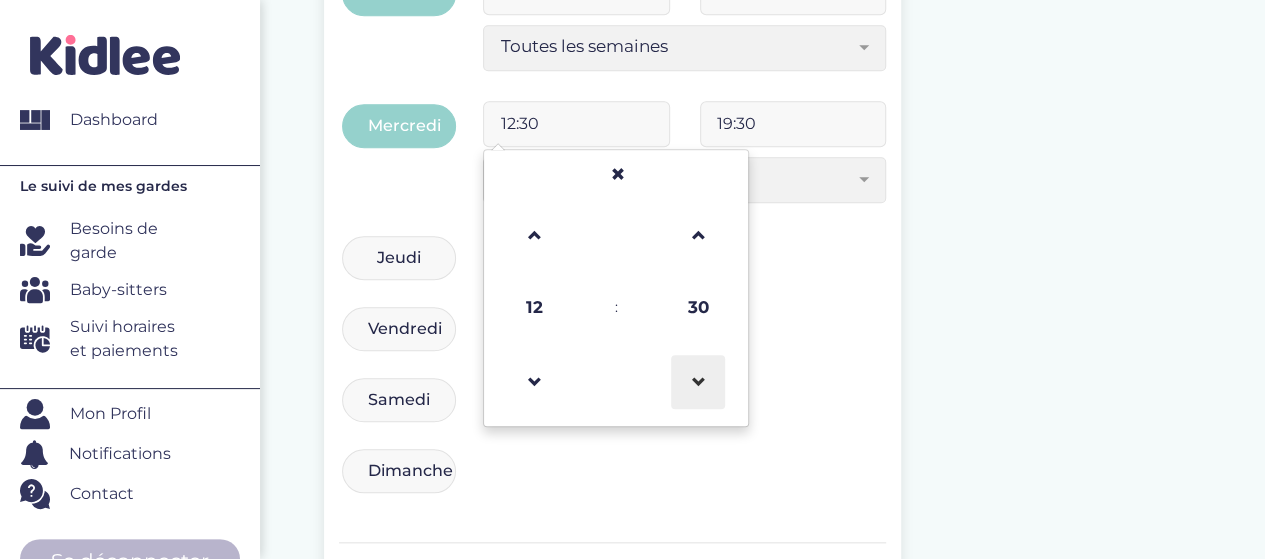 click at bounding box center [698, 382] 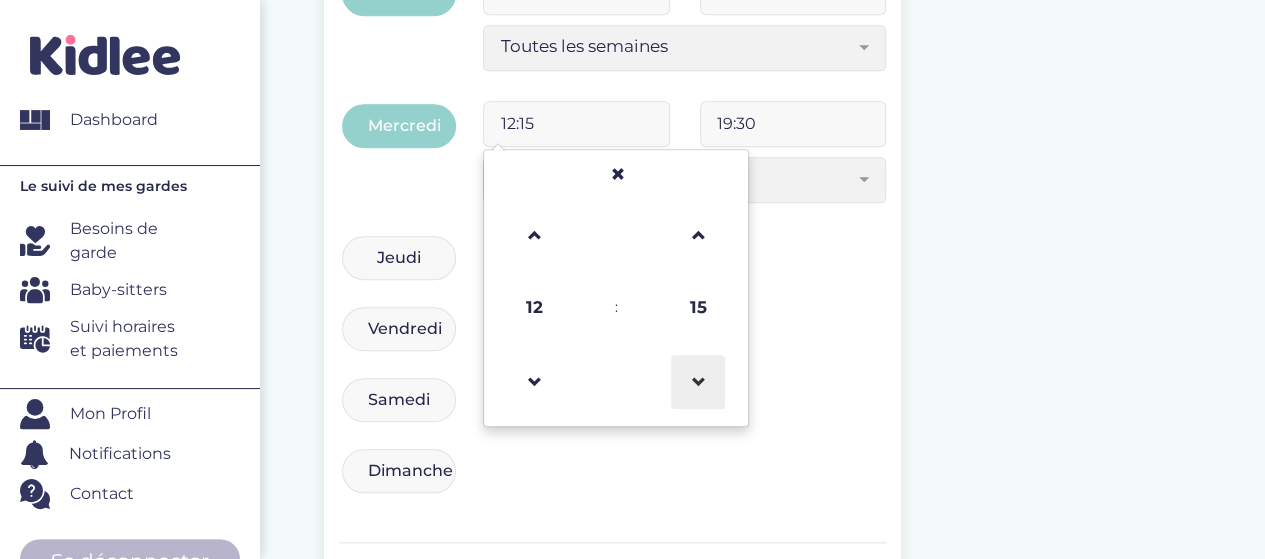 click at bounding box center [698, 382] 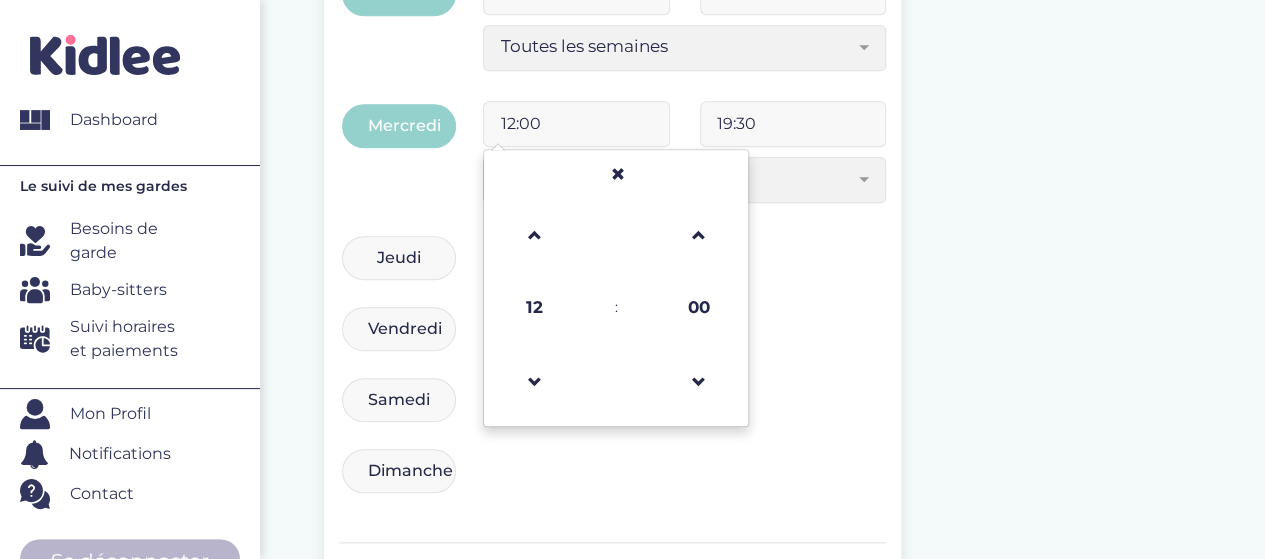 click on "Dimanche
16:30   19:30   Toutes les semaines
Toutes les 2
semaines
Tous les mois Toutes les semaines" at bounding box center [612, 481] 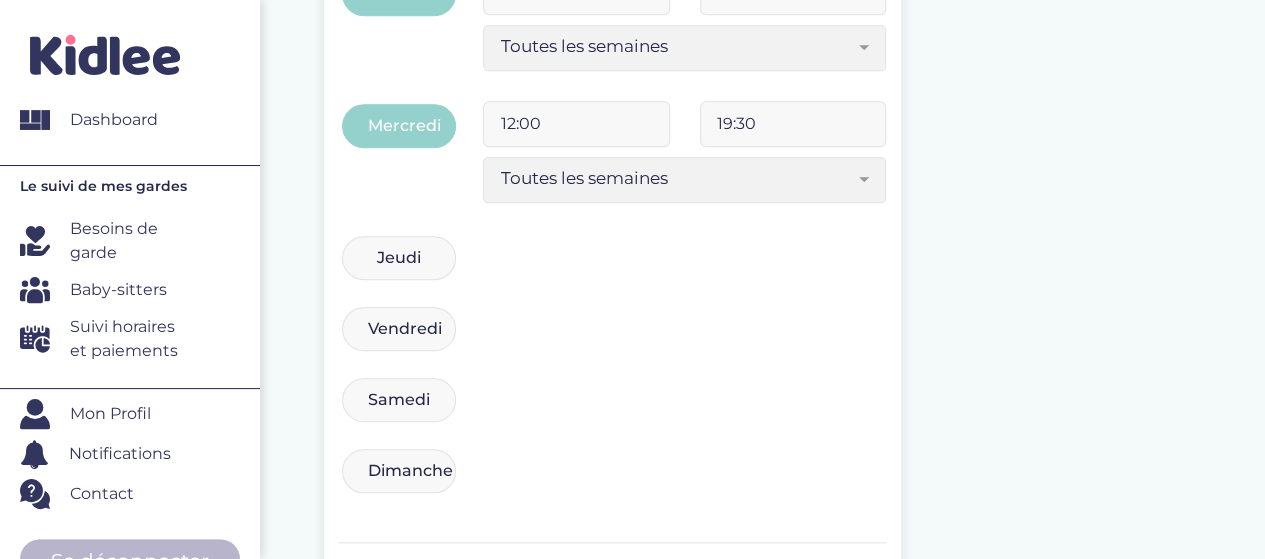 click on "19:30" at bounding box center (793, 124) 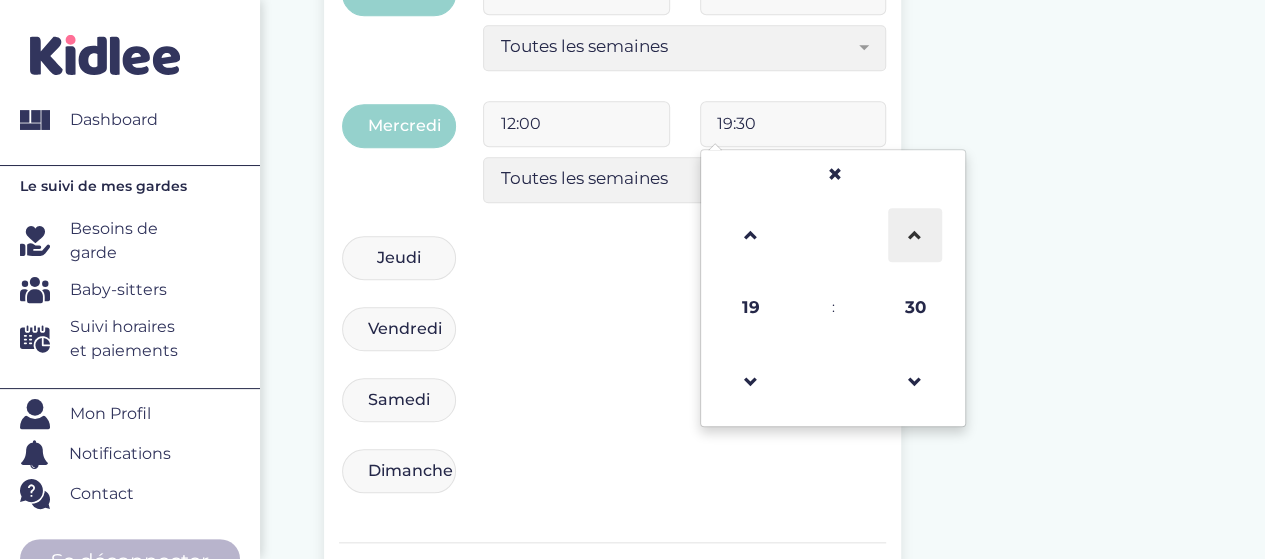 click at bounding box center (915, 235) 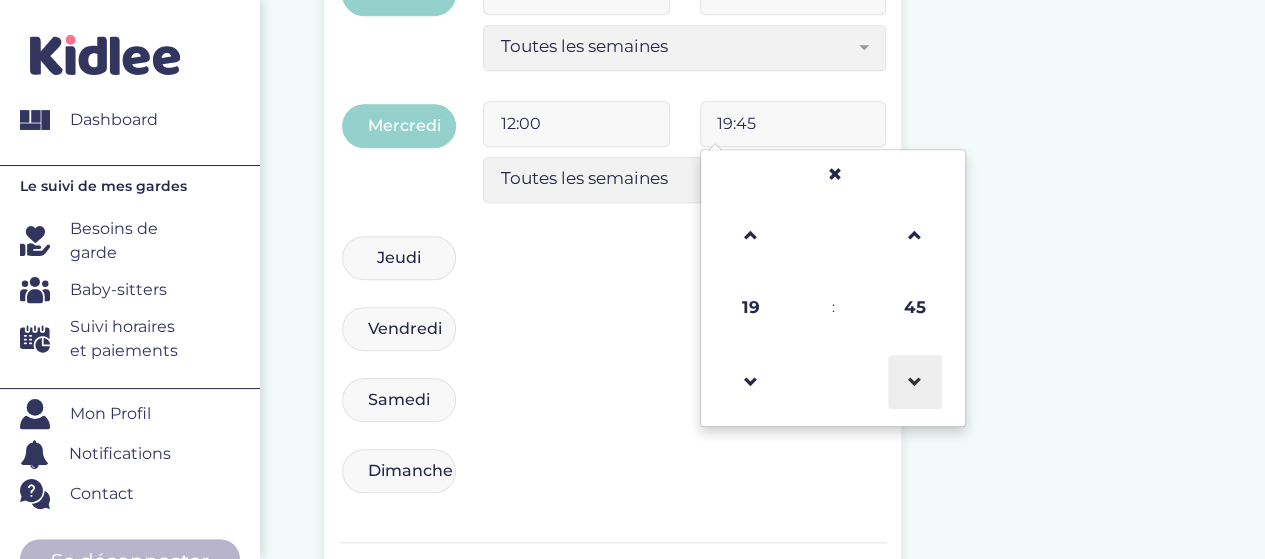 click at bounding box center [915, 382] 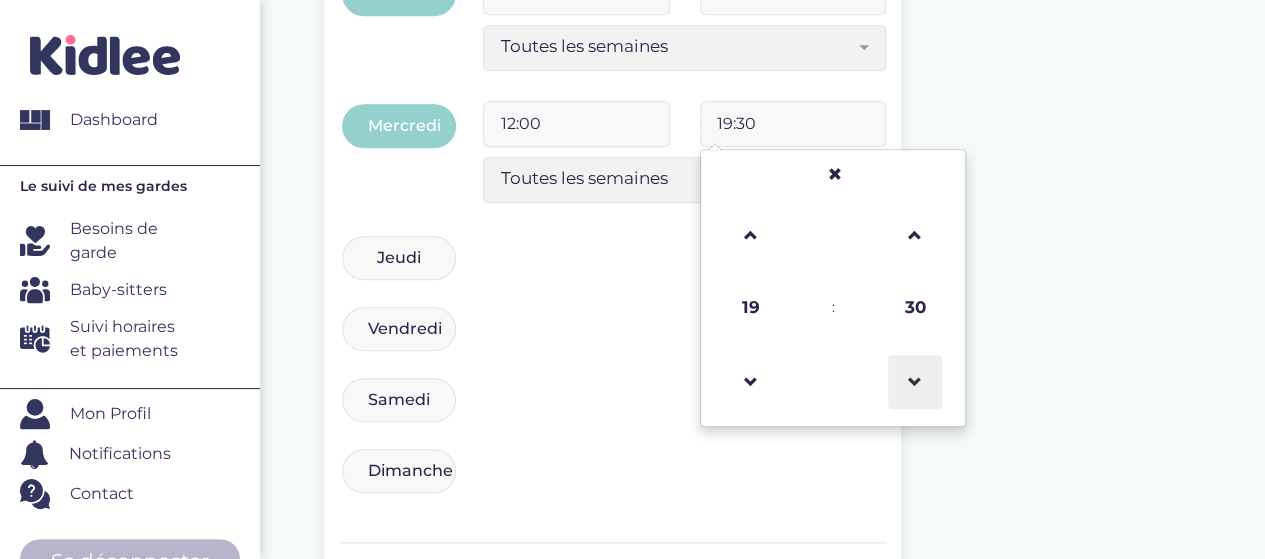 click at bounding box center (915, 382) 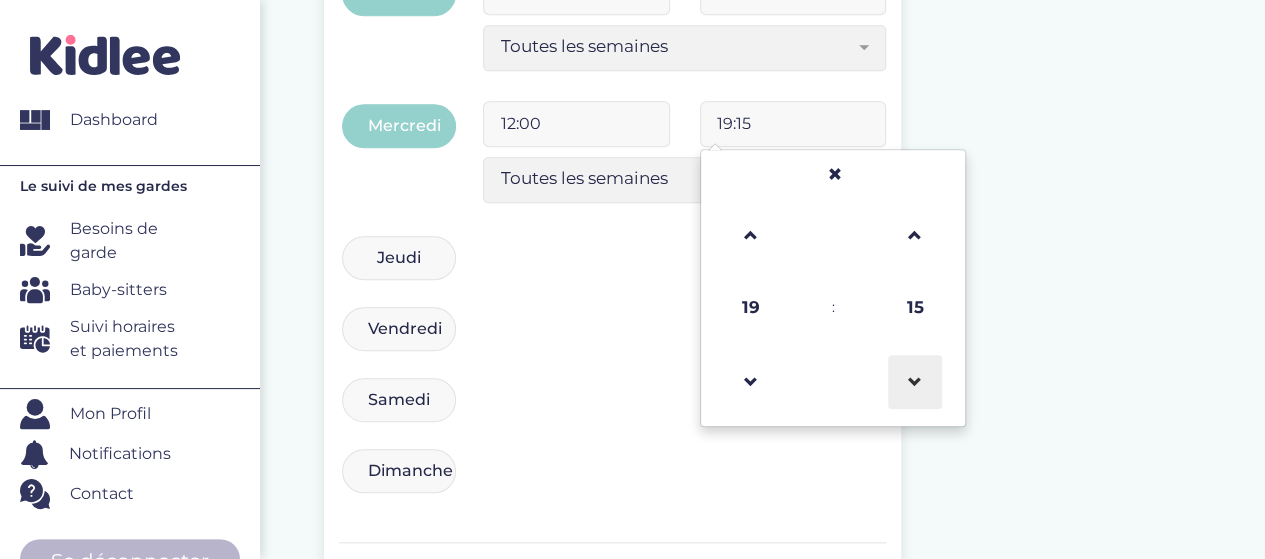 click at bounding box center [915, 382] 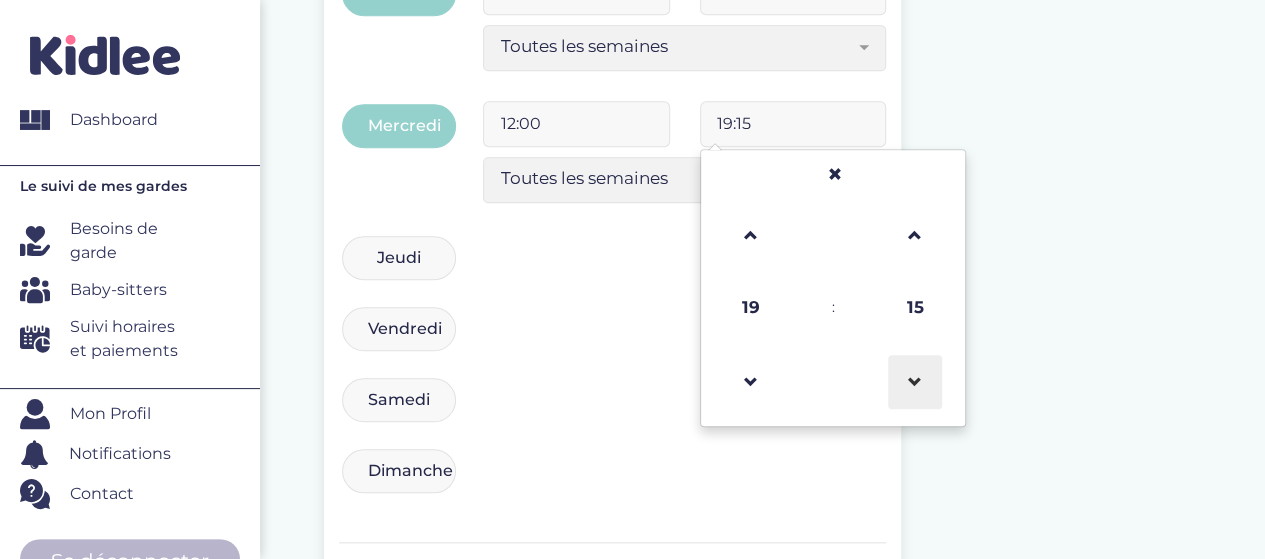 type on "19:00" 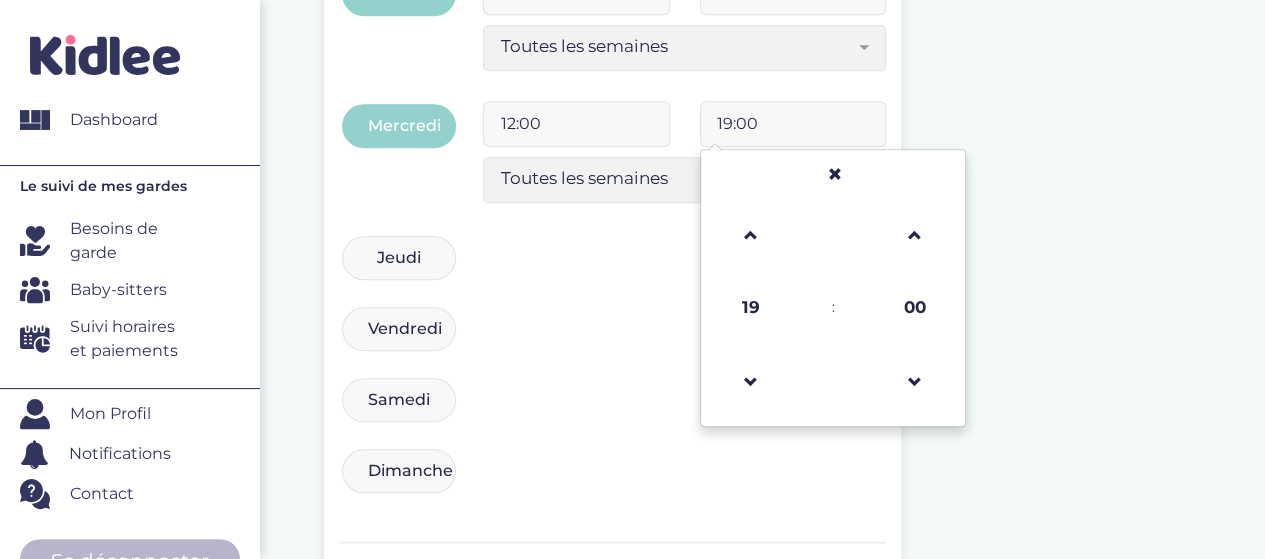 click on "Dimanche
16:30   19:30   Toutes les semaines
Toutes les 2
semaines
Tous les mois Toutes les semaines" at bounding box center (612, 481) 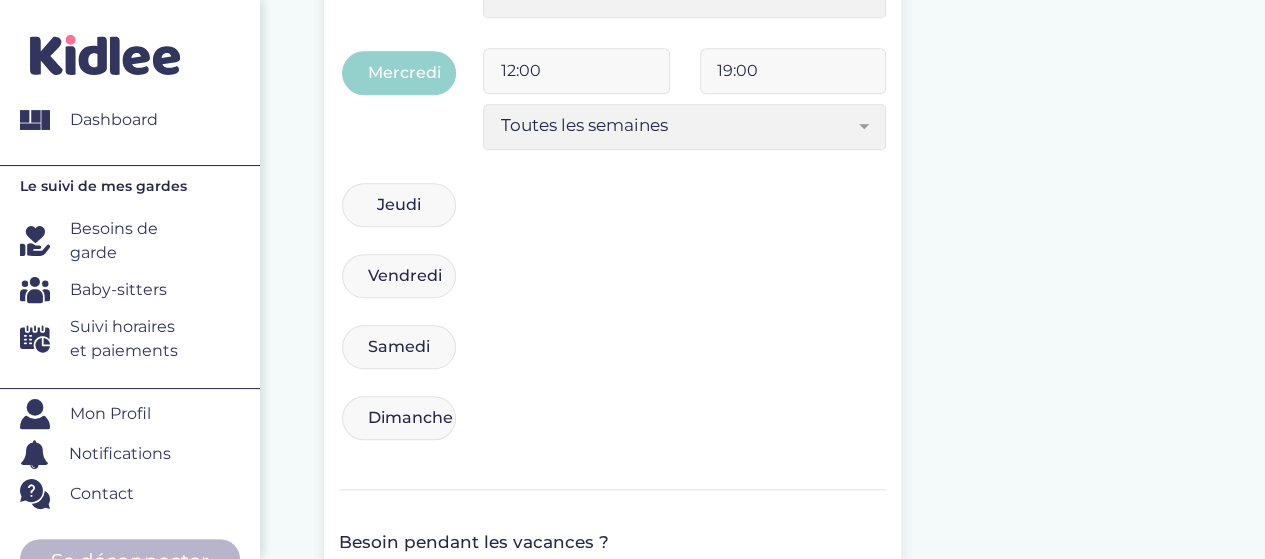 scroll, scrollTop: 1070, scrollLeft: 0, axis: vertical 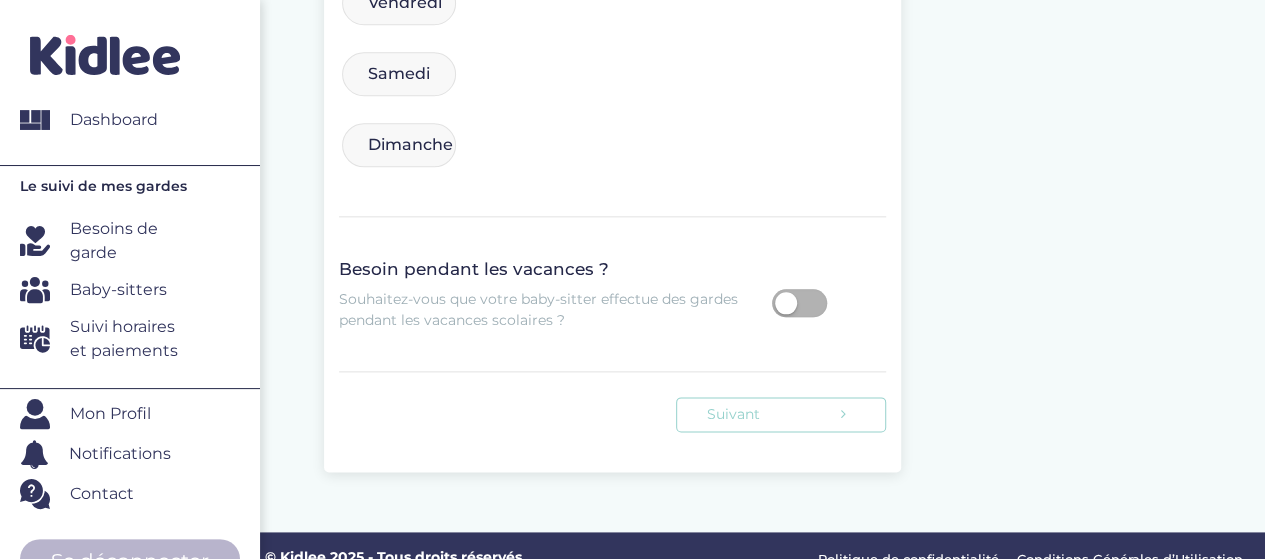 click on "Suivant" at bounding box center (781, 414) 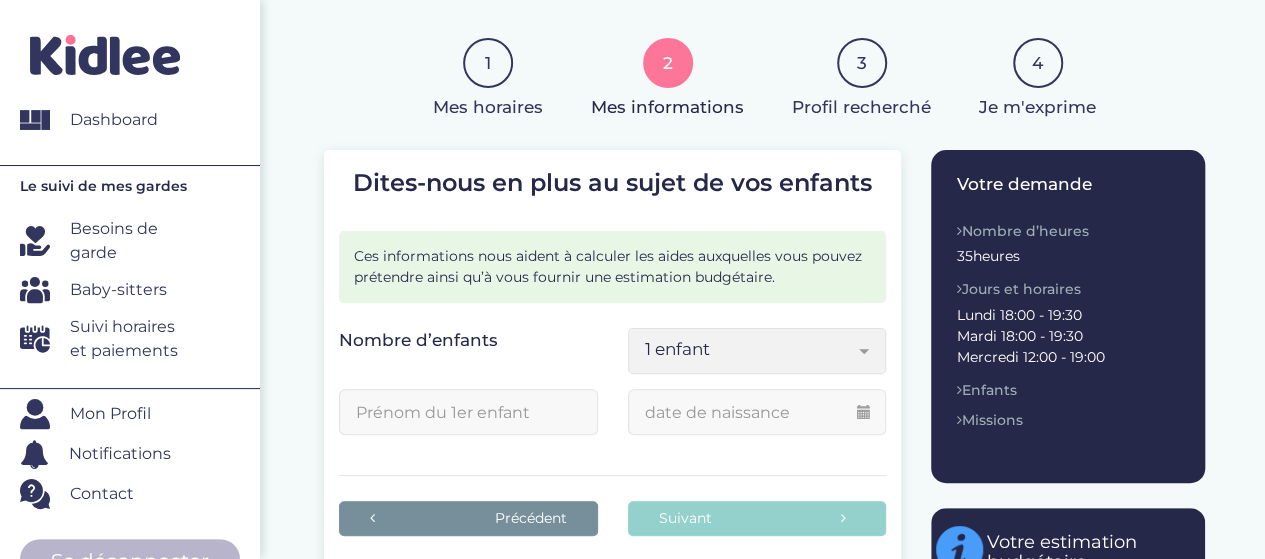 scroll, scrollTop: 250, scrollLeft: 0, axis: vertical 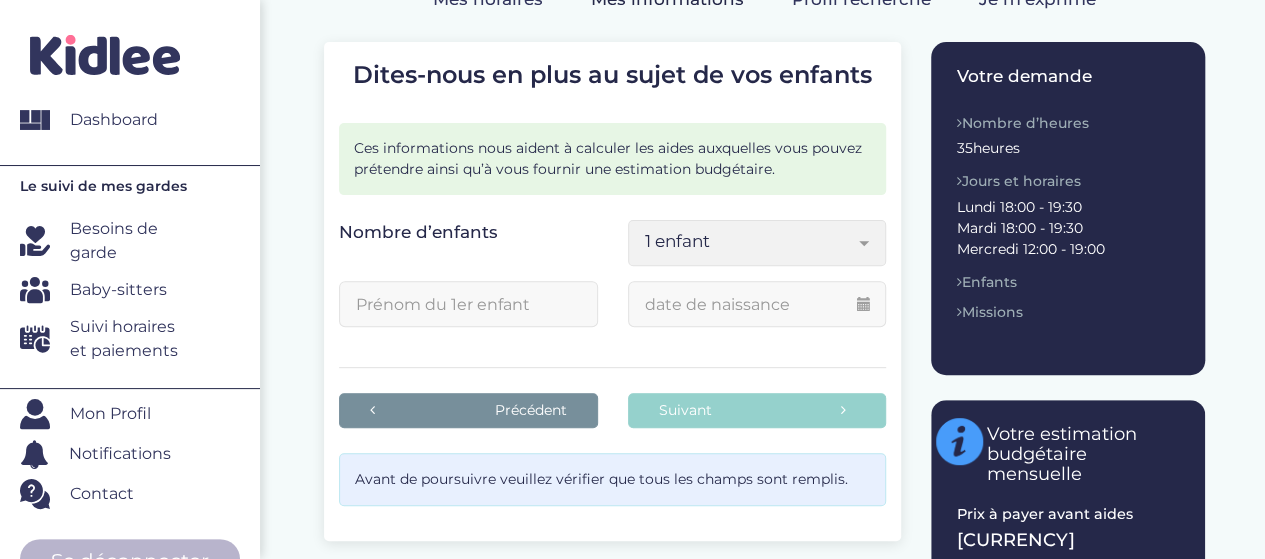 click at bounding box center (468, 304) 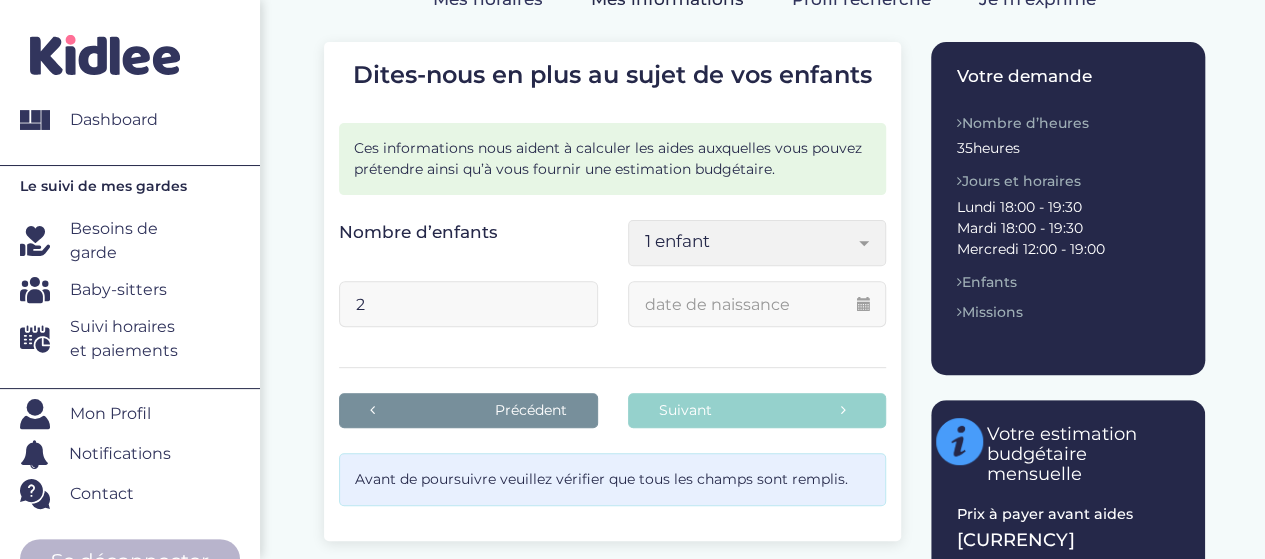 type on "2" 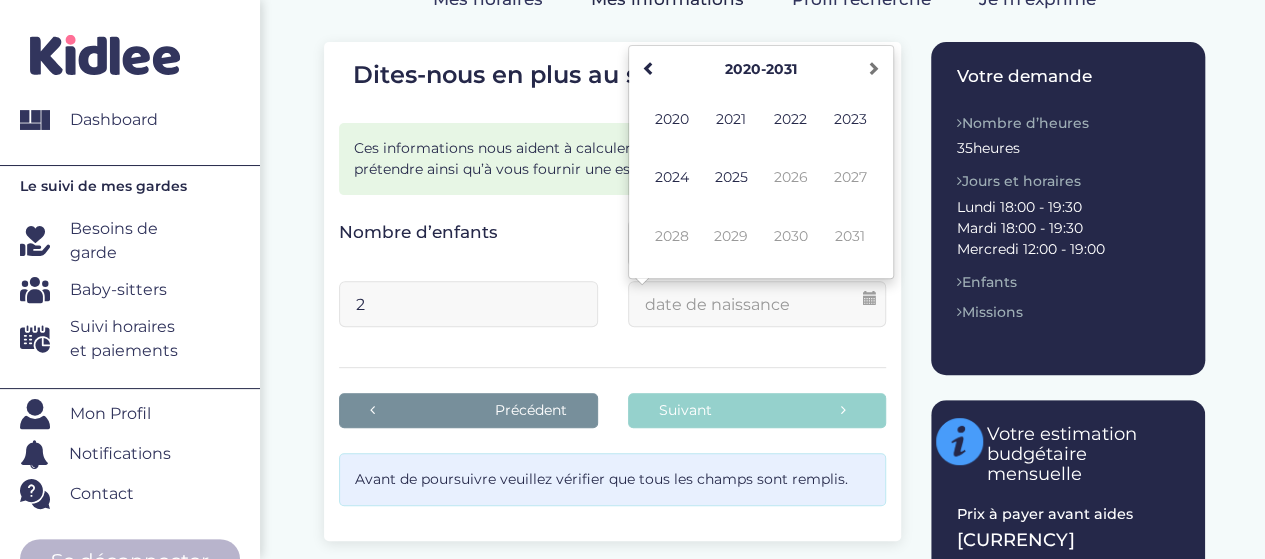 click at bounding box center [757, 304] 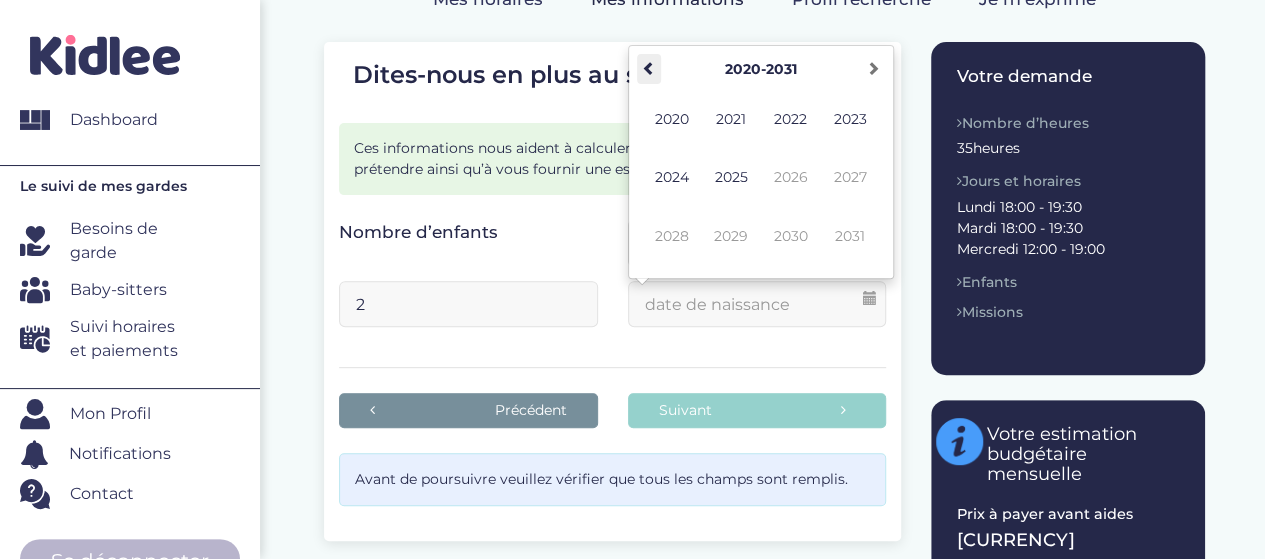 click at bounding box center (649, 69) 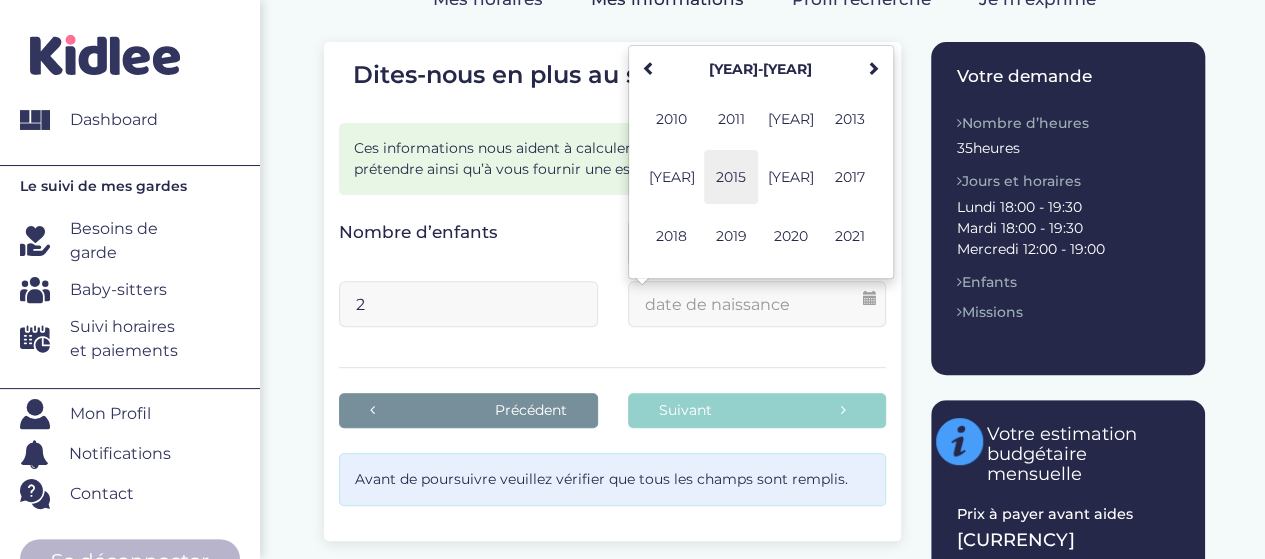 click on "2015" at bounding box center [731, 177] 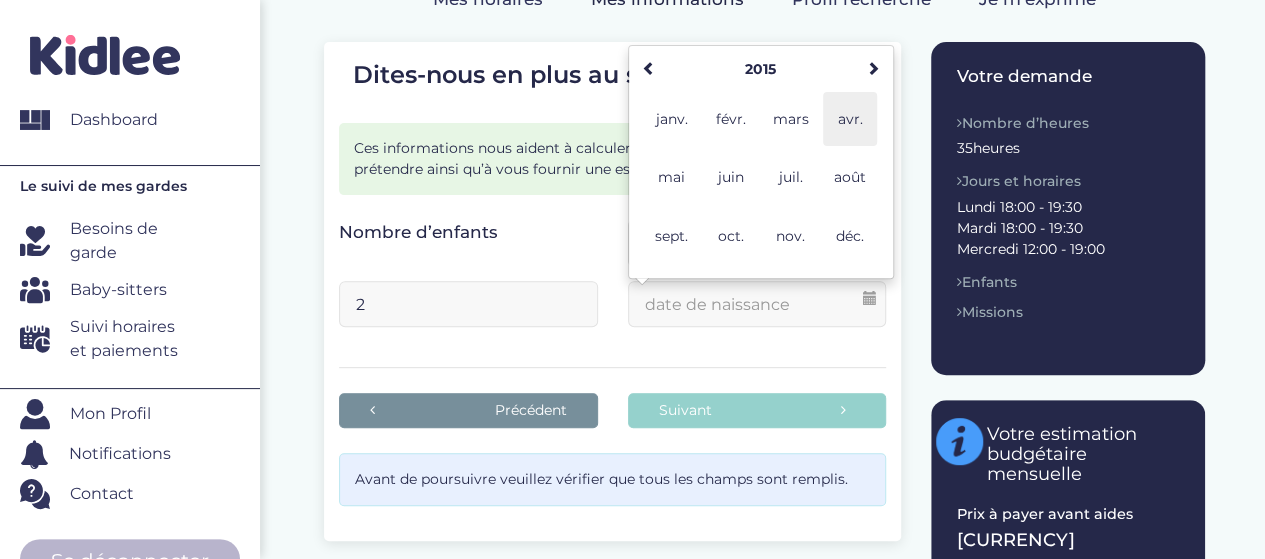 click on "avr." at bounding box center [850, 119] 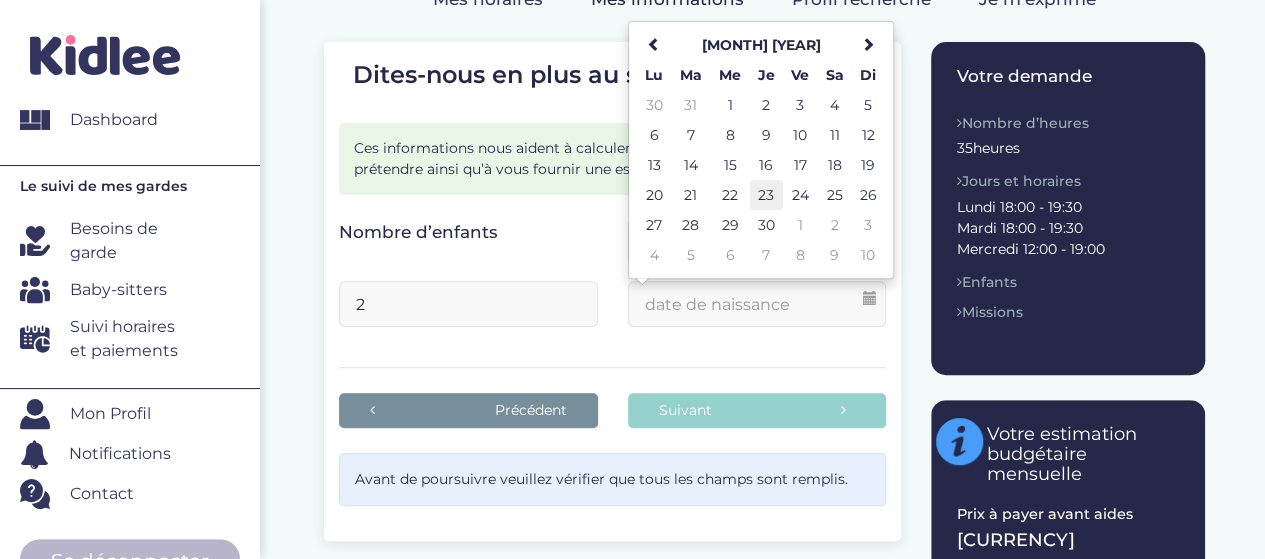 click on "23" at bounding box center (766, 195) 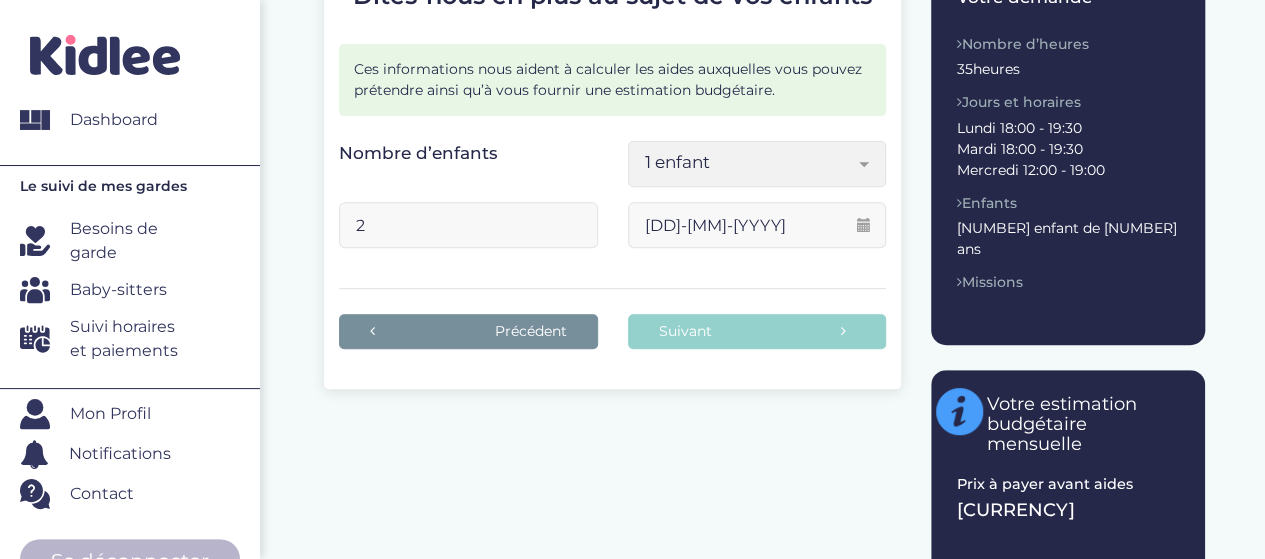 scroll, scrollTop: 330, scrollLeft: 0, axis: vertical 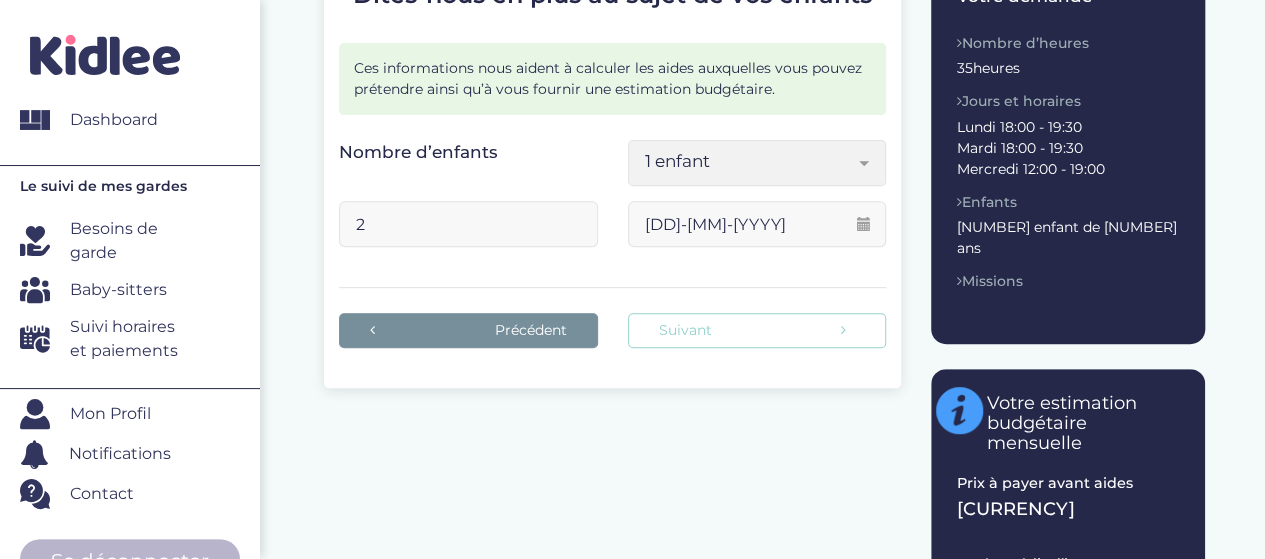 click on "Suivant" at bounding box center [757, 330] 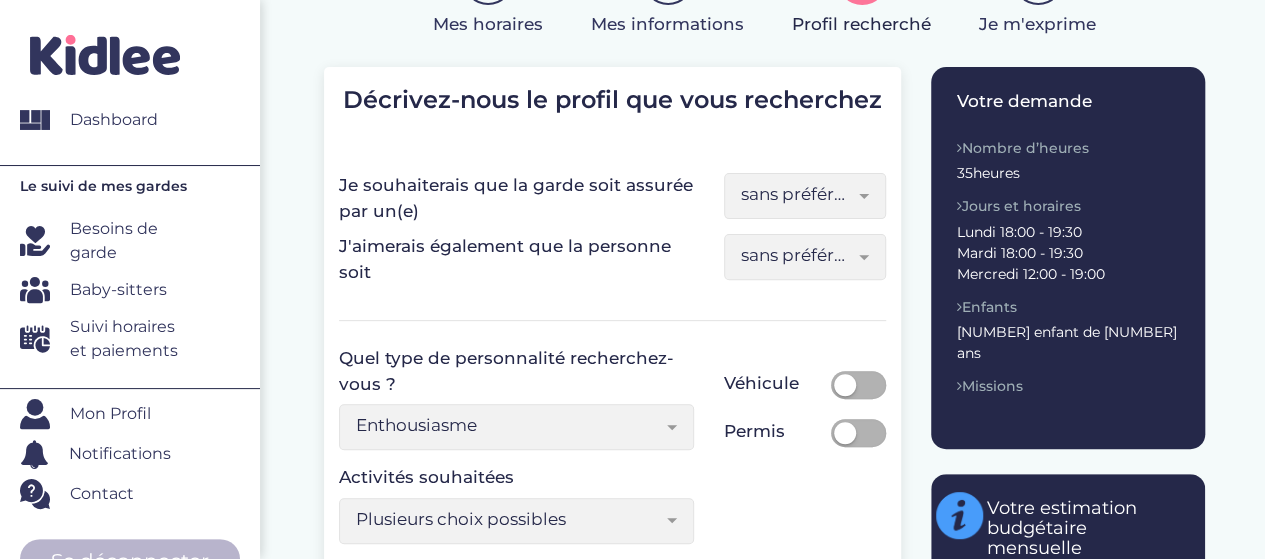 scroll, scrollTop: 238, scrollLeft: 0, axis: vertical 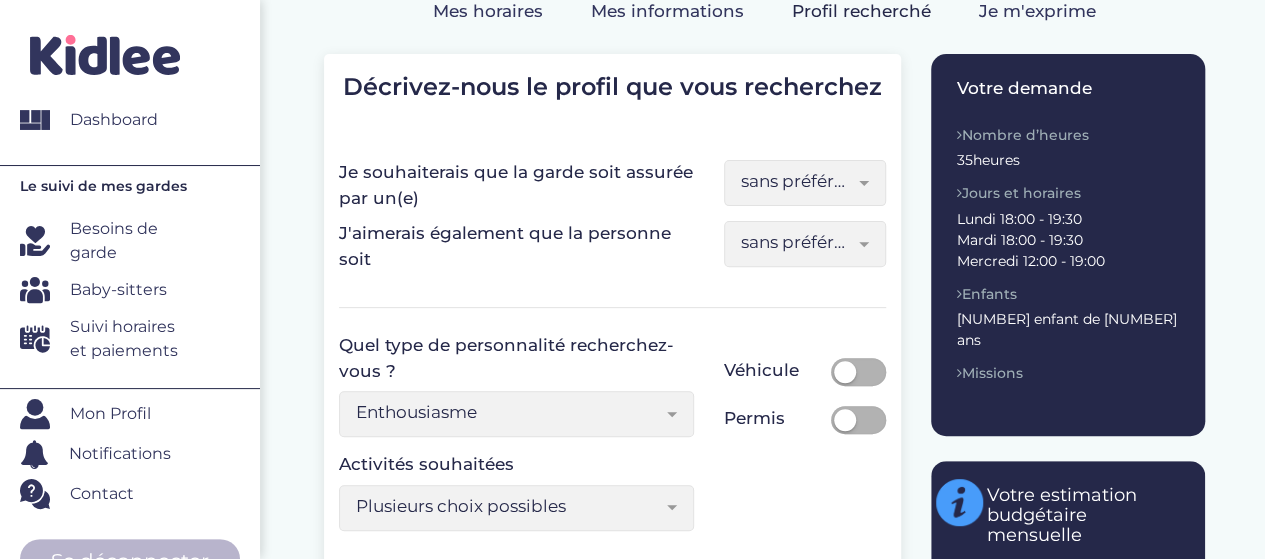 click on "sans préférence" at bounding box center (797, 181) 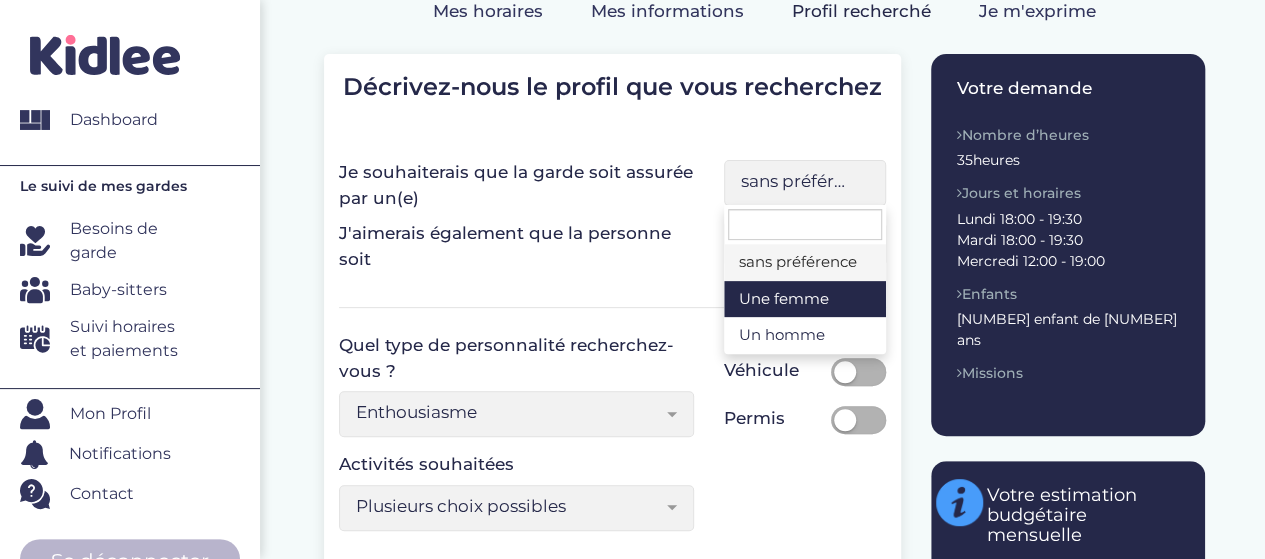 select on "1" 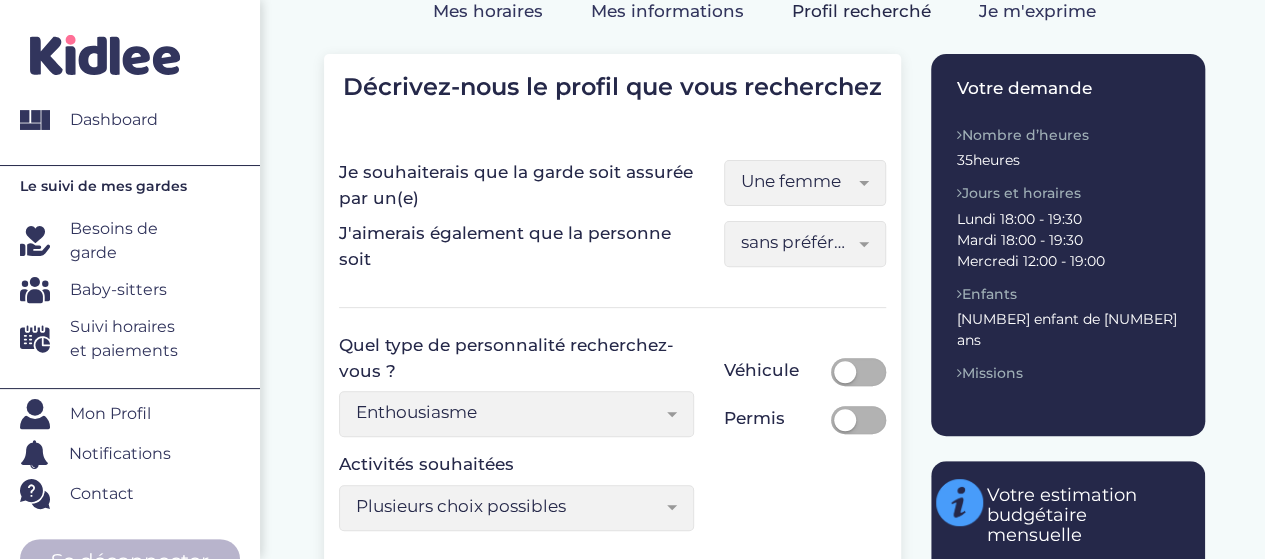 click on "sans préférence" at bounding box center [797, 242] 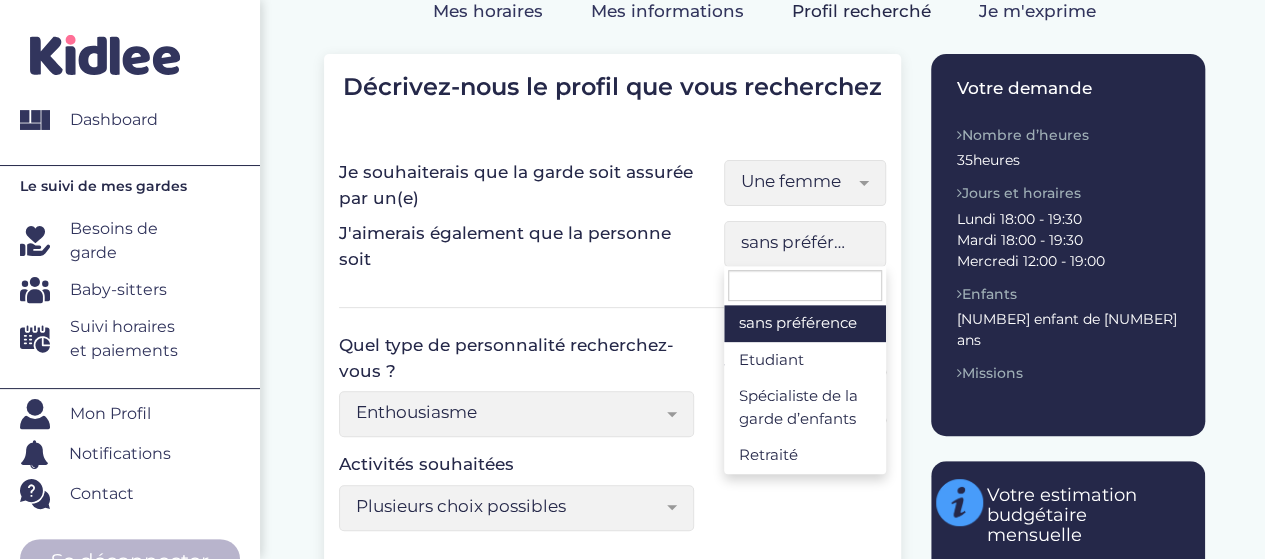 select on "5" 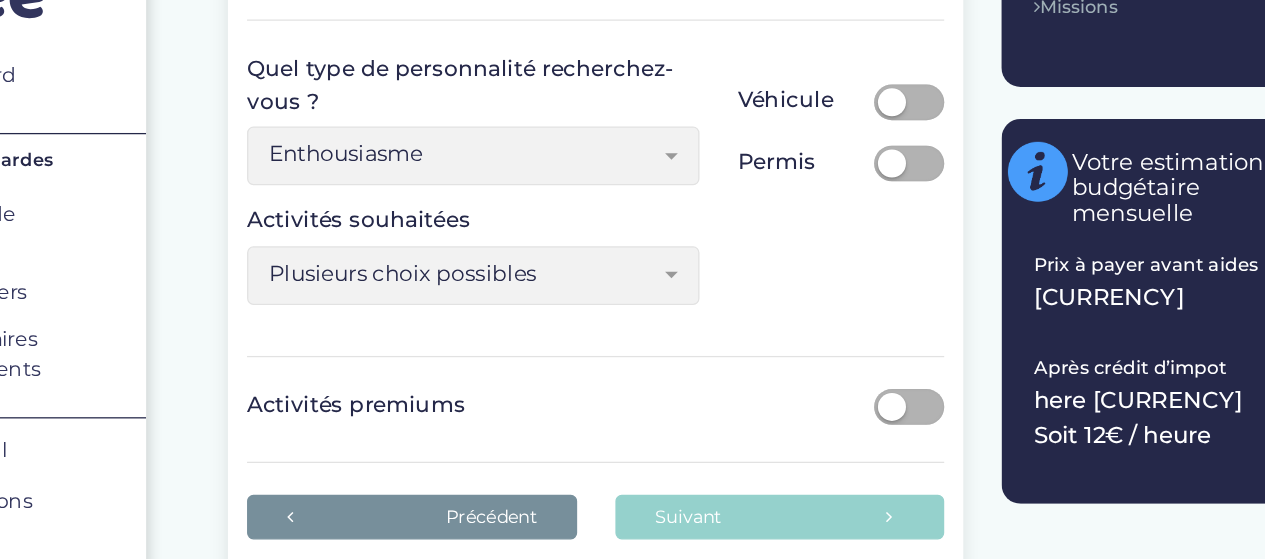 scroll, scrollTop: 545, scrollLeft: 0, axis: vertical 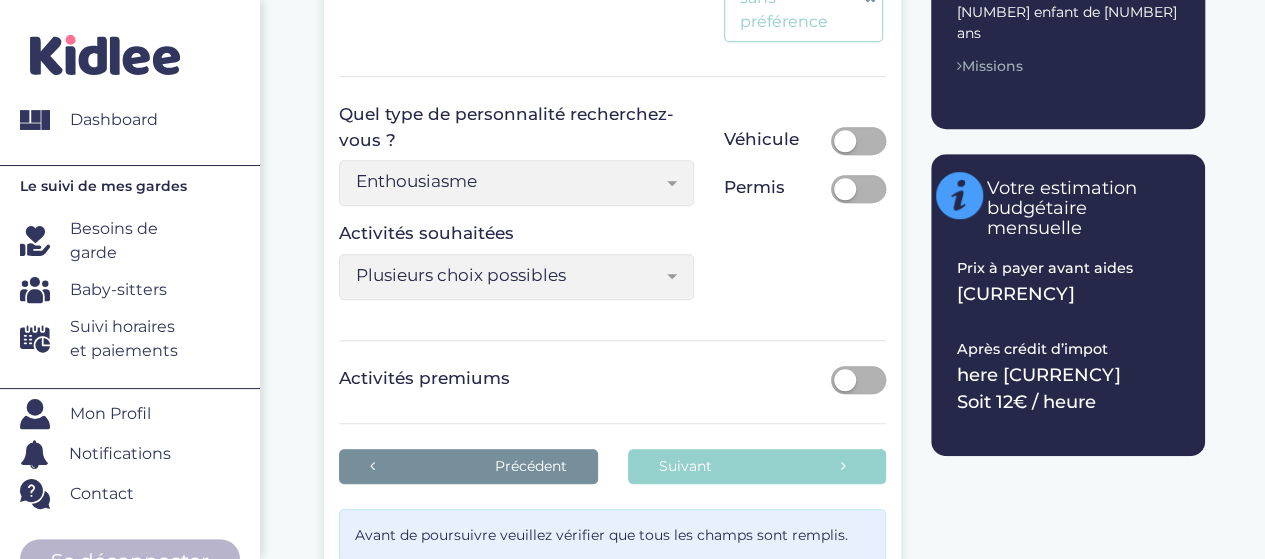 click at bounding box center [679, 183] 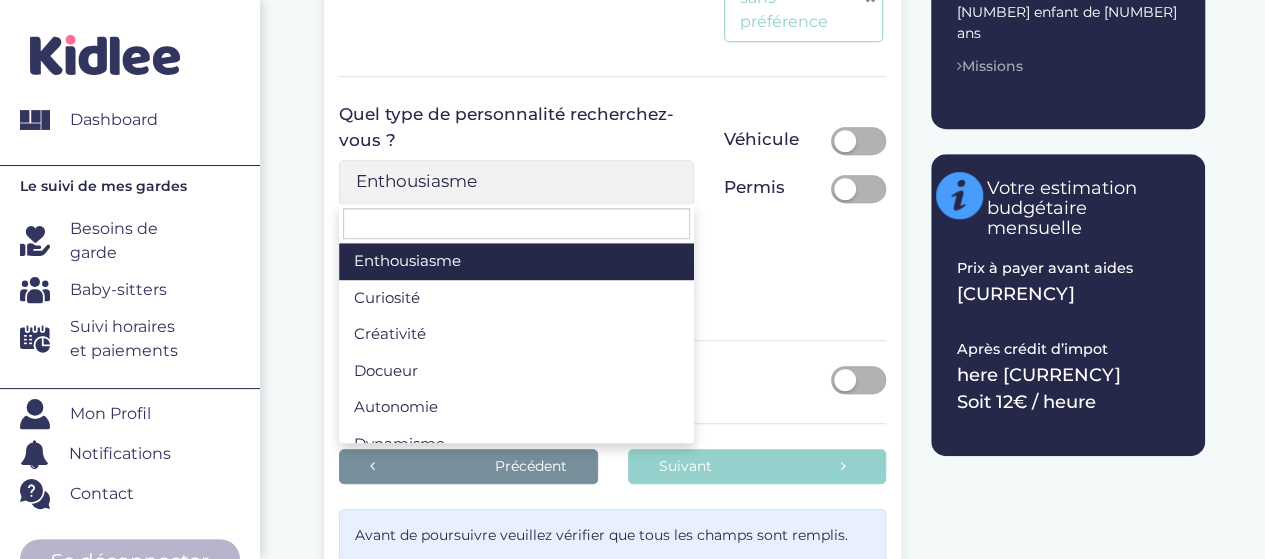 scroll, scrollTop: 61, scrollLeft: 0, axis: vertical 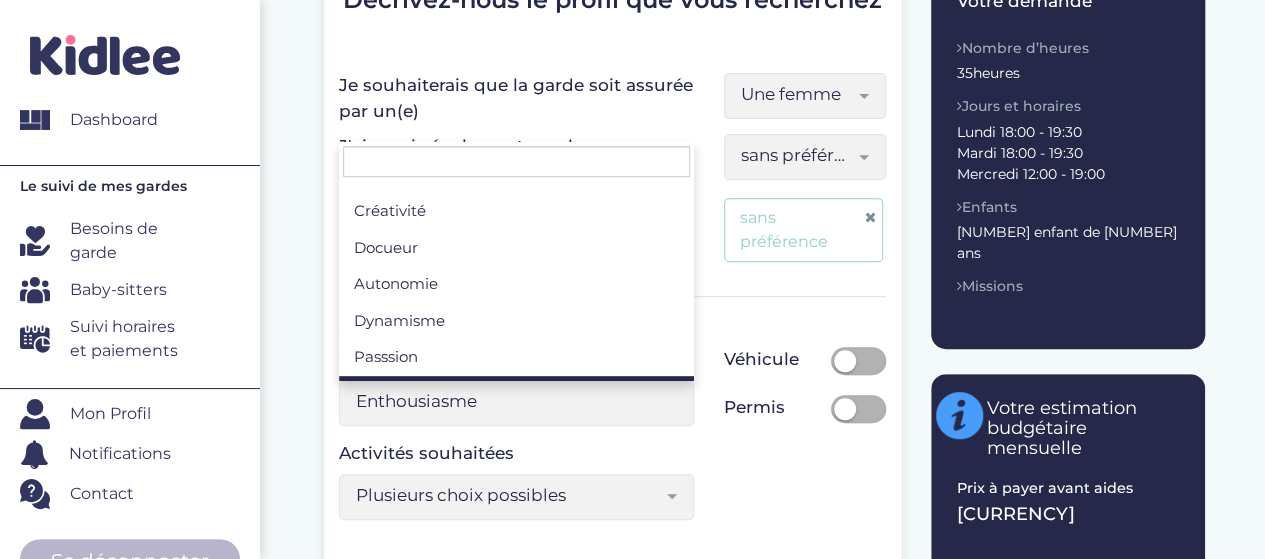click on "Enthousiasme" at bounding box center [516, 403] 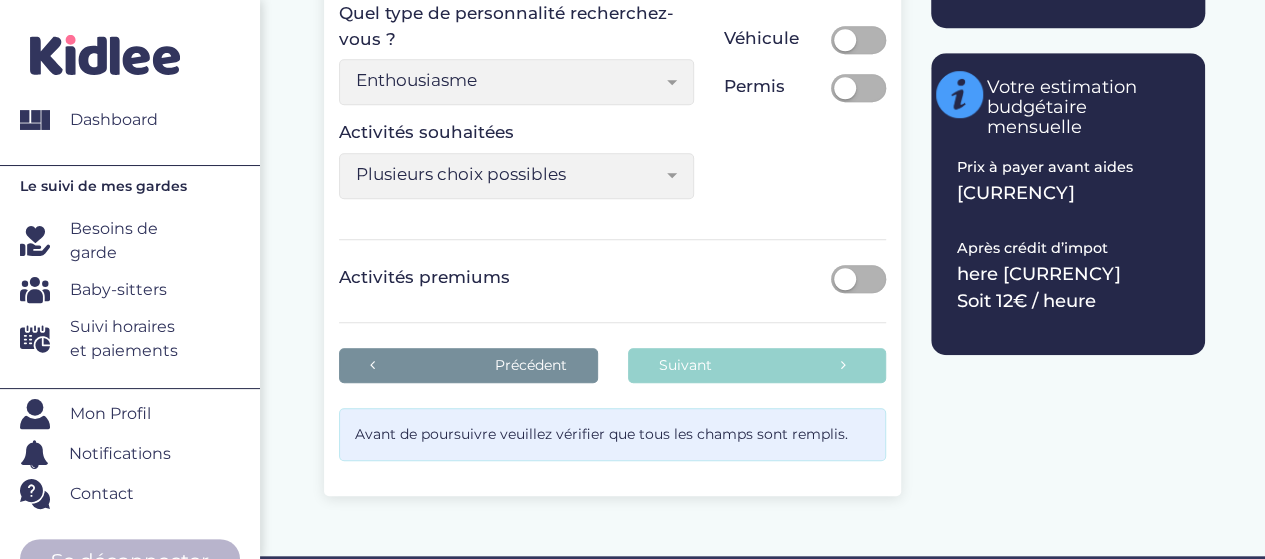 scroll, scrollTop: 664, scrollLeft: 0, axis: vertical 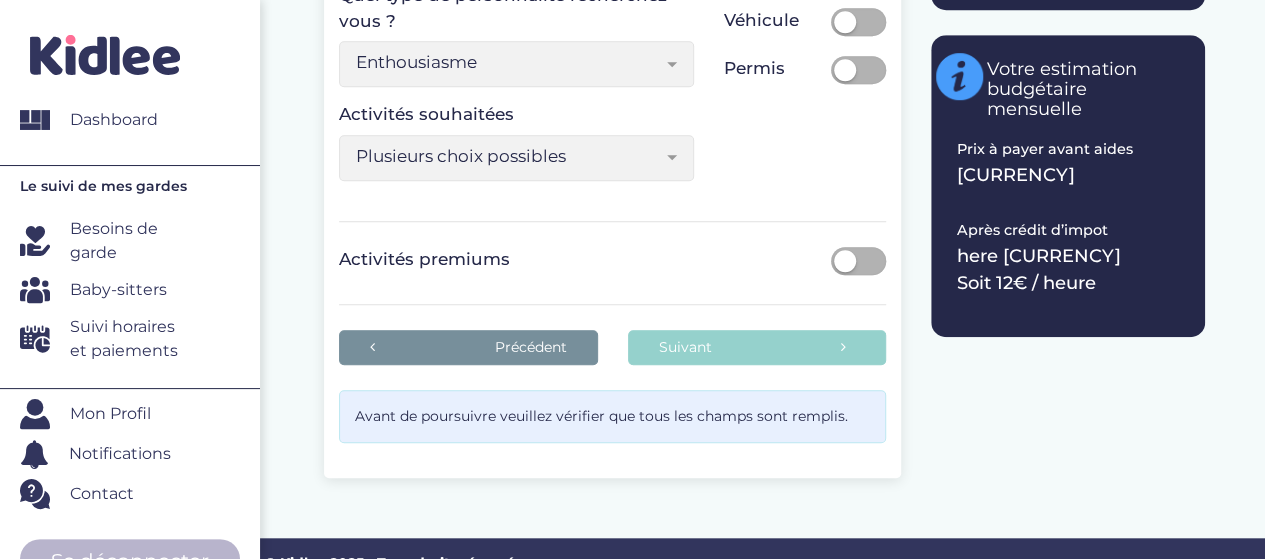 click on "Plusieurs choix possibles" at bounding box center (516, 158) 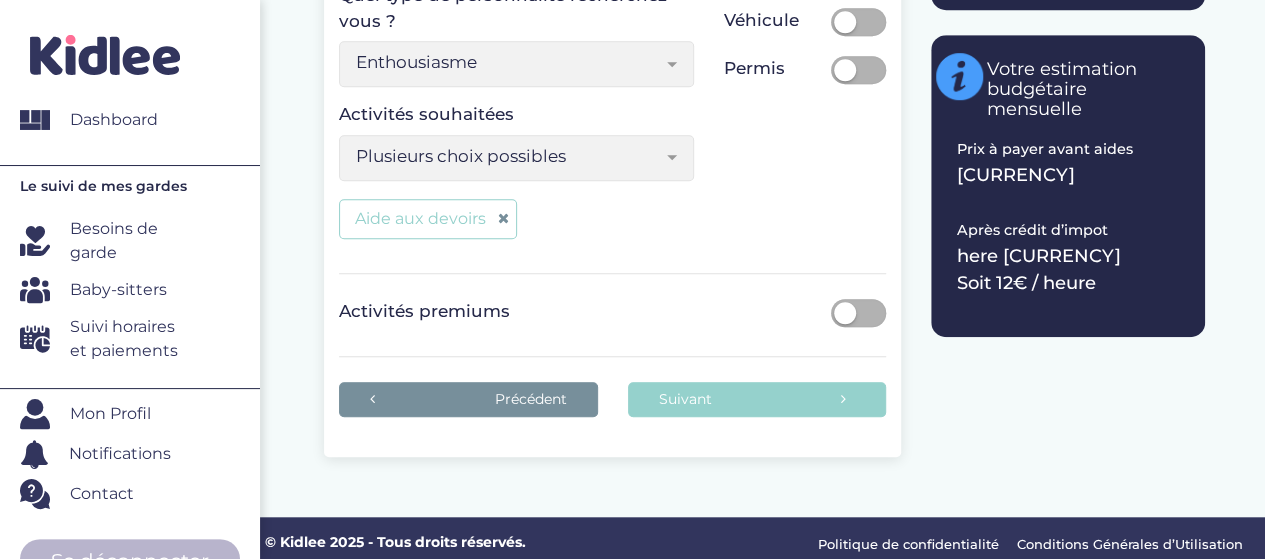 click on "Plusieurs choix possibles" at bounding box center (509, 156) 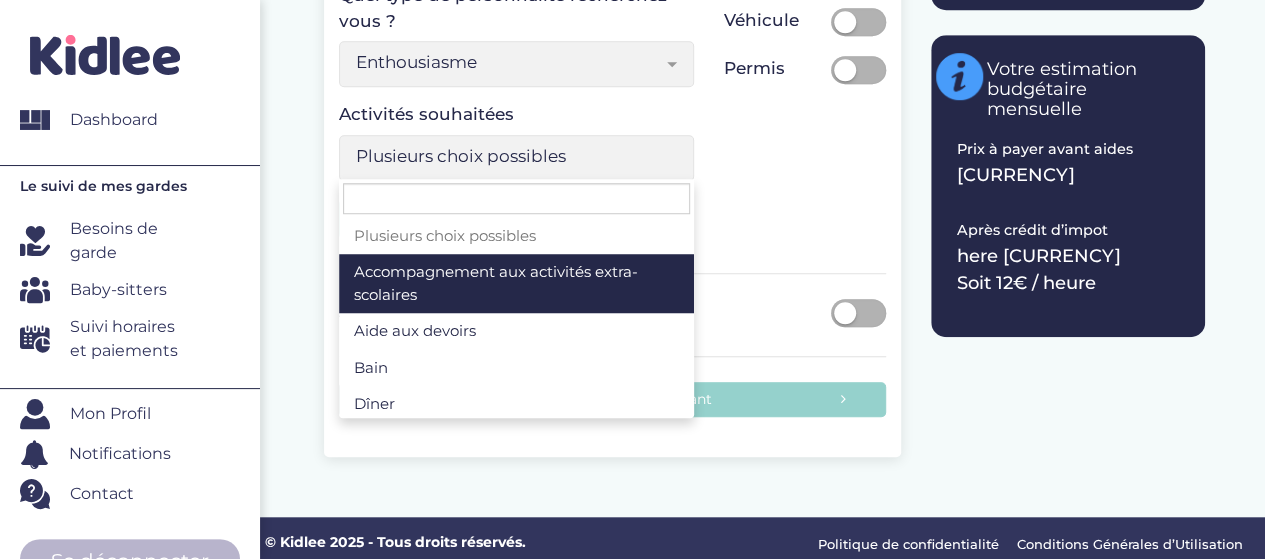 scroll, scrollTop: 40, scrollLeft: 0, axis: vertical 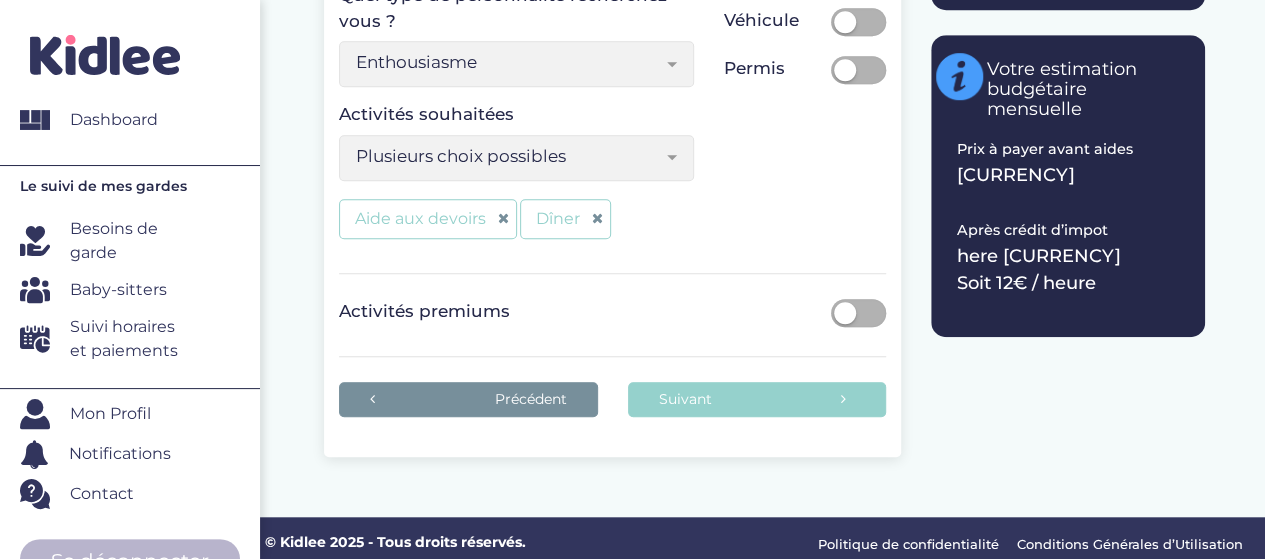 click on "Plusieurs choix possibles" at bounding box center [516, 158] 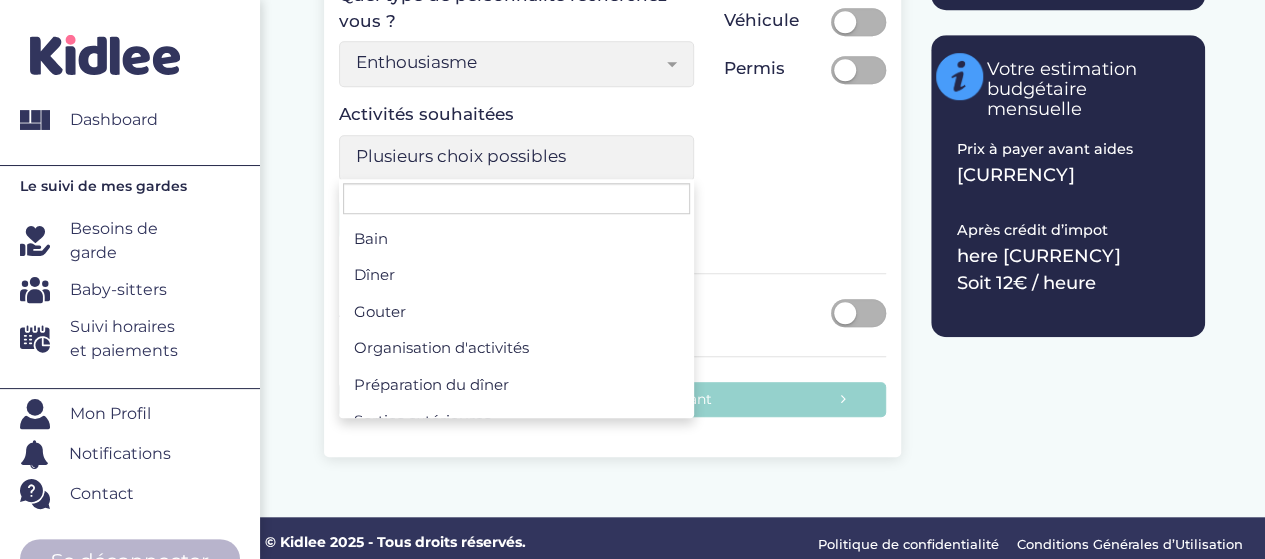 scroll, scrollTop: 130, scrollLeft: 0, axis: vertical 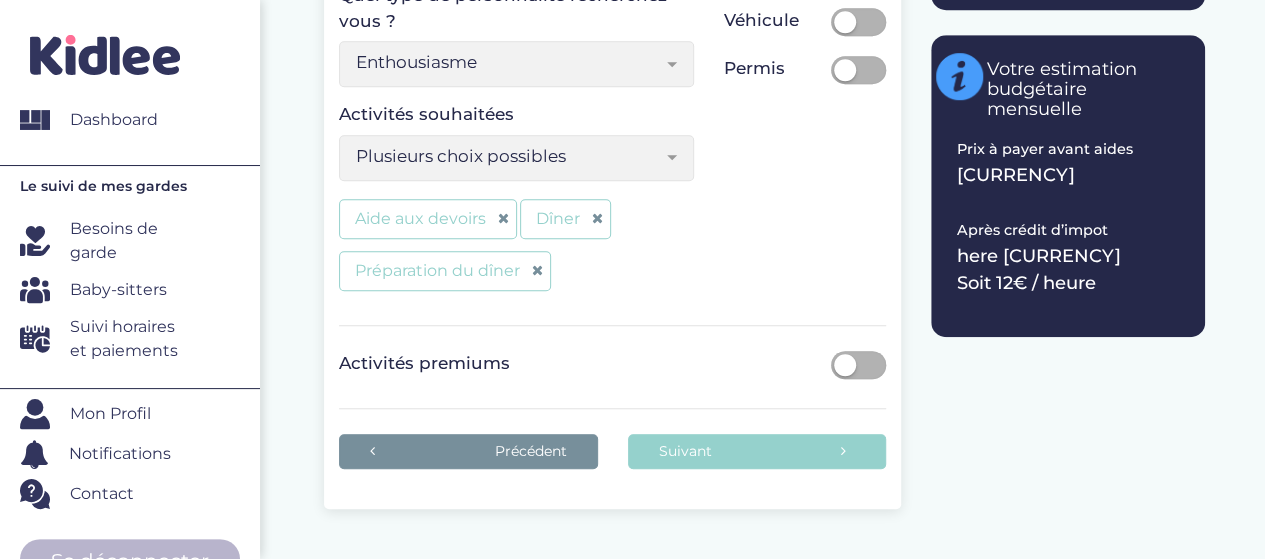 click on "Plusieurs choix possibles" at bounding box center (516, 158) 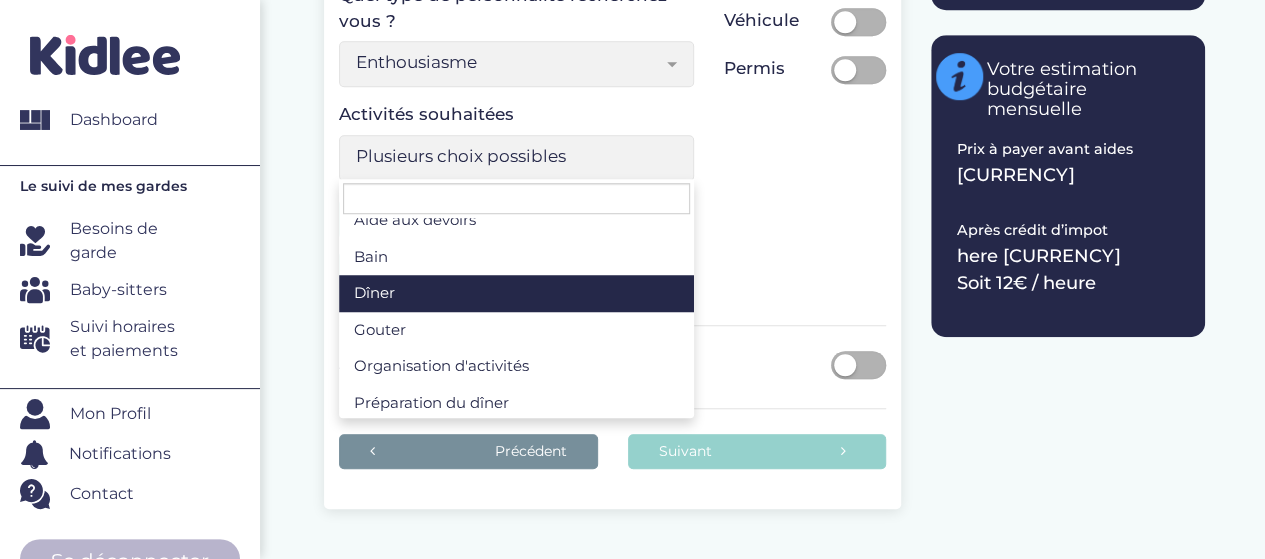 scroll, scrollTop: 151, scrollLeft: 0, axis: vertical 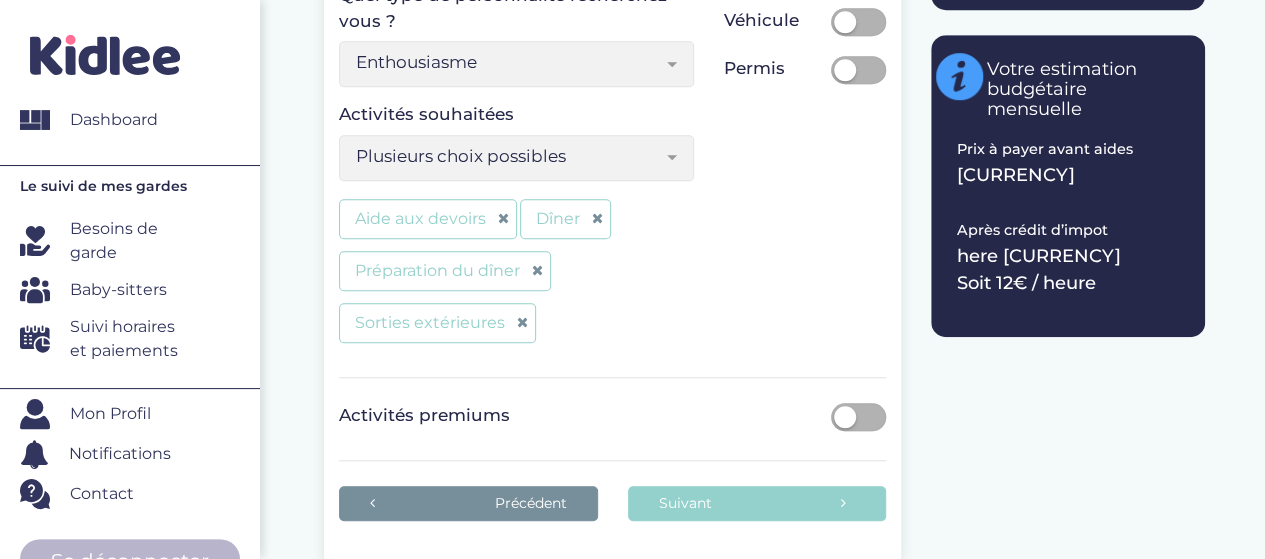select on "Plusieurs choix possibles" 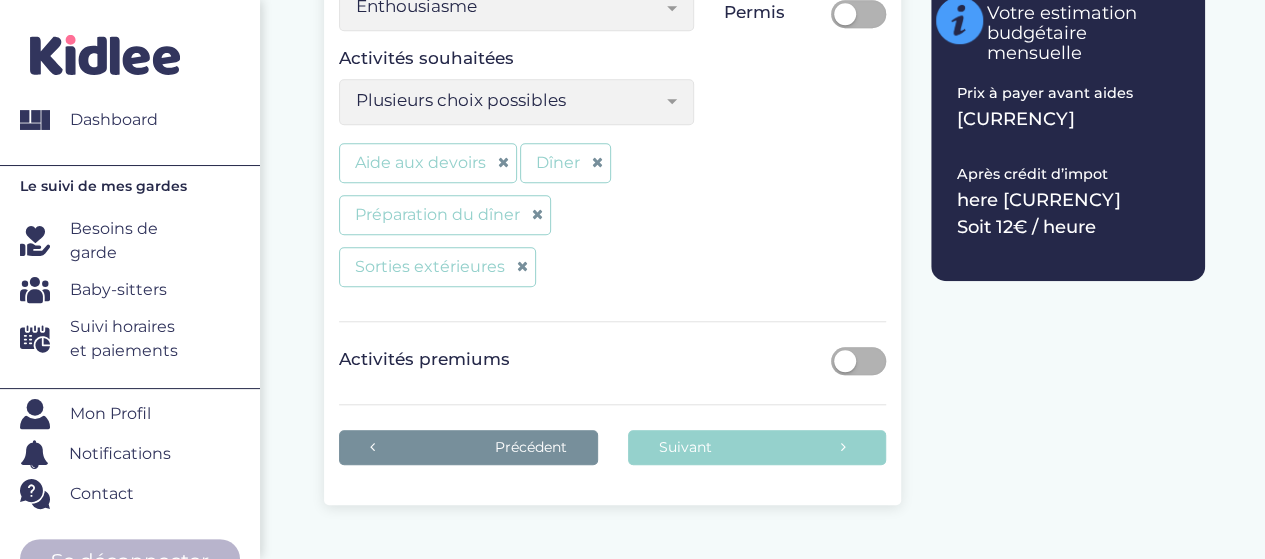 scroll, scrollTop: 775, scrollLeft: 0, axis: vertical 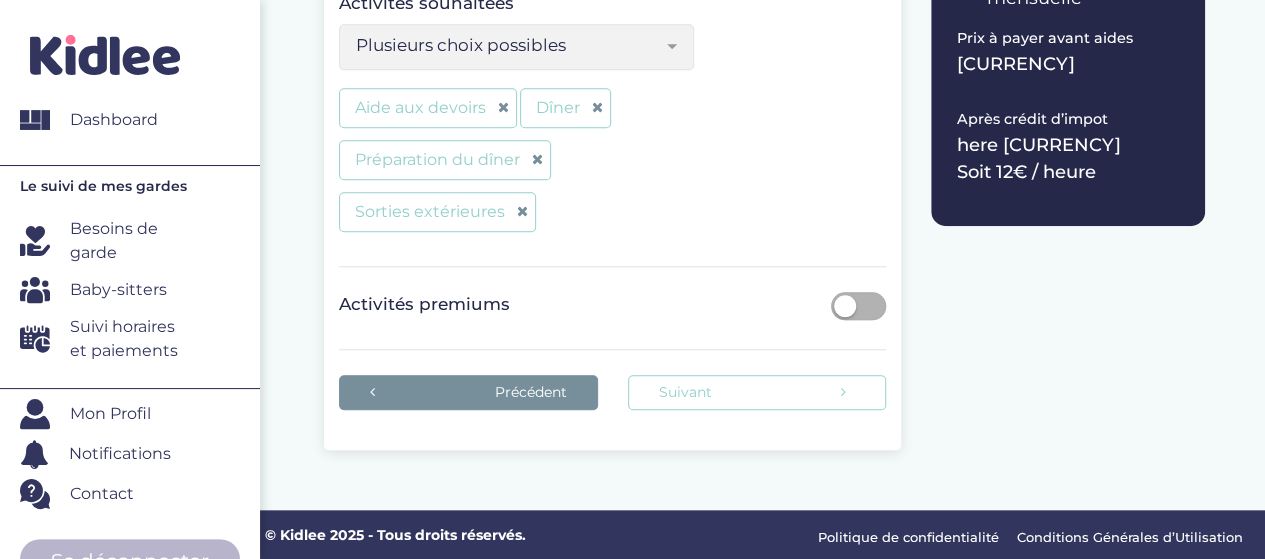 click on "Suivant" at bounding box center (757, 392) 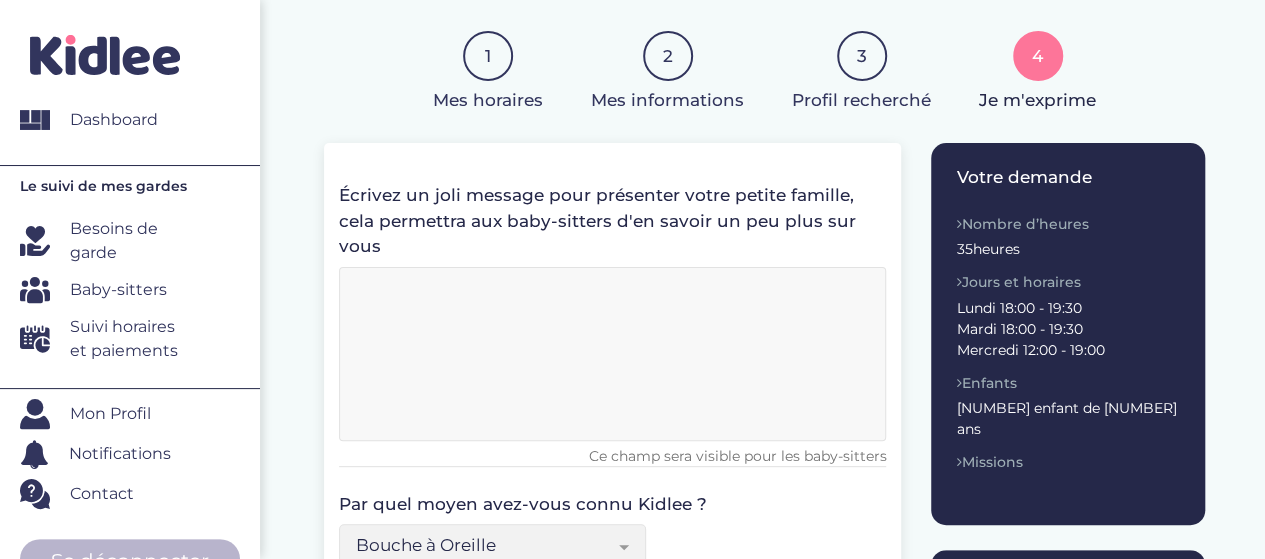 scroll, scrollTop: 150, scrollLeft: 0, axis: vertical 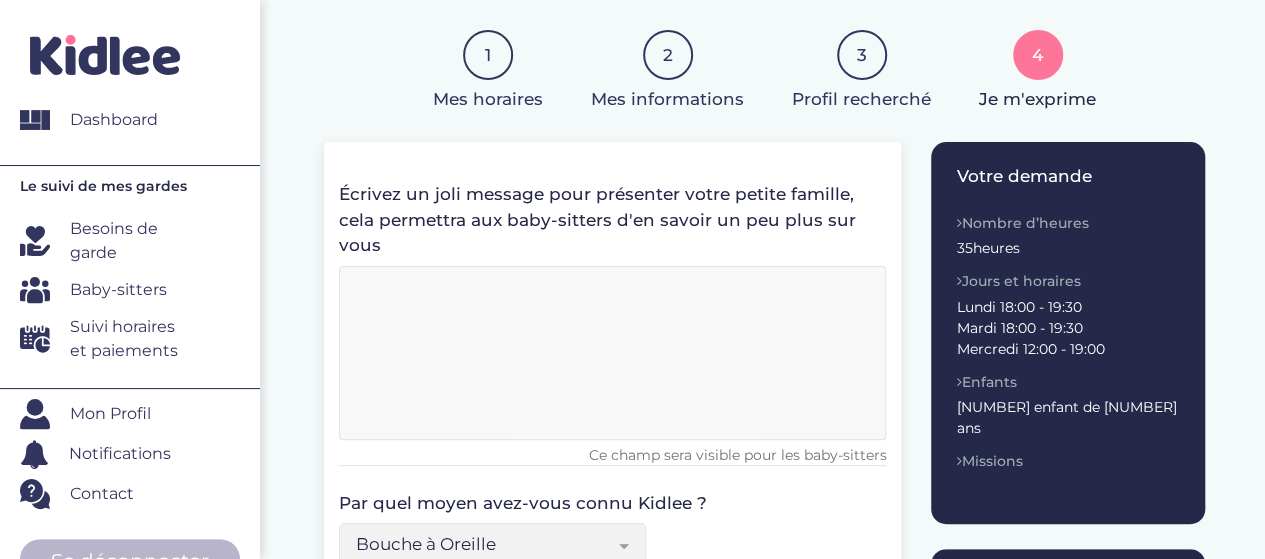 click at bounding box center (612, 353) 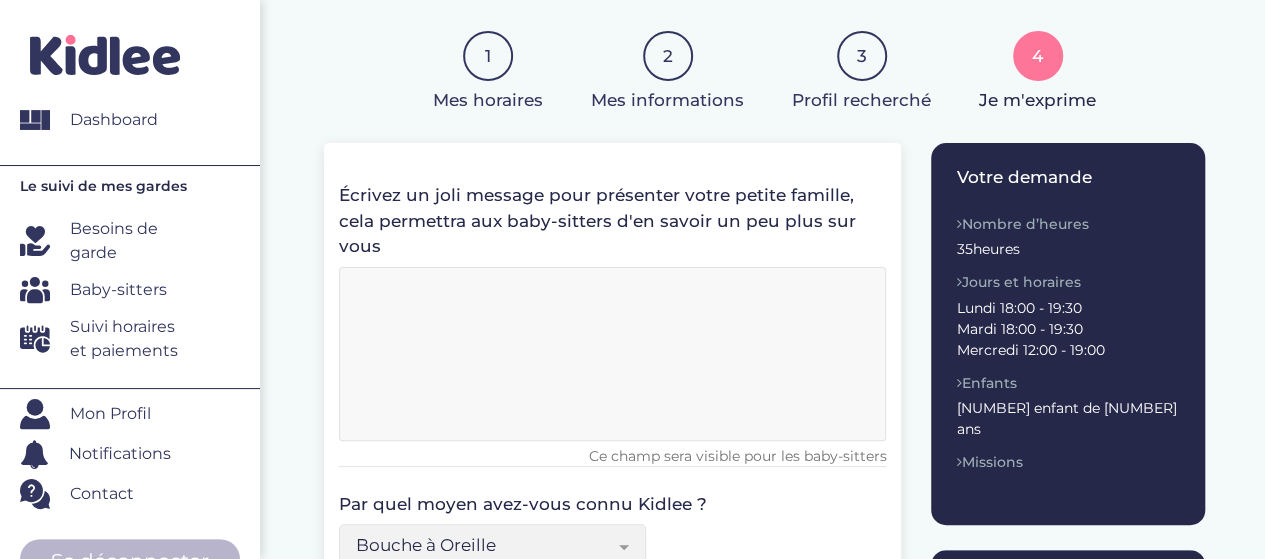 scroll, scrollTop: 380, scrollLeft: 0, axis: vertical 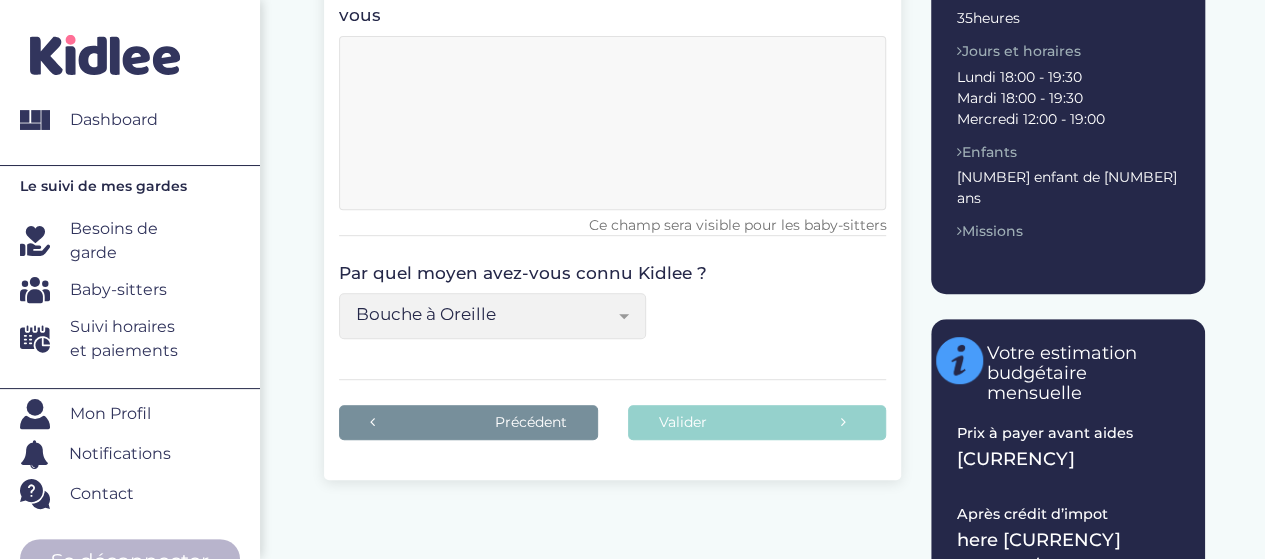 click on "Bouche à Oreille" at bounding box center [492, 316] 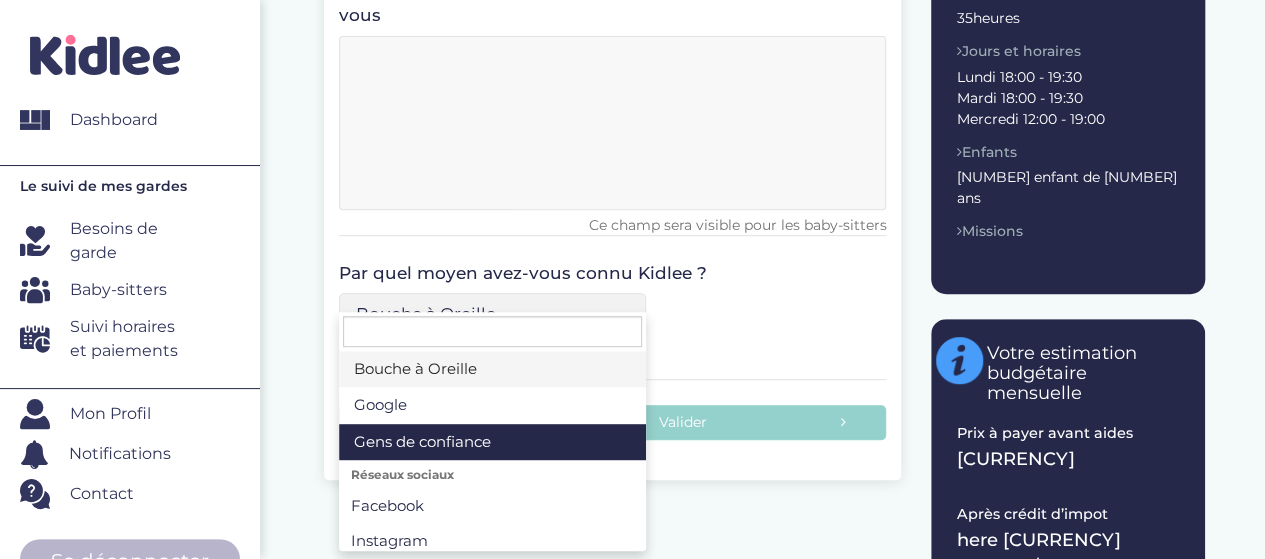 select on "3" 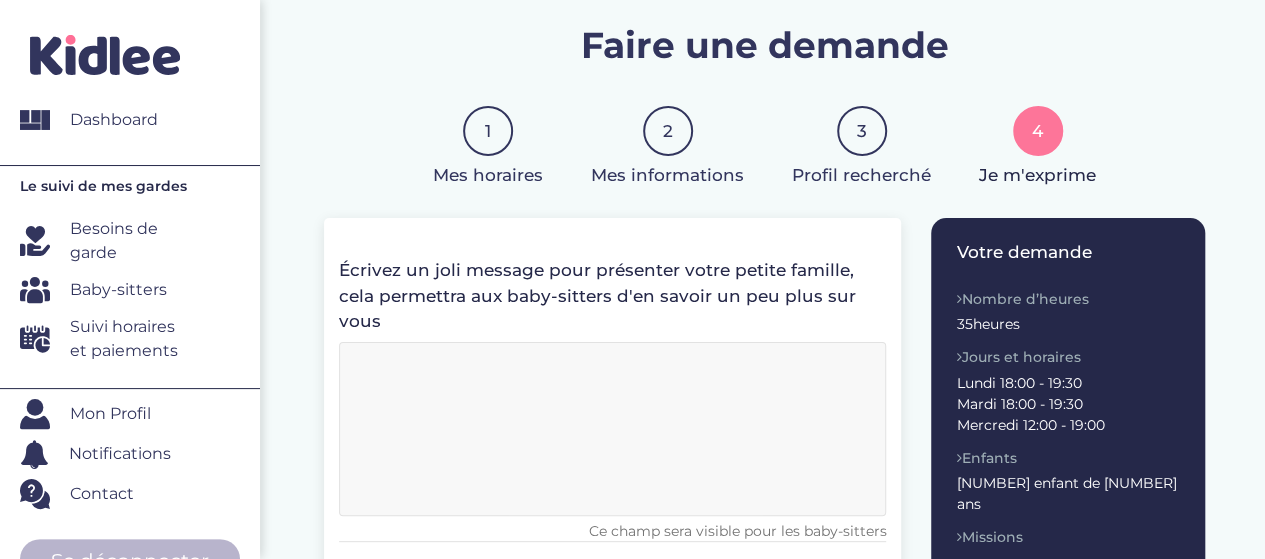 scroll, scrollTop: 59, scrollLeft: 0, axis: vertical 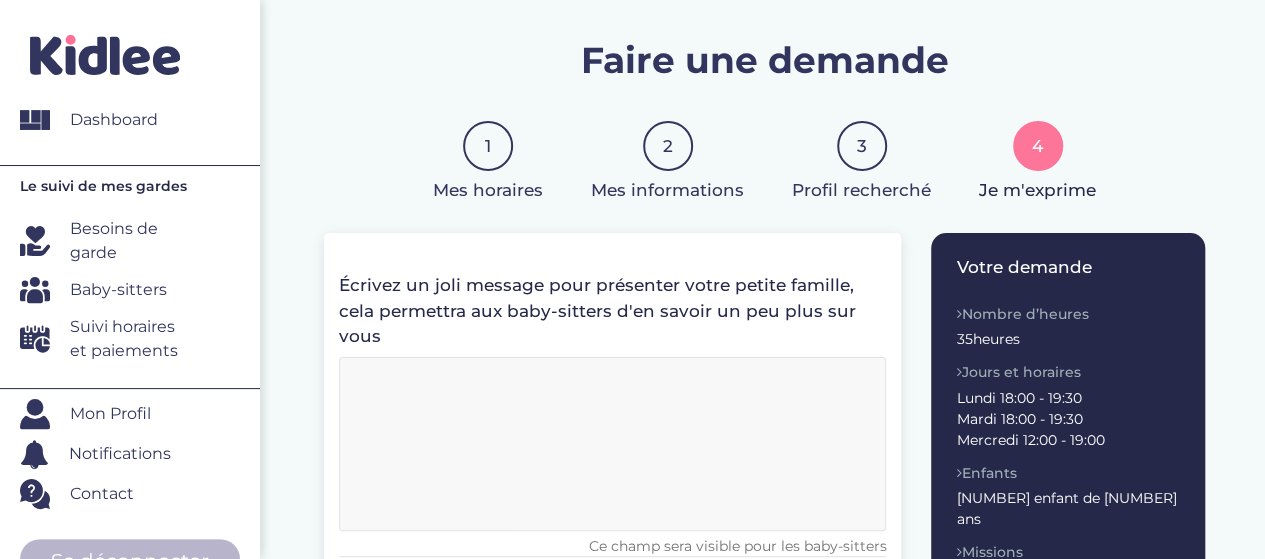 type on "https://app.kidlee.fr/faire-une-demande#" 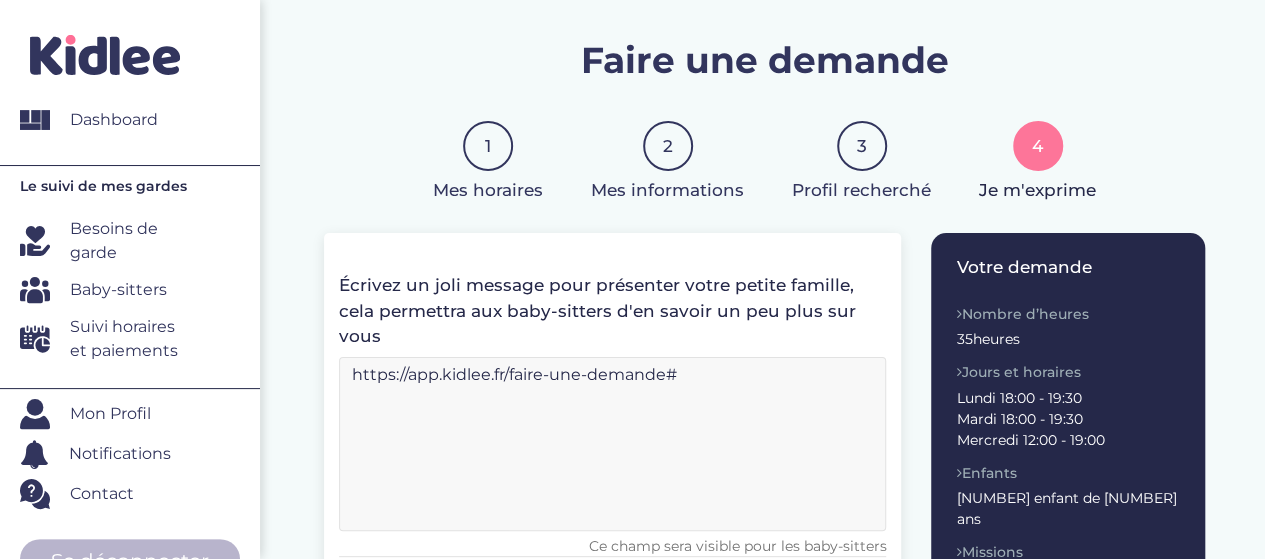 click on "https://app.kidlee.fr/faire-une-demande#" at bounding box center (612, 444) 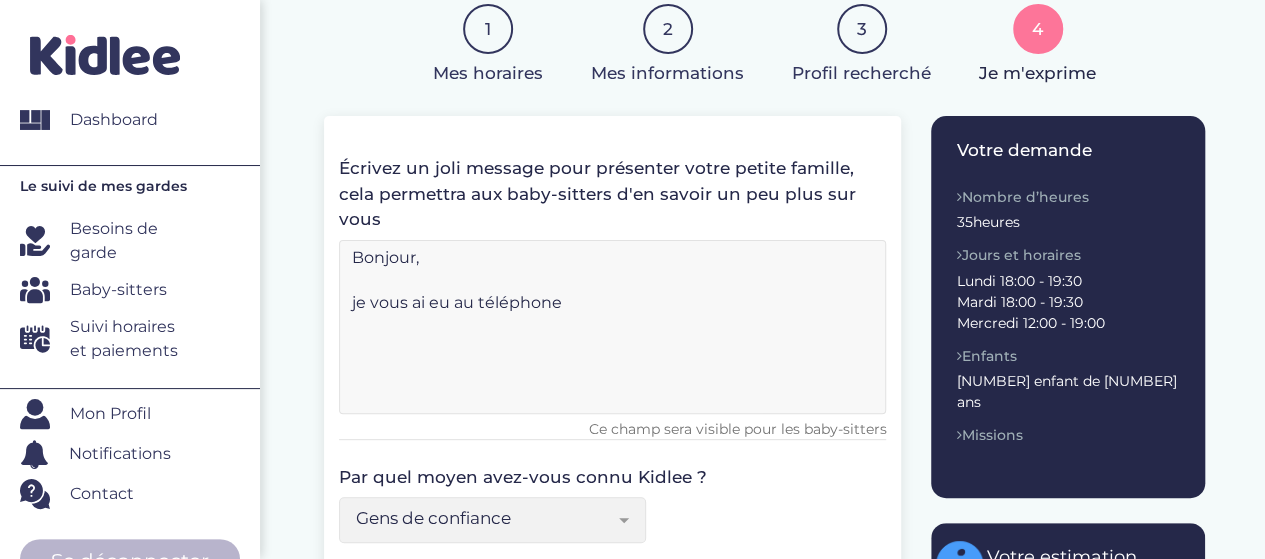 scroll, scrollTop: 178, scrollLeft: 0, axis: vertical 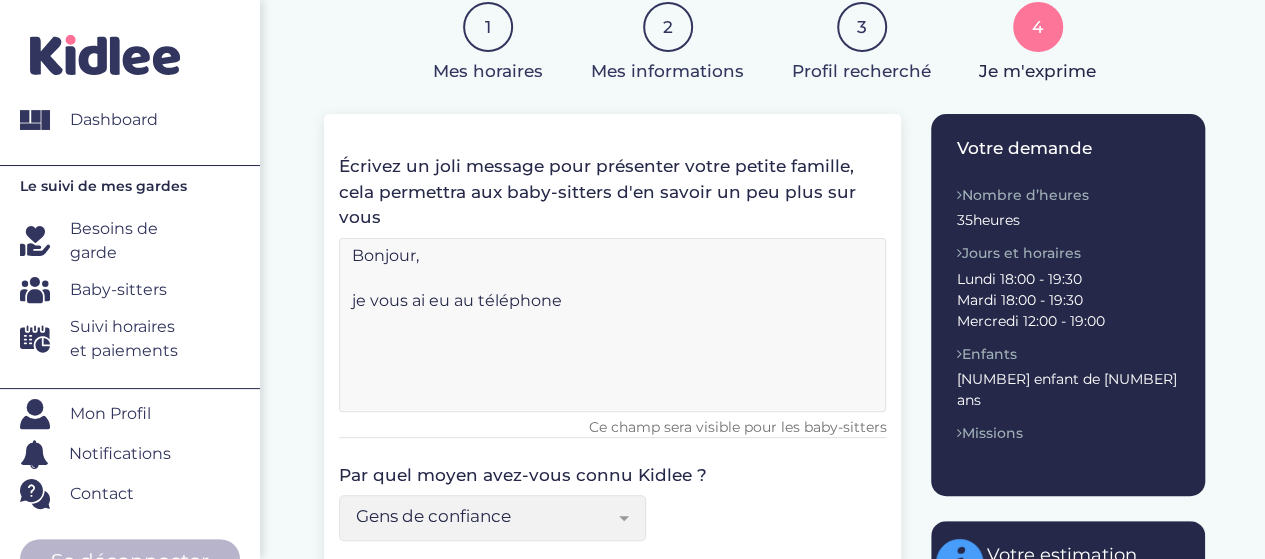 type on "Bonjour,
je vous ai eu au téléphone" 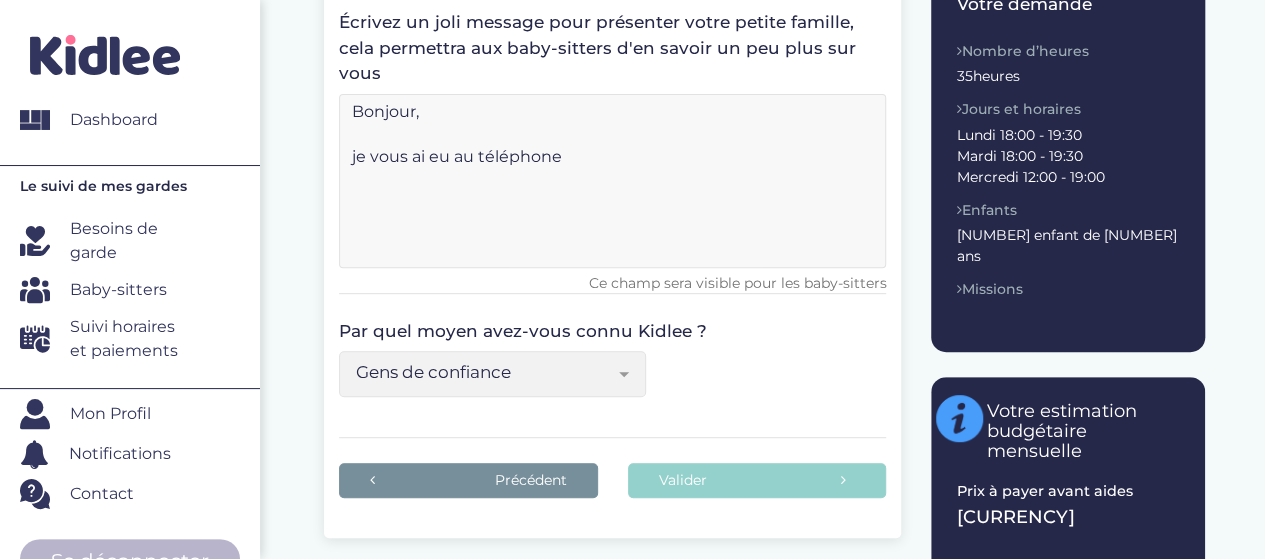 scroll, scrollTop: 152, scrollLeft: 0, axis: vertical 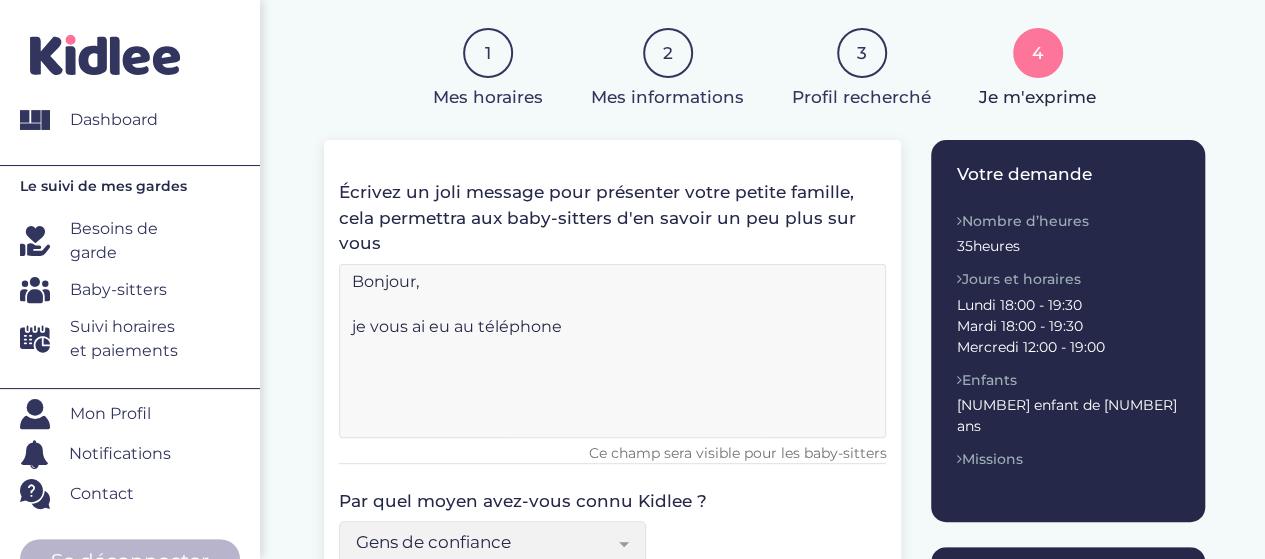 click on "2" at bounding box center [668, 53] 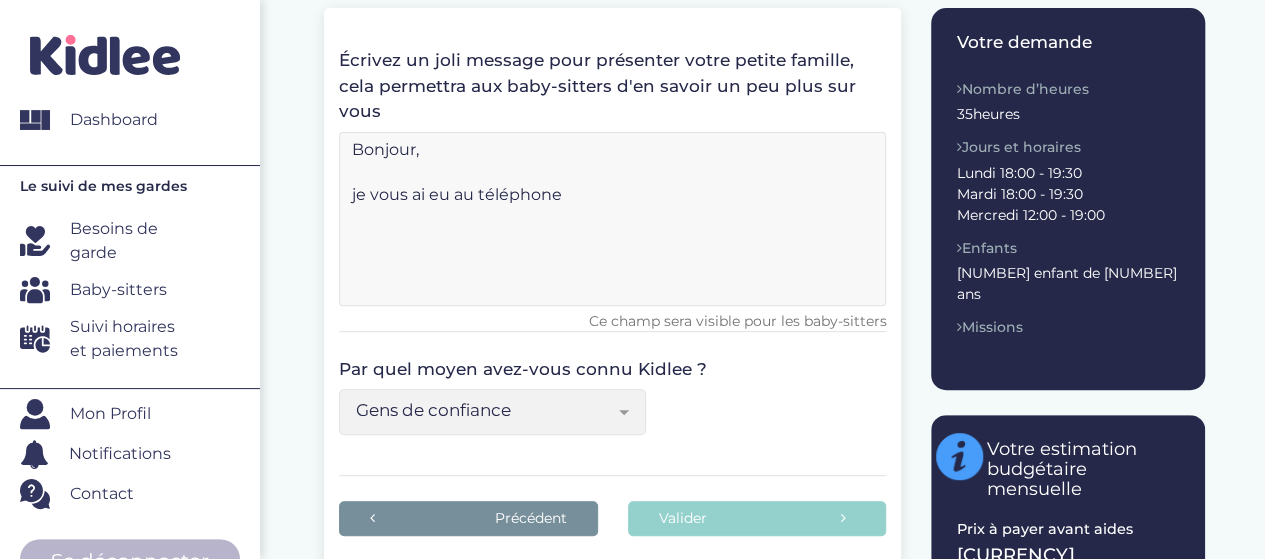 scroll, scrollTop: 129, scrollLeft: 0, axis: vertical 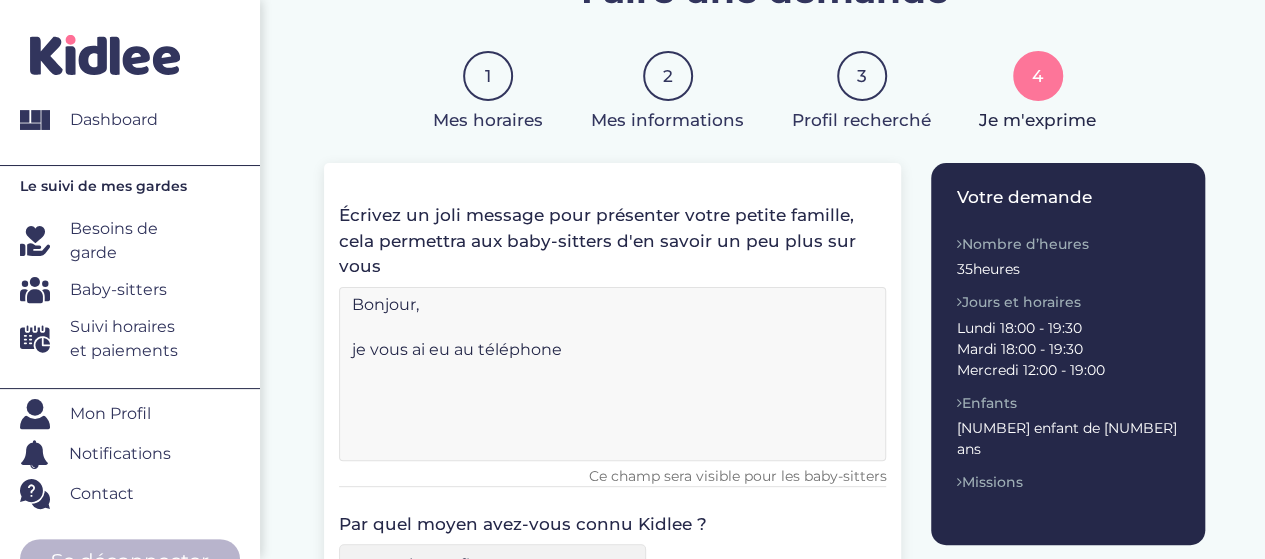 drag, startPoint x: 577, startPoint y: 338, endPoint x: 336, endPoint y: 275, distance: 249.09837 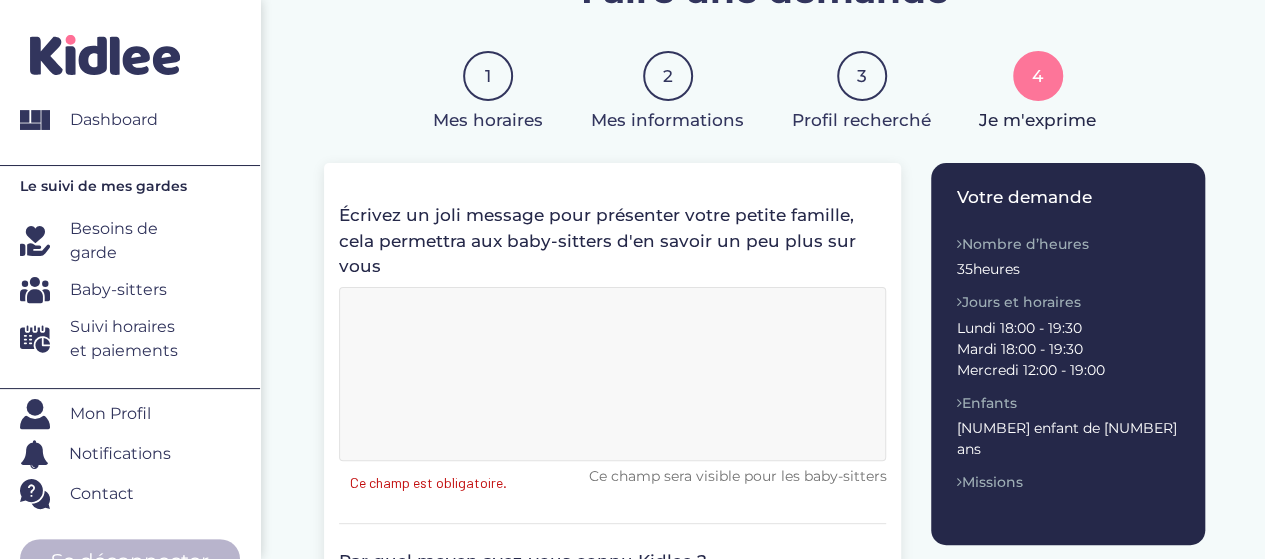 type 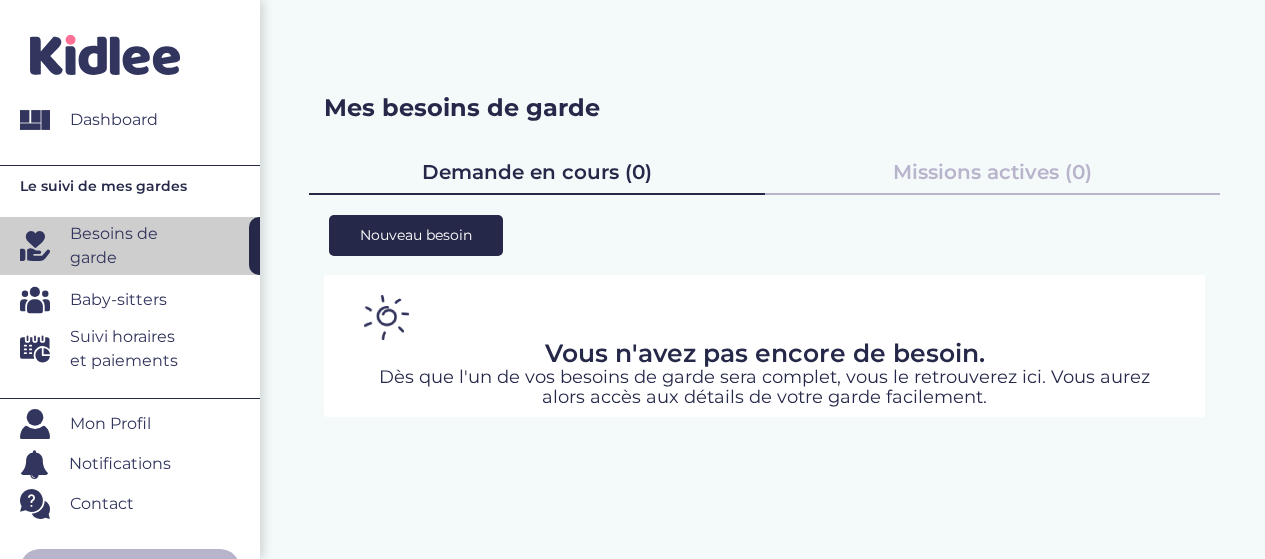 scroll, scrollTop: 0, scrollLeft: 0, axis: both 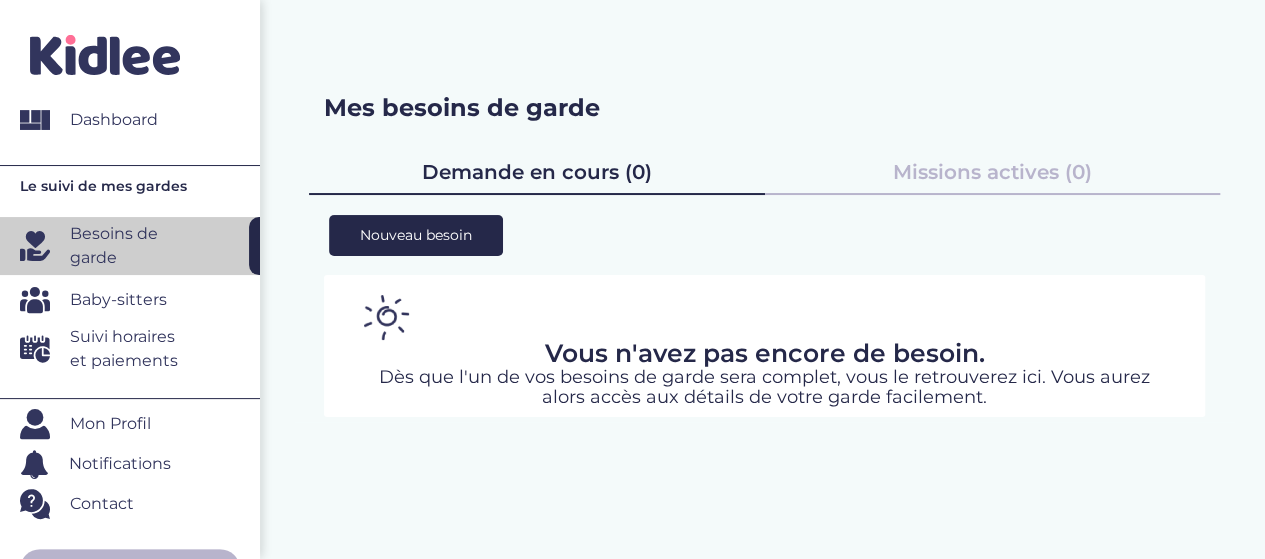 drag, startPoint x: 682, startPoint y: 247, endPoint x: 570, endPoint y: 366, distance: 163.41664 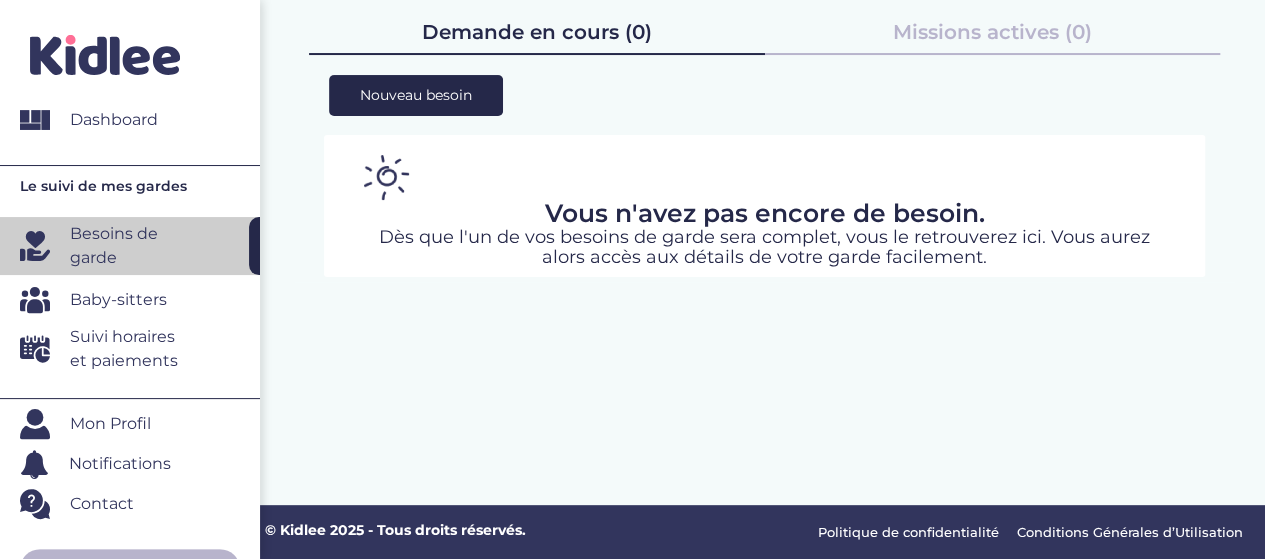 scroll, scrollTop: 0, scrollLeft: 0, axis: both 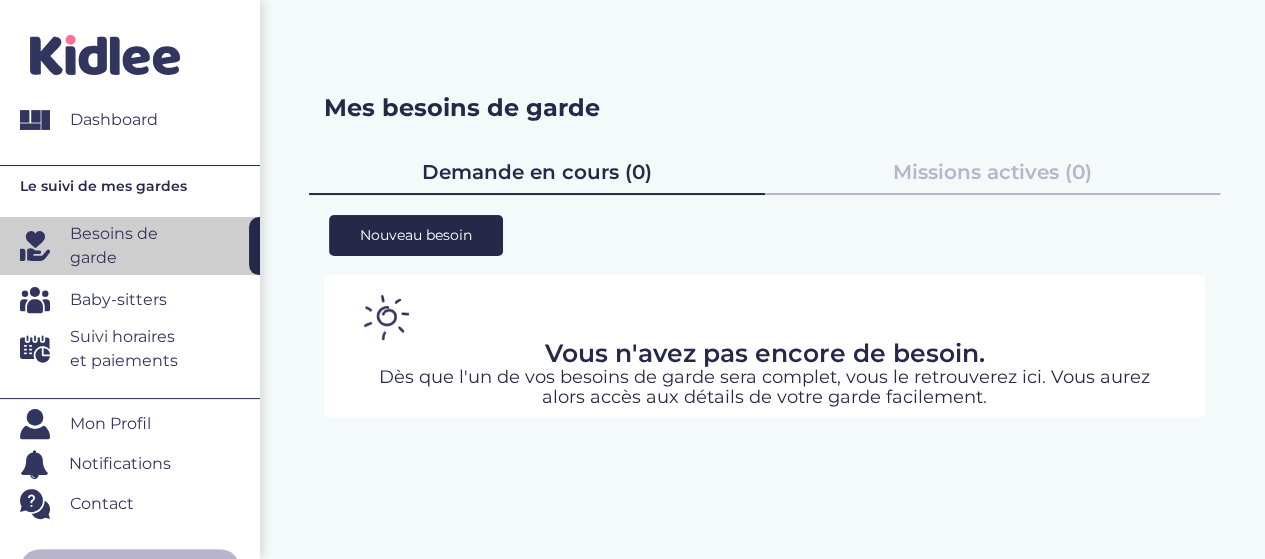 click on "Demande en cours (0)" at bounding box center [537, 172] 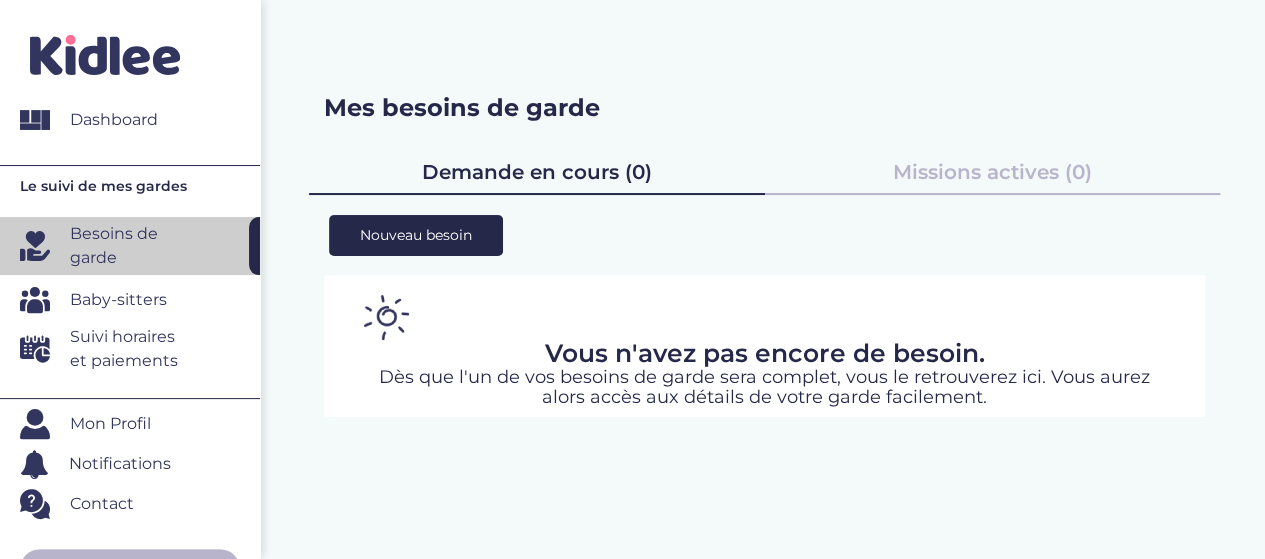click on "Besoins de garde" at bounding box center (132, 246) 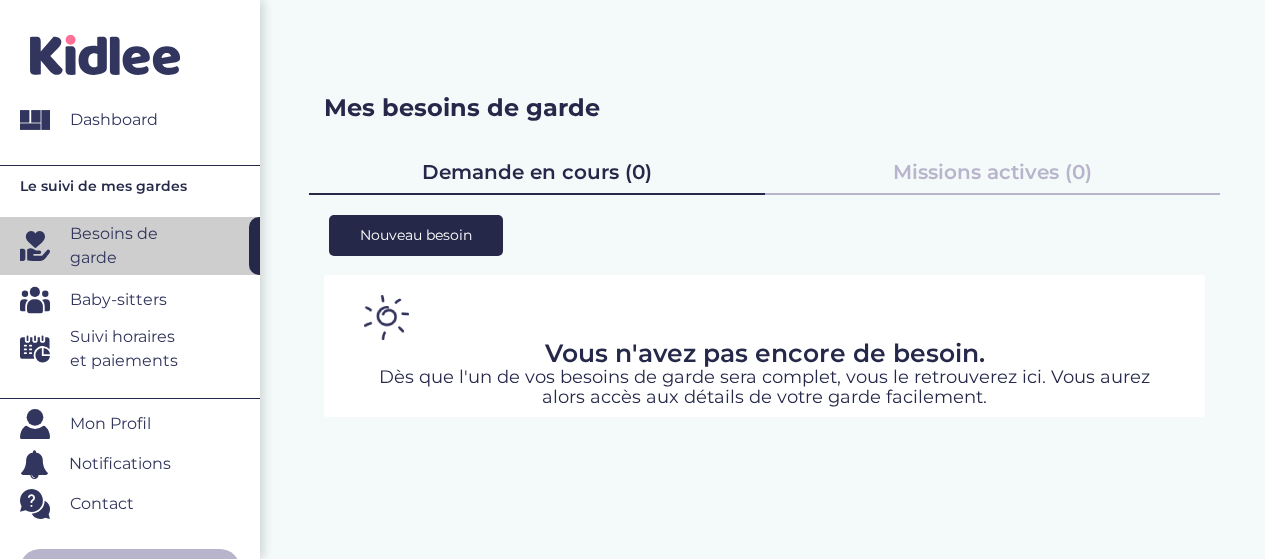 scroll, scrollTop: 0, scrollLeft: 0, axis: both 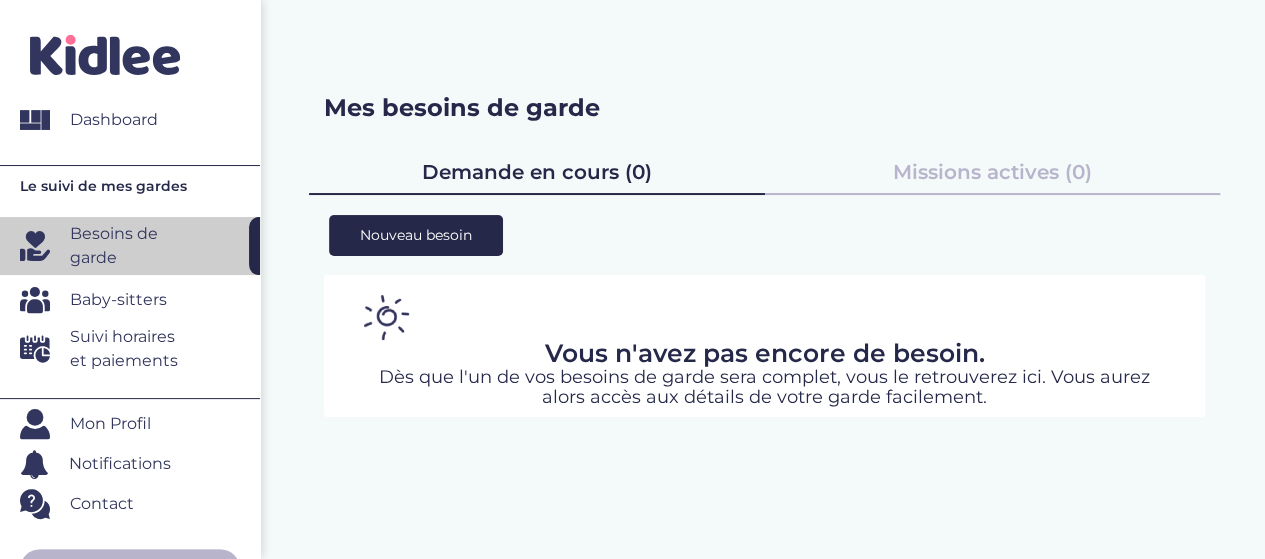 click 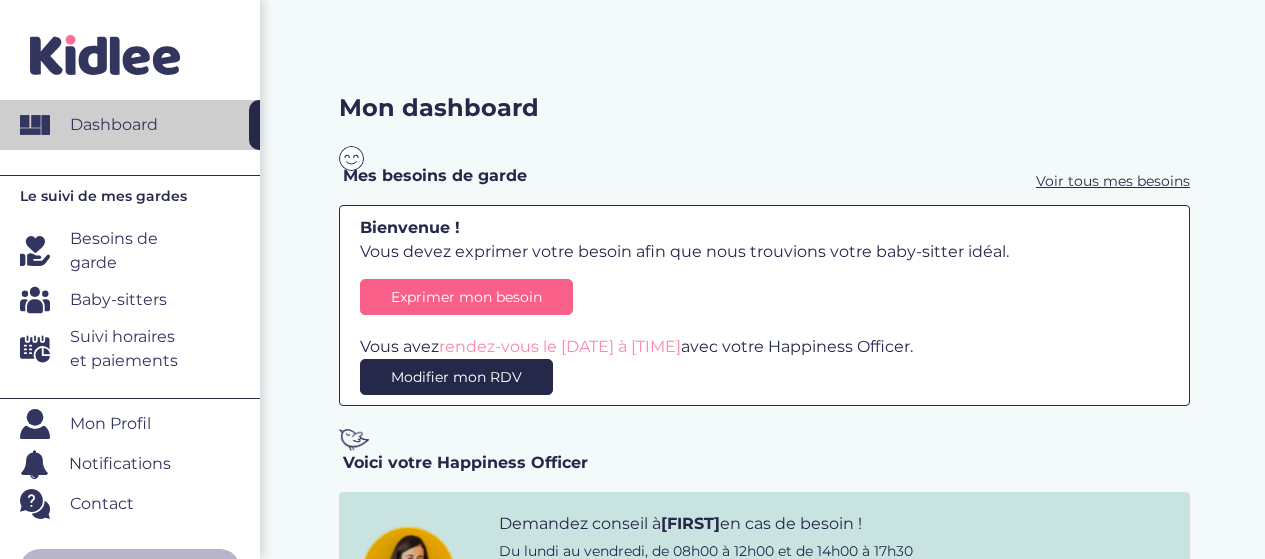 scroll, scrollTop: 0, scrollLeft: 0, axis: both 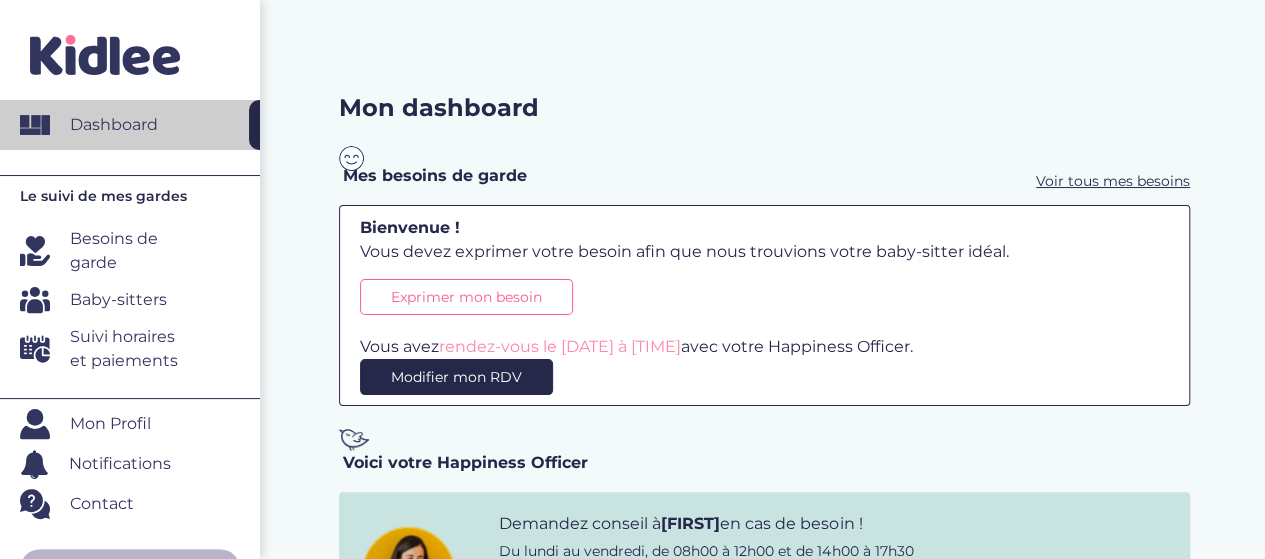 click on "Exprimer mon besoin" at bounding box center [466, 297] 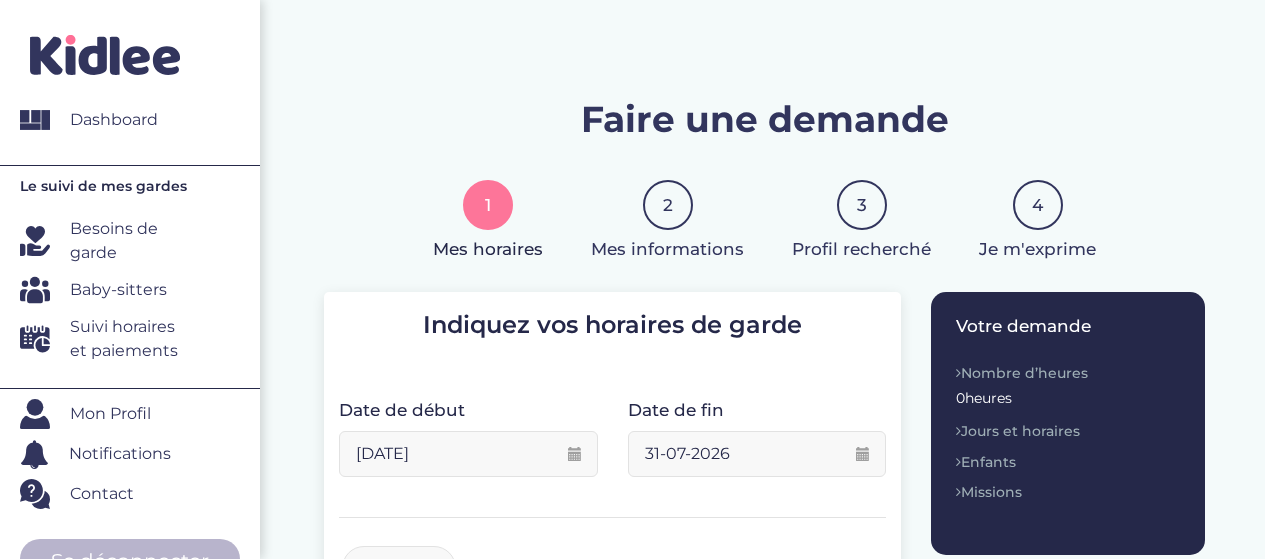 scroll, scrollTop: 0, scrollLeft: 0, axis: both 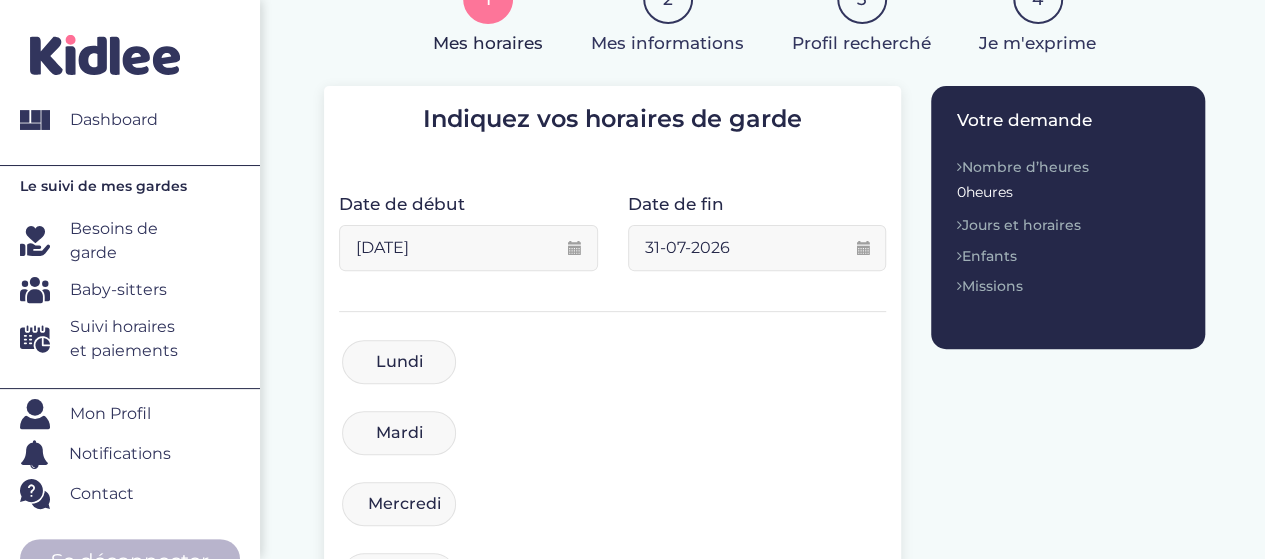click on "[DATE]" at bounding box center (468, 248) 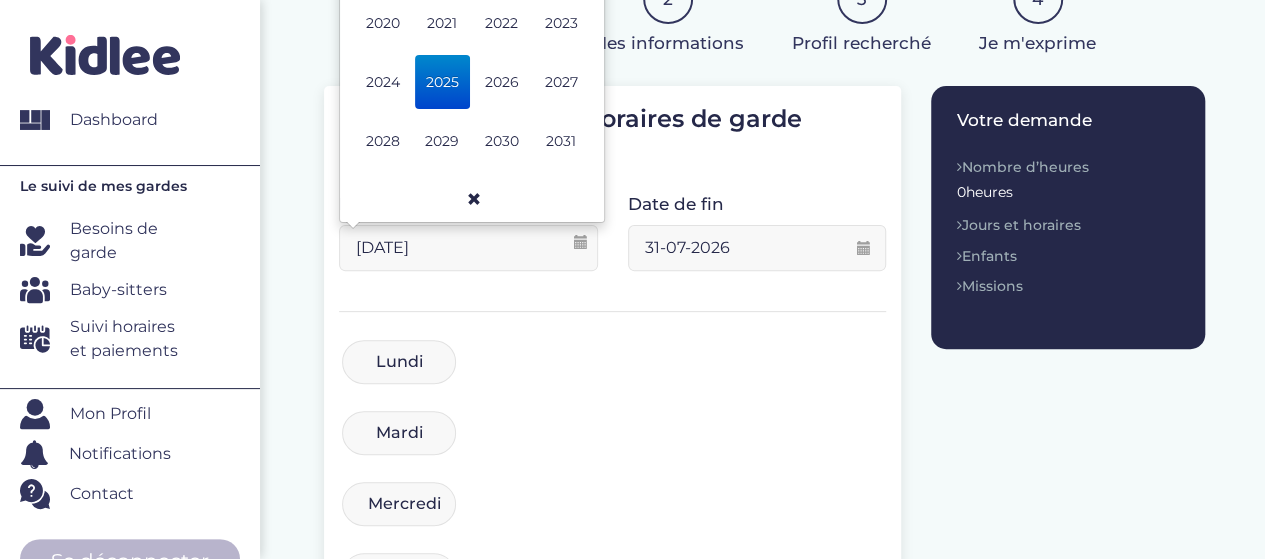 click on "2025" at bounding box center [442, 82] 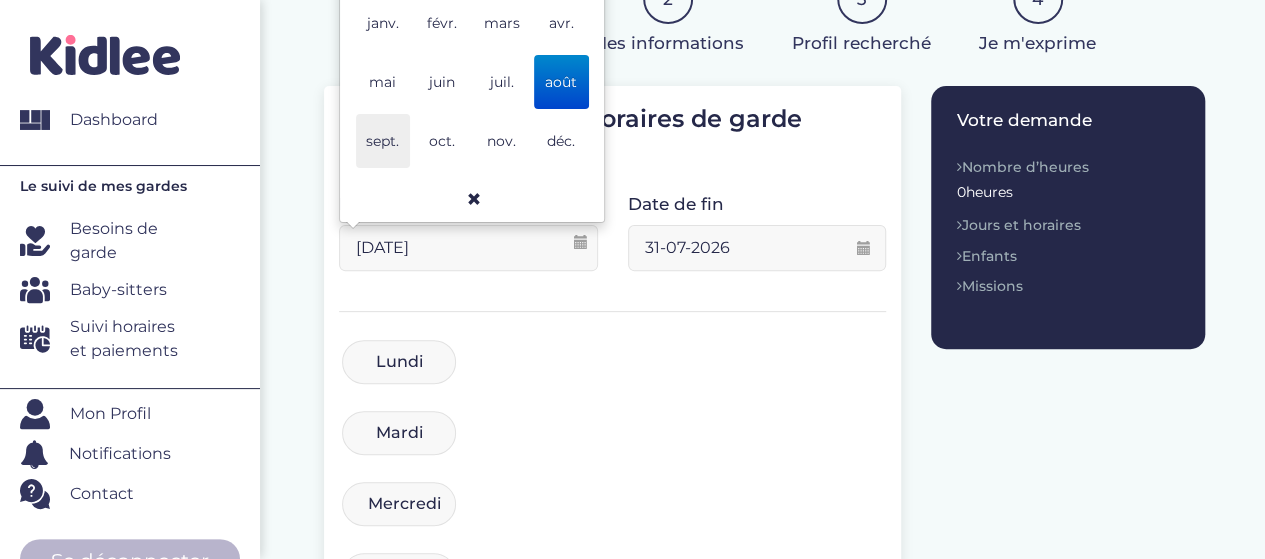 click on "sept." at bounding box center [383, 141] 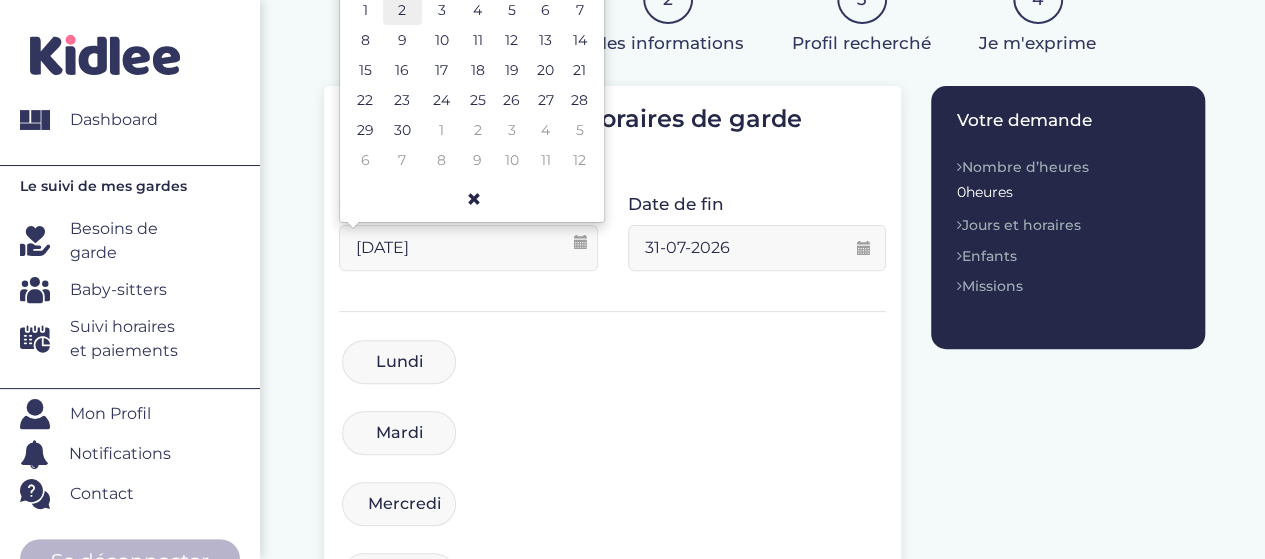 click on "2" at bounding box center [402, 10] 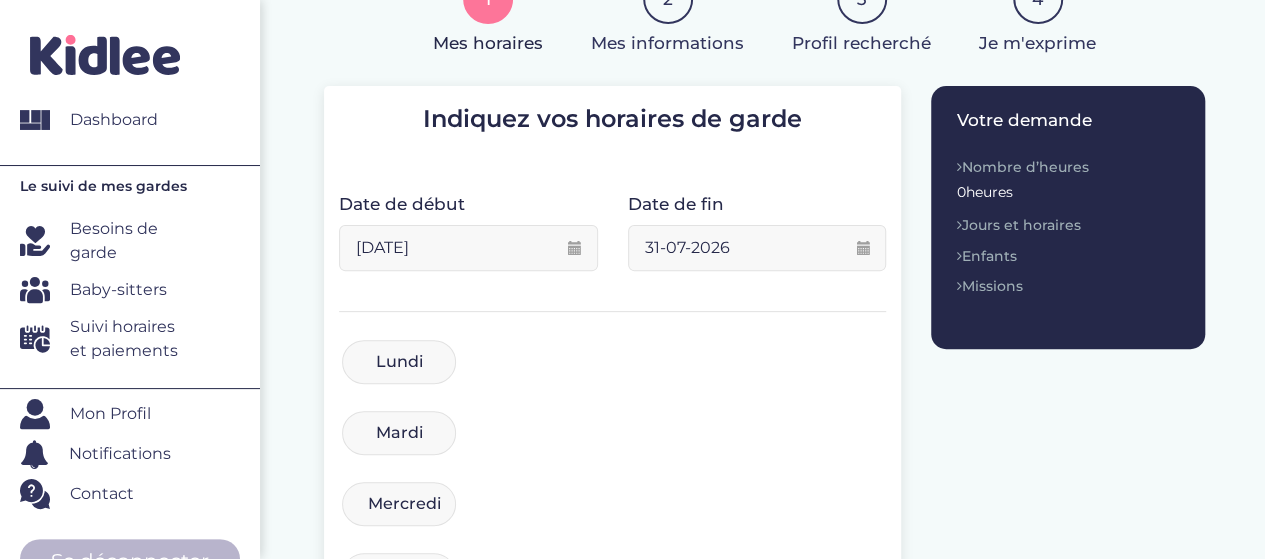 click on "31-07-2026" at bounding box center [757, 248] 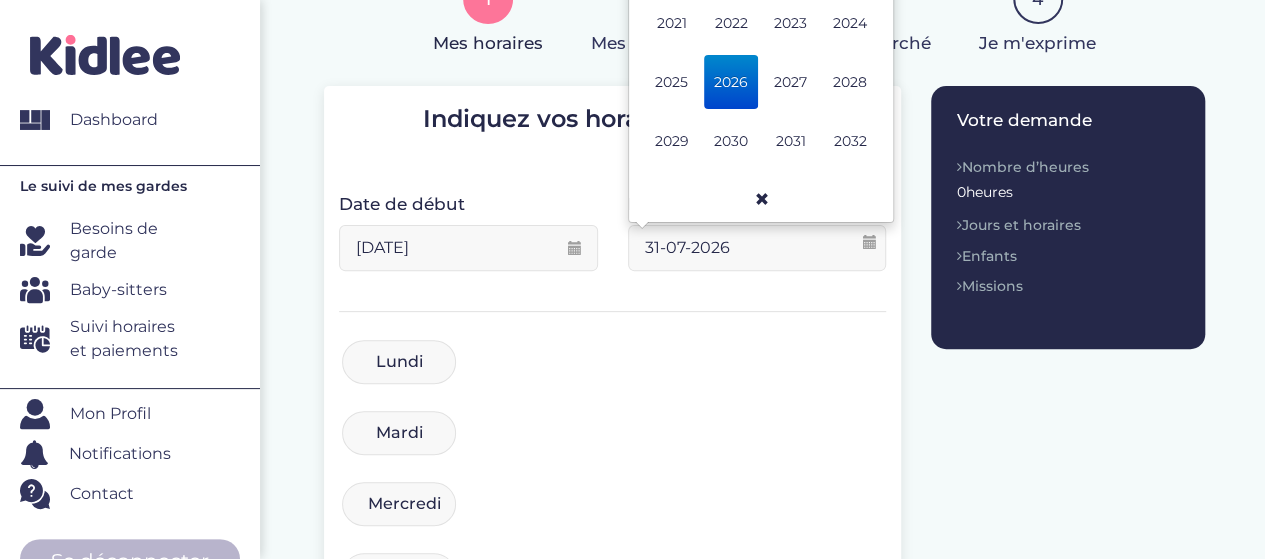 click on "31-07-2026" at bounding box center [757, 248] 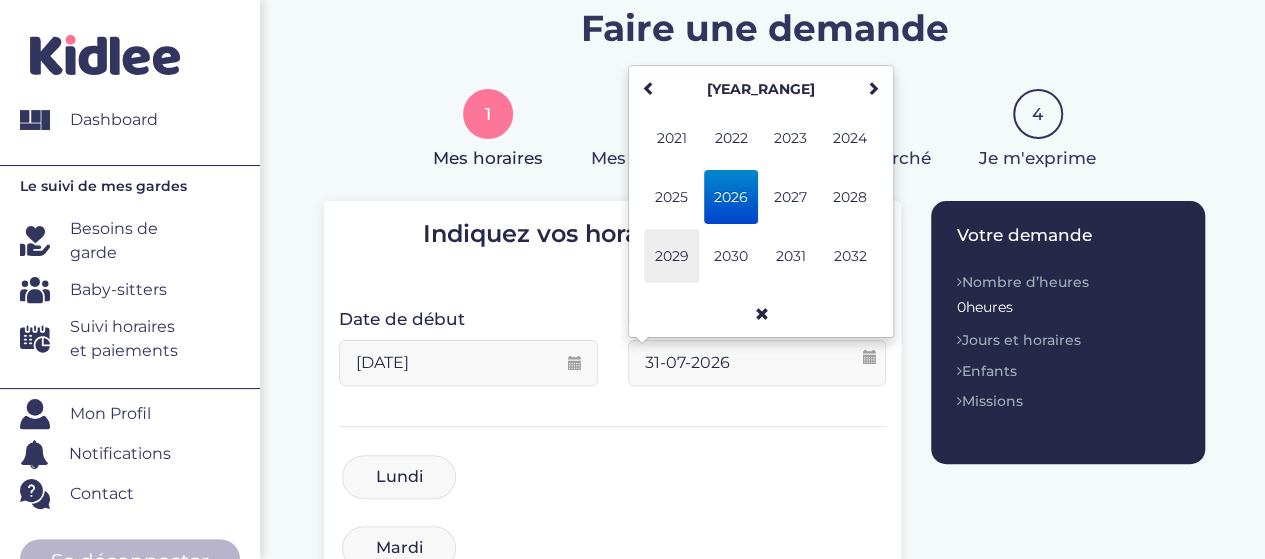 scroll, scrollTop: 90, scrollLeft: 0, axis: vertical 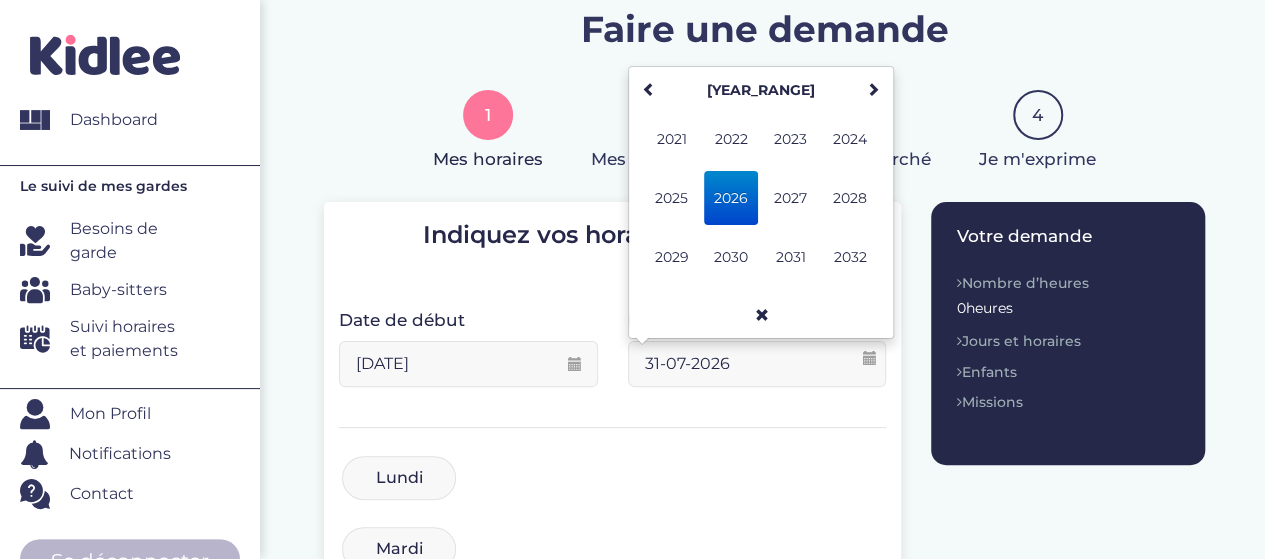 click on "2026" at bounding box center (731, 198) 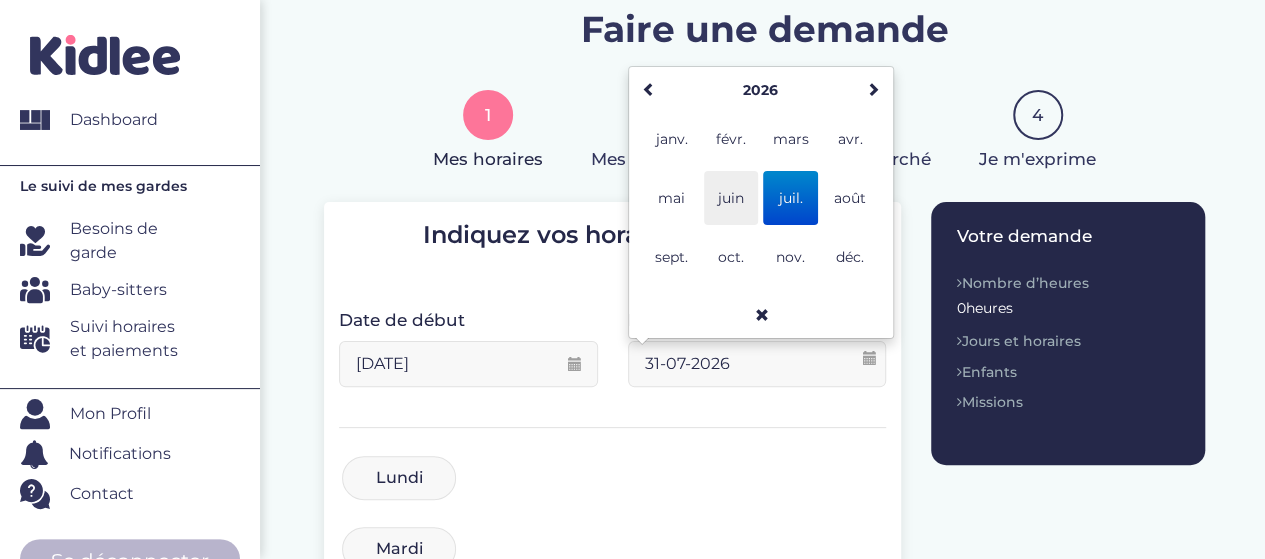 click on "juin" at bounding box center (731, 198) 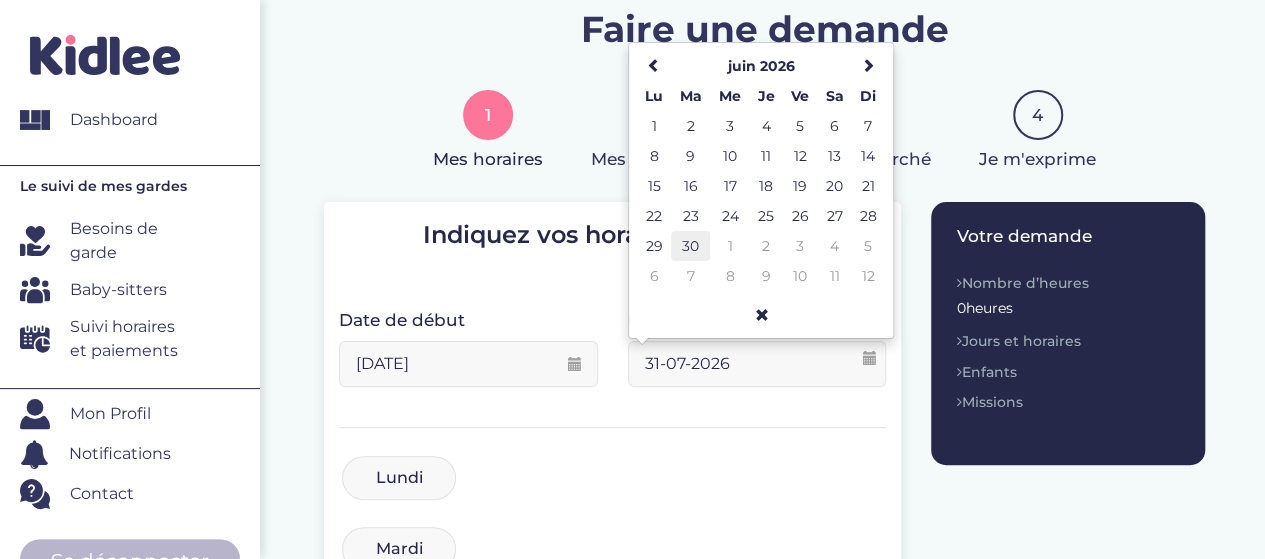 click on "30" at bounding box center [690, 246] 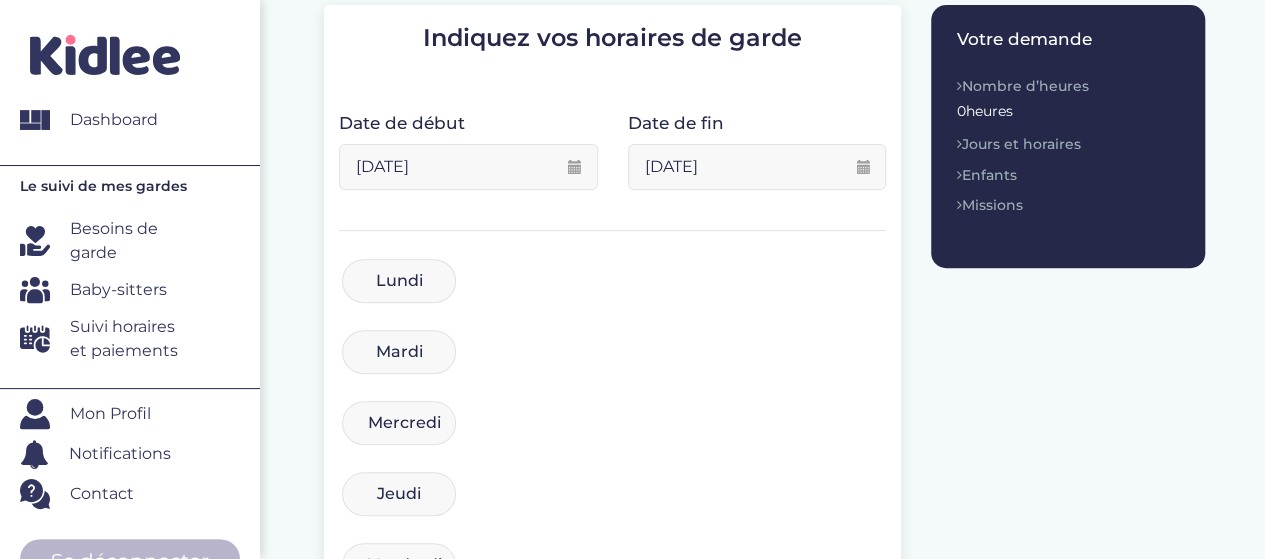 scroll, scrollTop: 295, scrollLeft: 0, axis: vertical 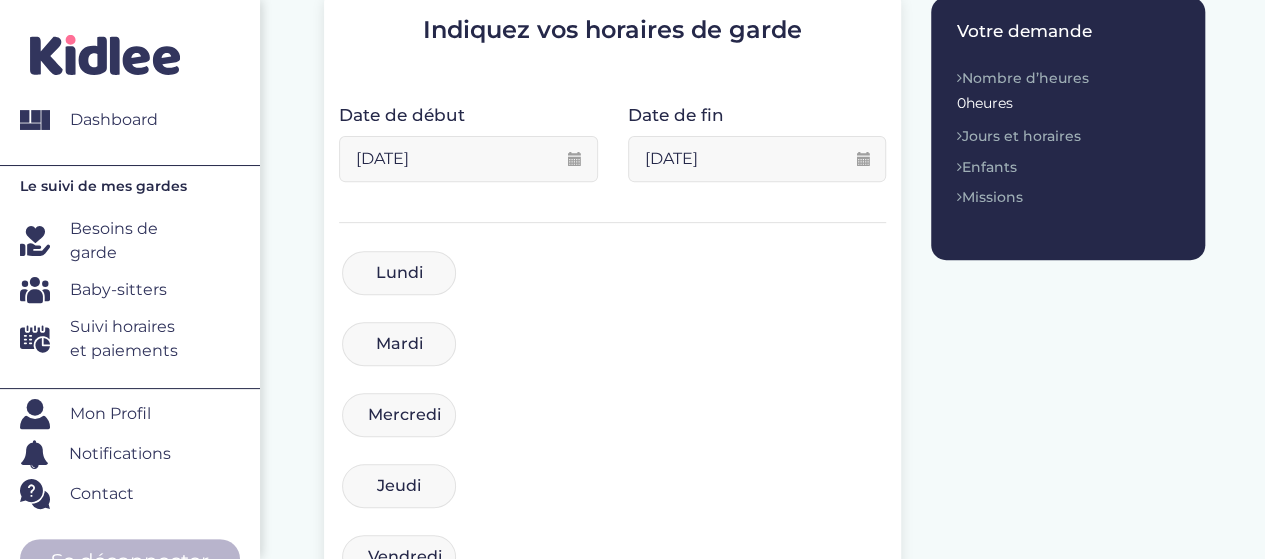 click on "Lundi" at bounding box center [399, 273] 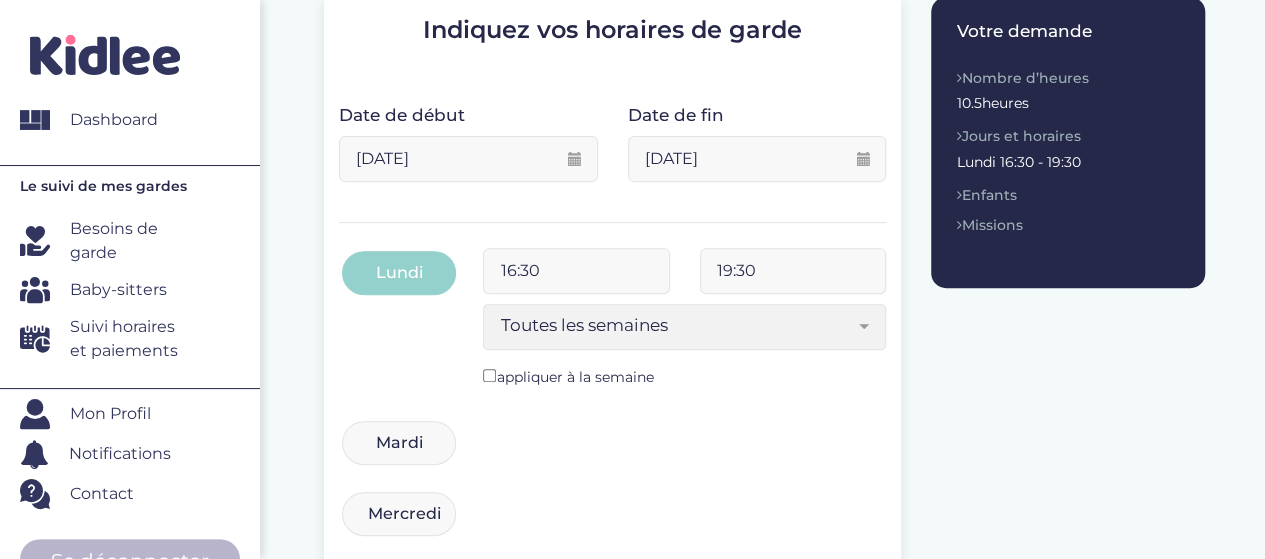 click on "Mardi" at bounding box center (399, 443) 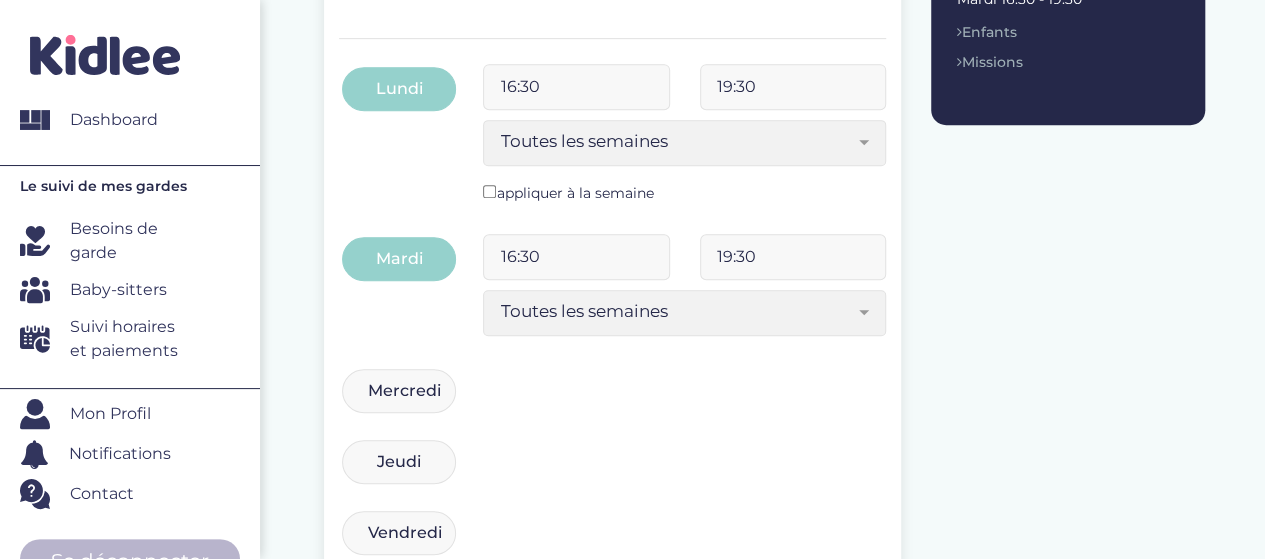 scroll, scrollTop: 480, scrollLeft: 0, axis: vertical 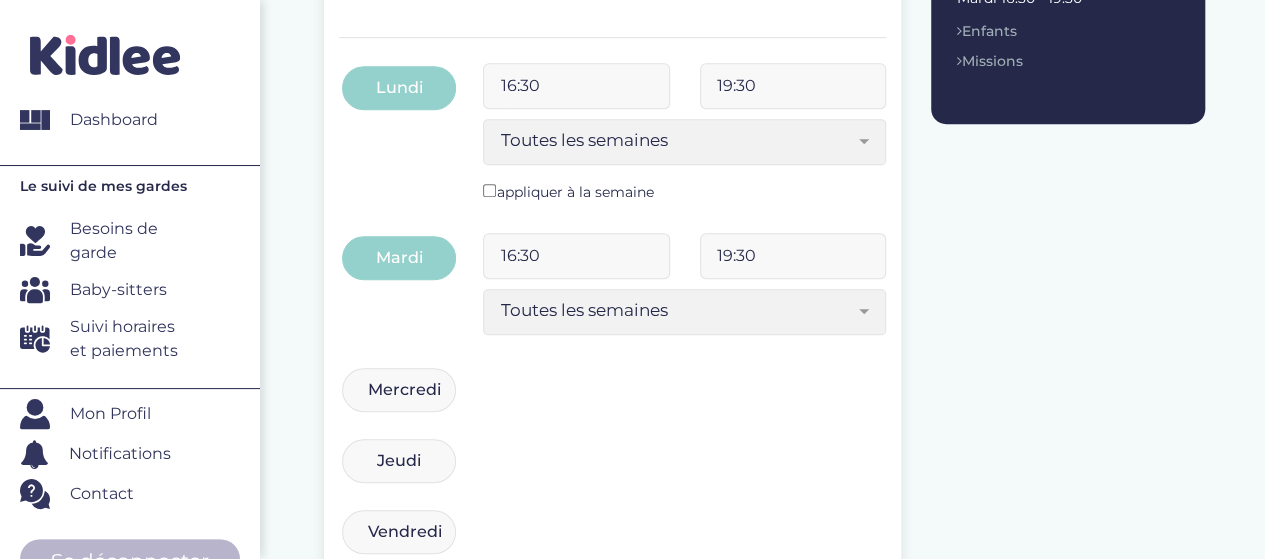 click on "Mercredi" at bounding box center (399, 390) 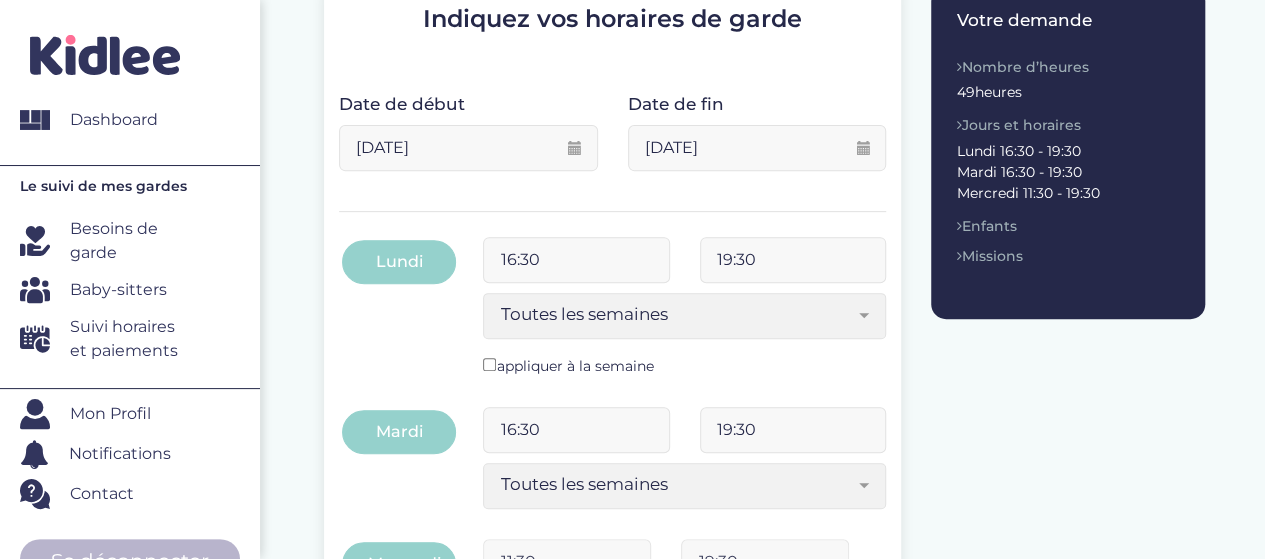 scroll, scrollTop: 299, scrollLeft: 0, axis: vertical 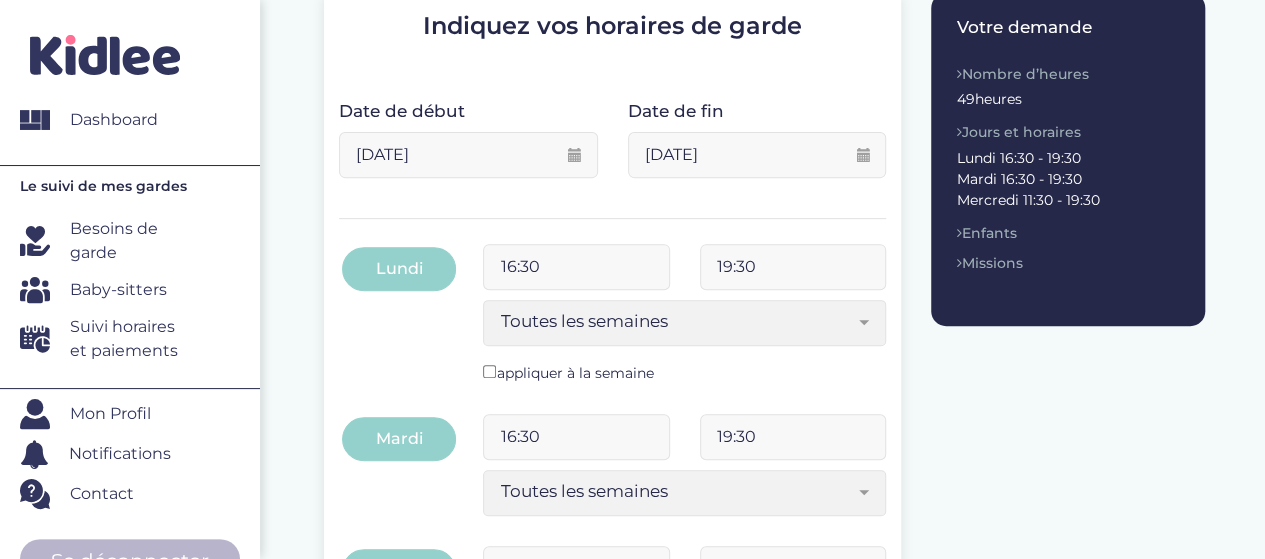 click on "16:30" at bounding box center (576, 267) 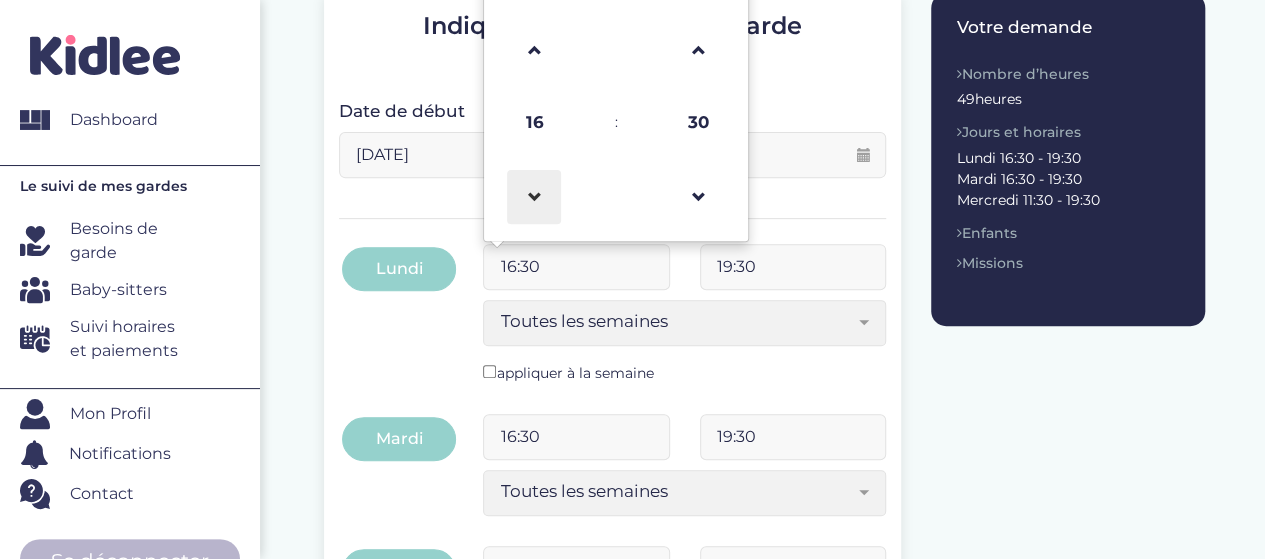 click at bounding box center [534, 197] 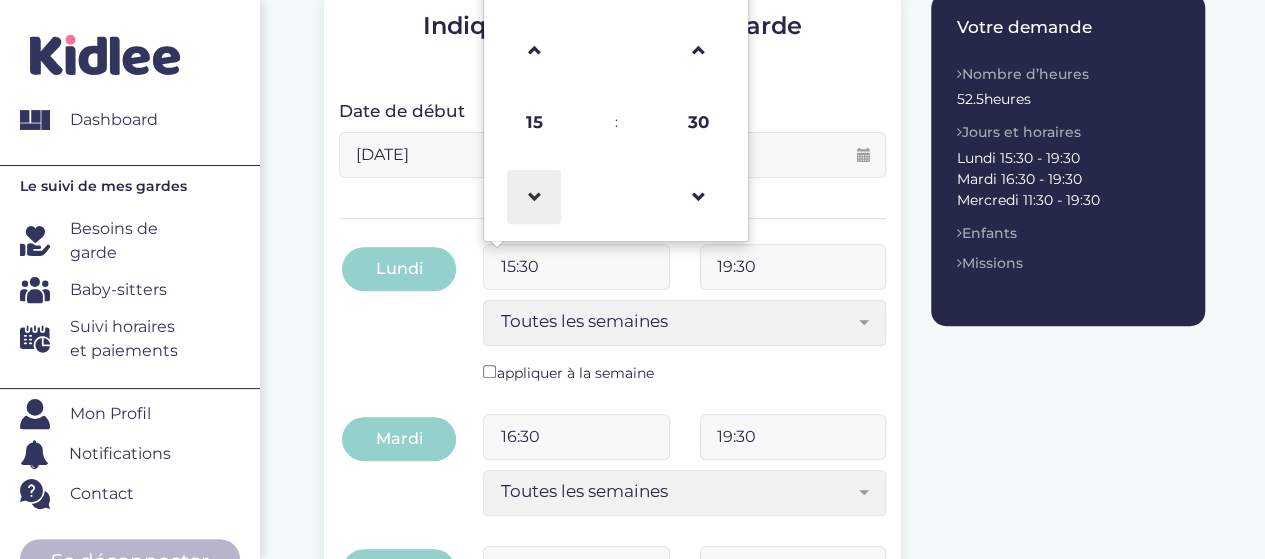 click at bounding box center (534, 197) 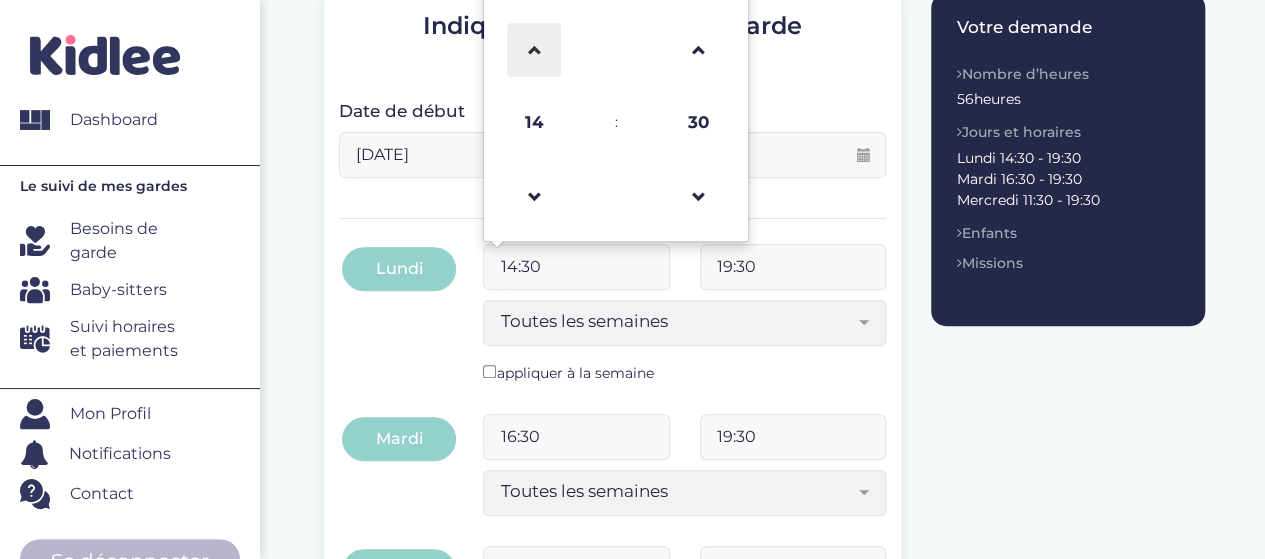 click at bounding box center (534, 50) 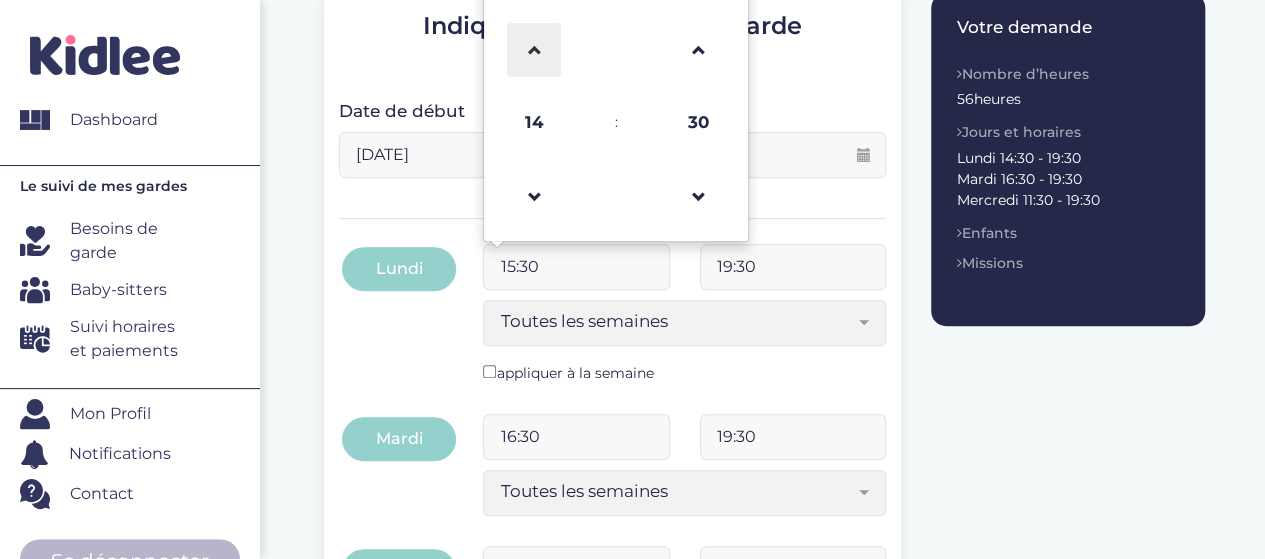 click at bounding box center (534, 50) 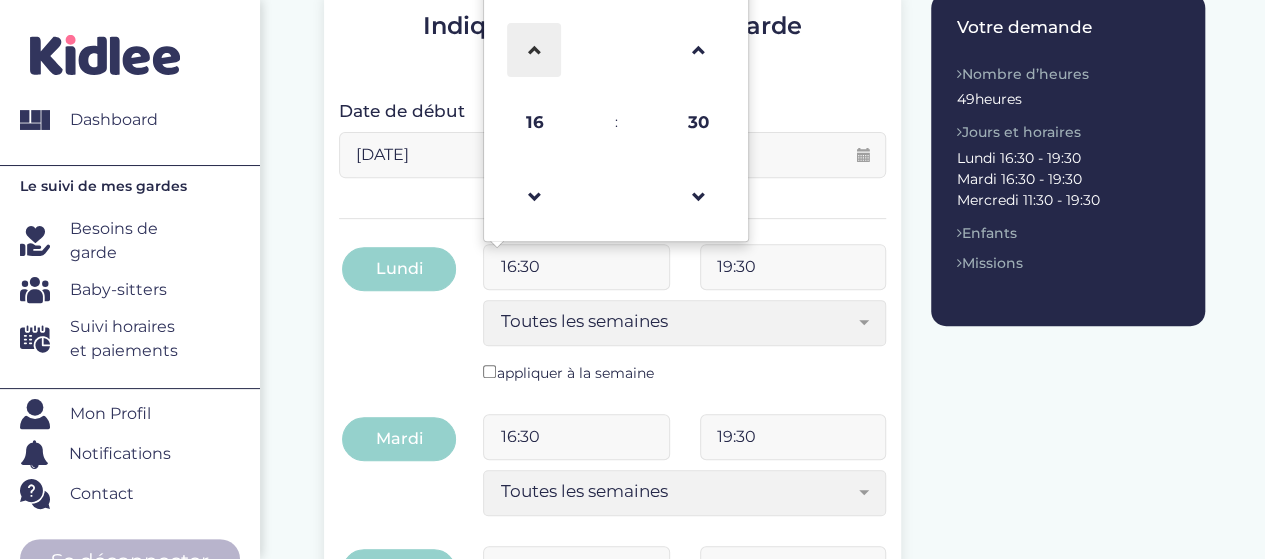 click at bounding box center [534, 50] 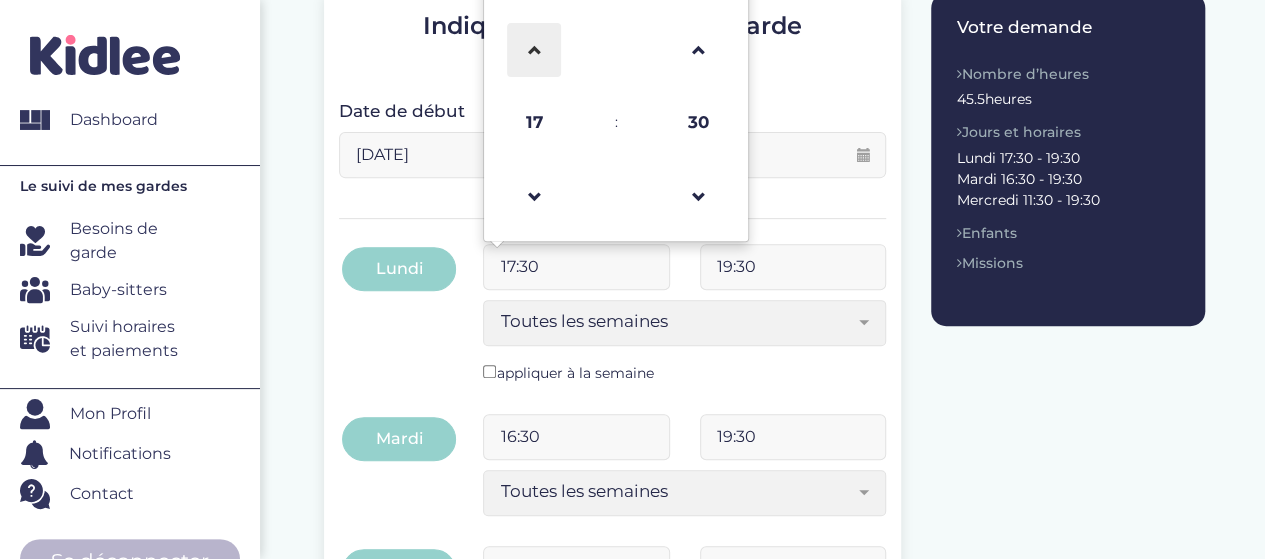 click at bounding box center [534, 50] 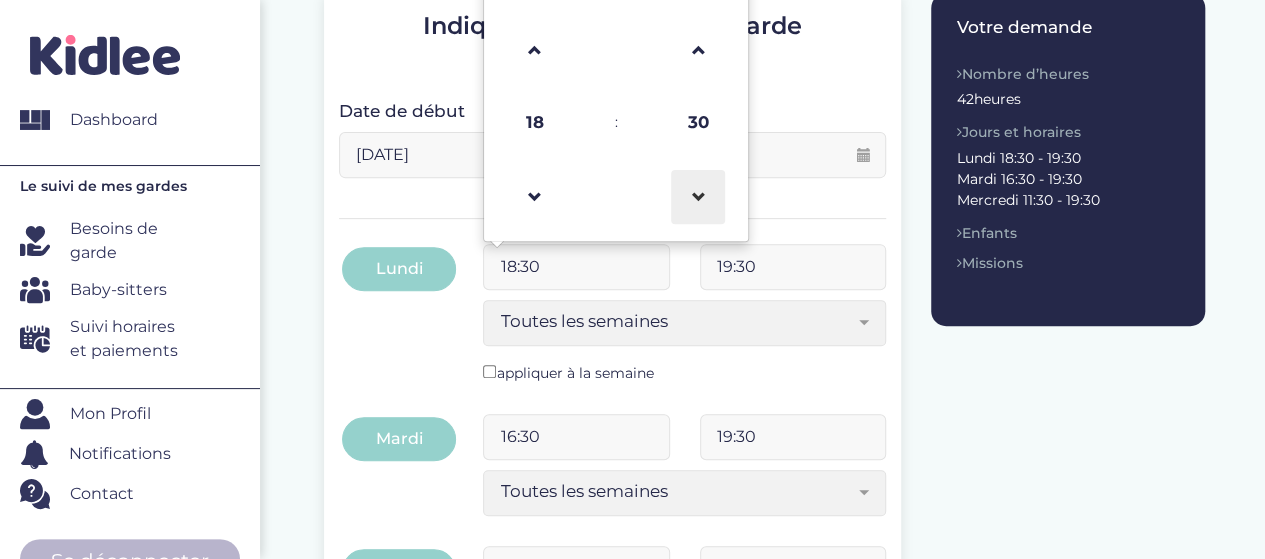 click at bounding box center (698, 197) 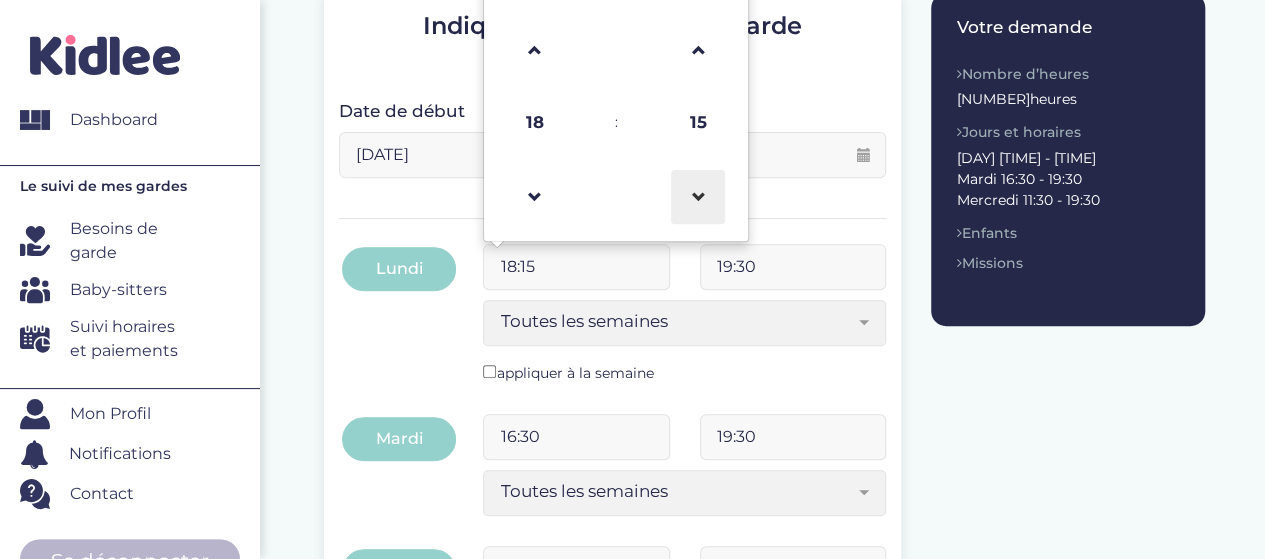 click at bounding box center (698, 197) 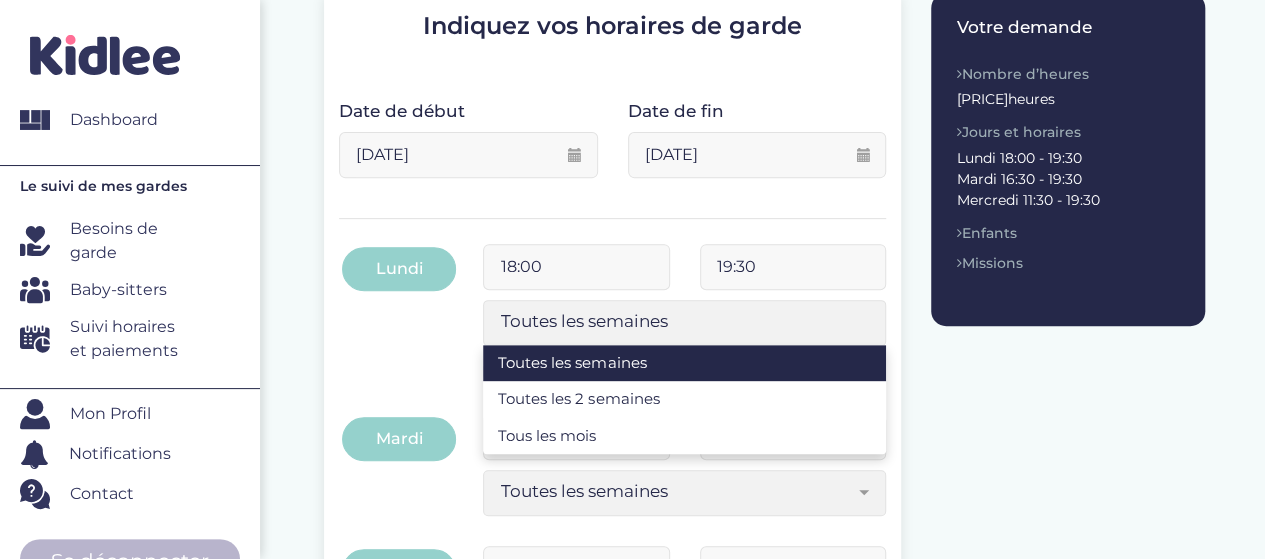 click on "Toutes les semaines" at bounding box center [677, 321] 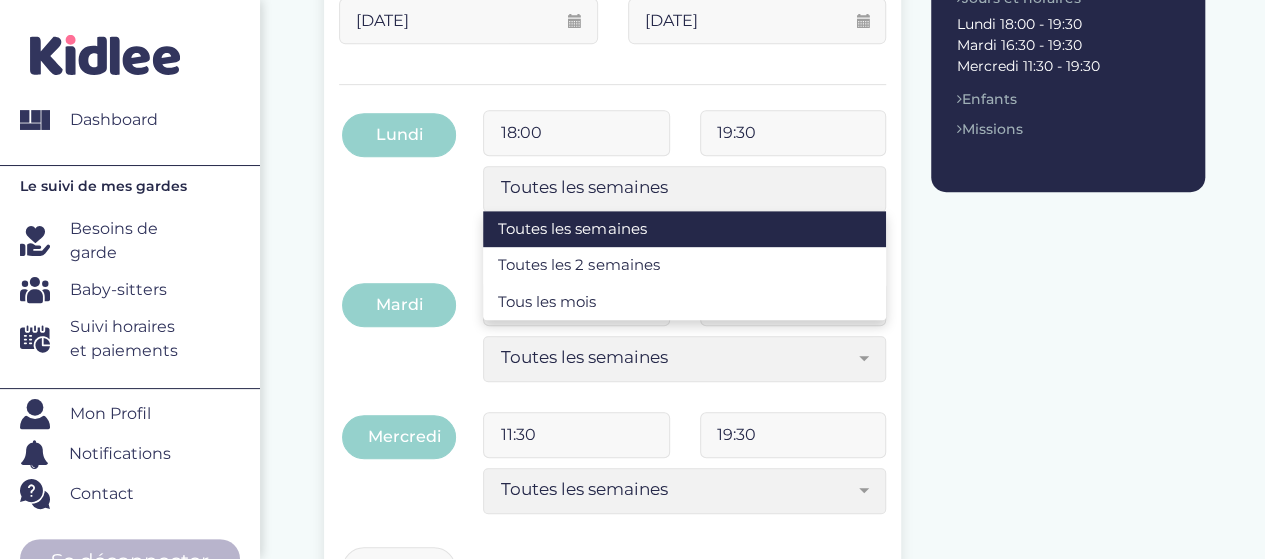 scroll, scrollTop: 439, scrollLeft: 0, axis: vertical 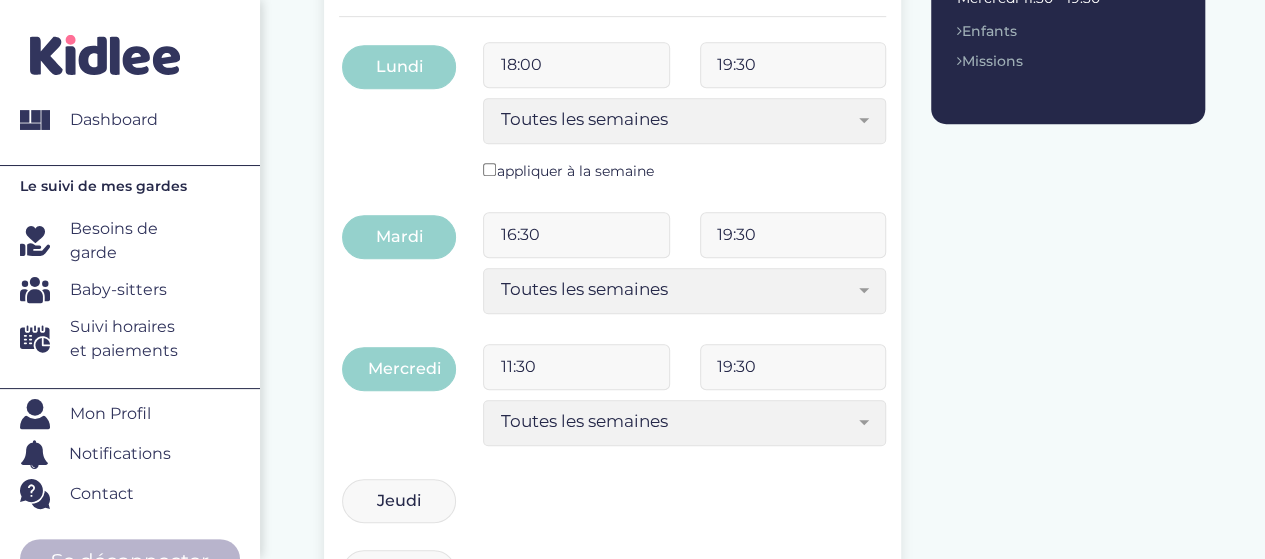click on "16:30" at bounding box center (576, 235) 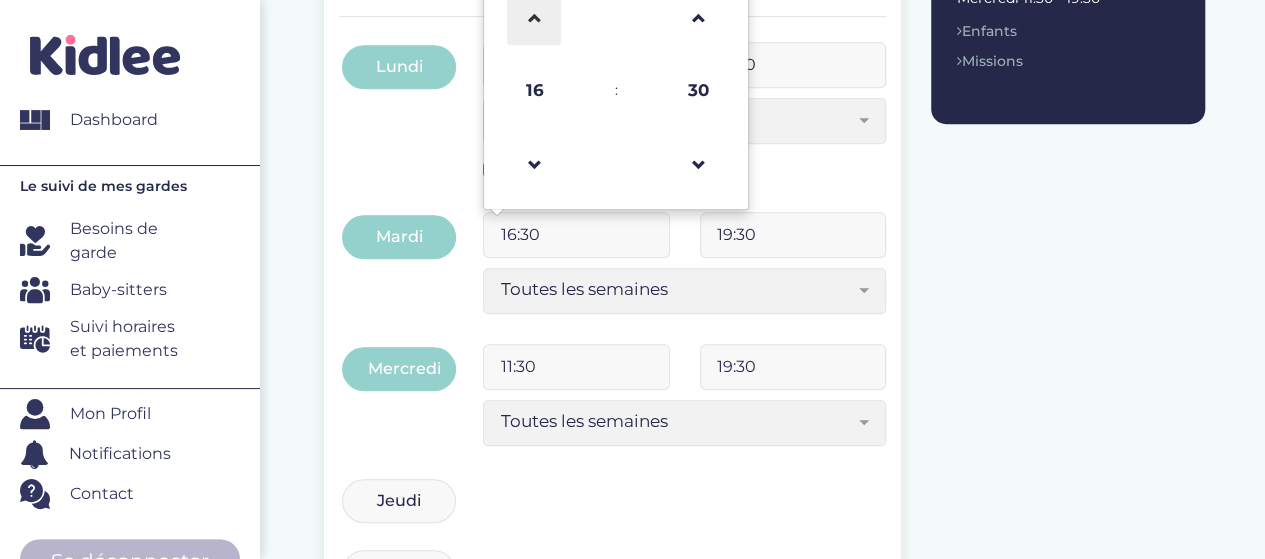 click at bounding box center [534, 18] 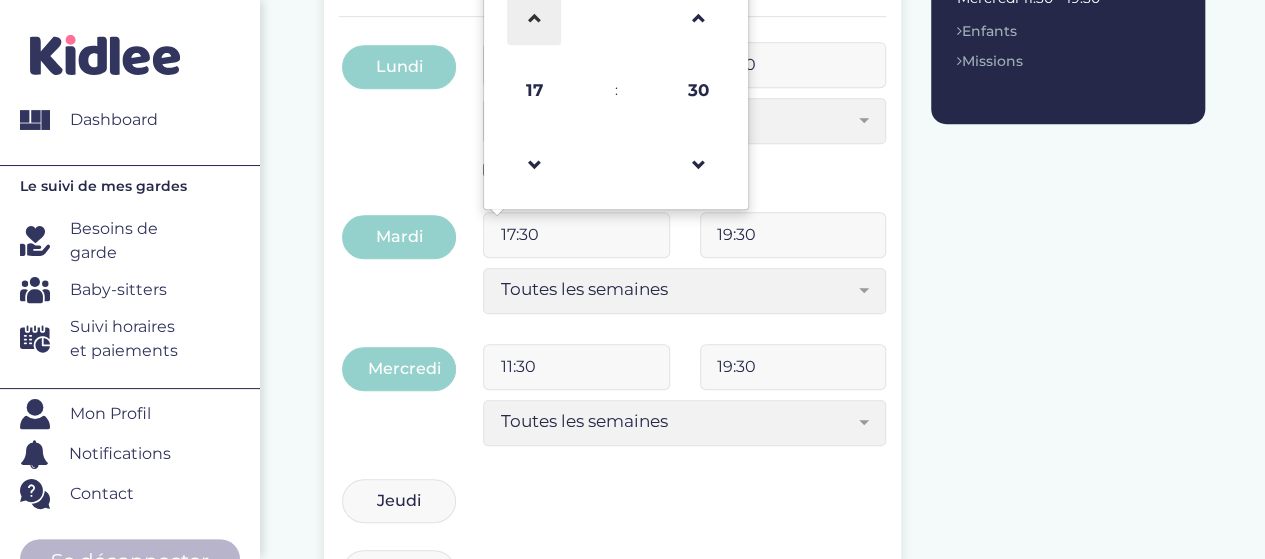 click at bounding box center [534, 18] 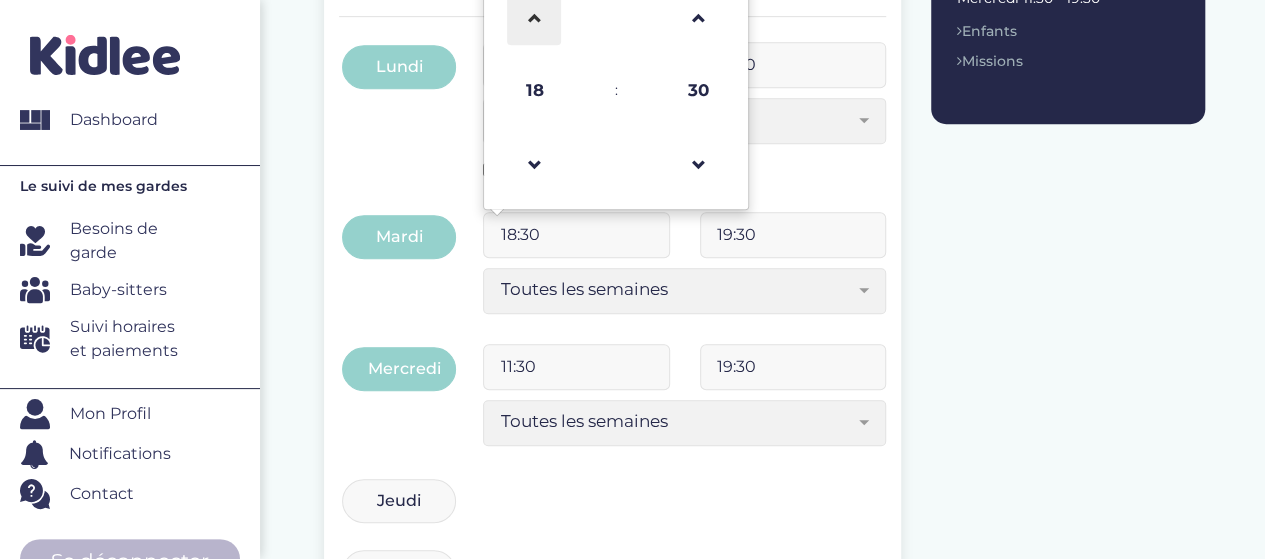 click at bounding box center (534, 18) 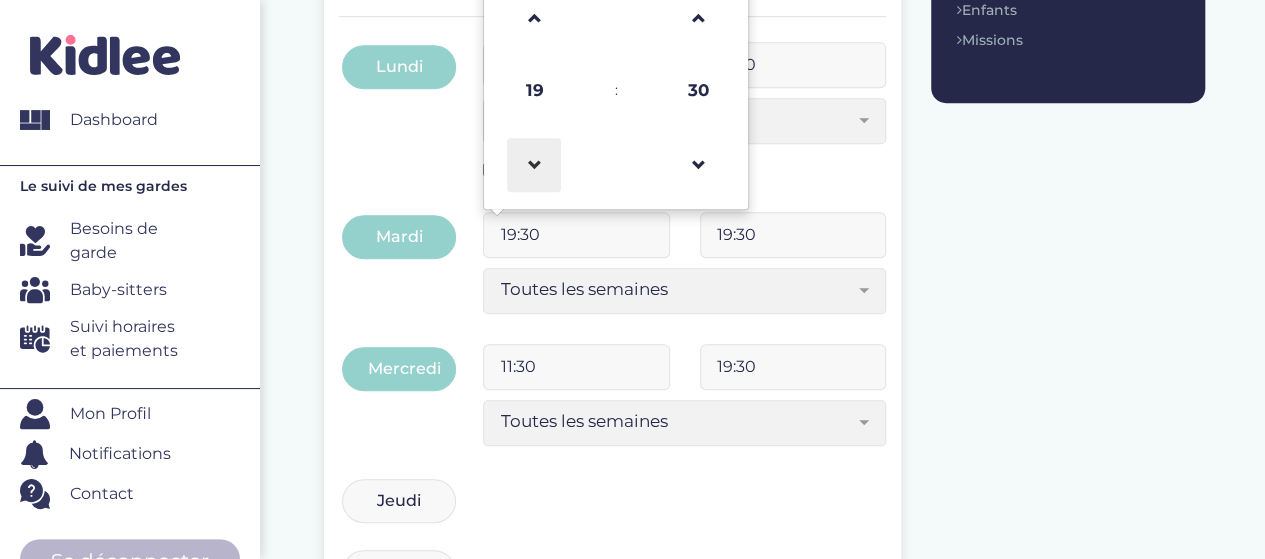 click at bounding box center (534, 165) 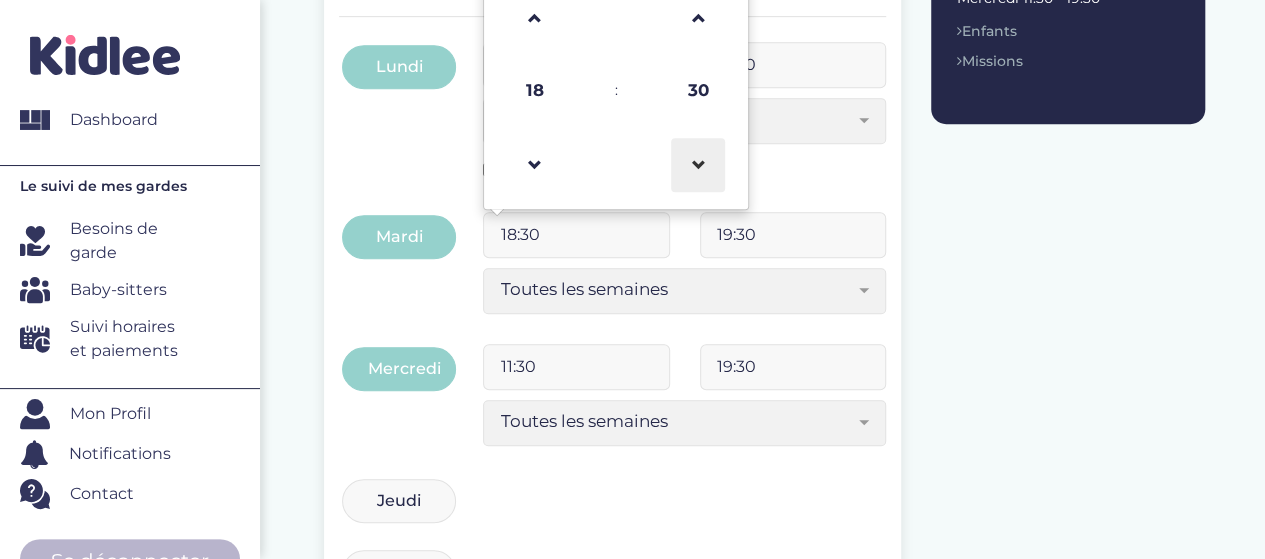 click at bounding box center [698, 165] 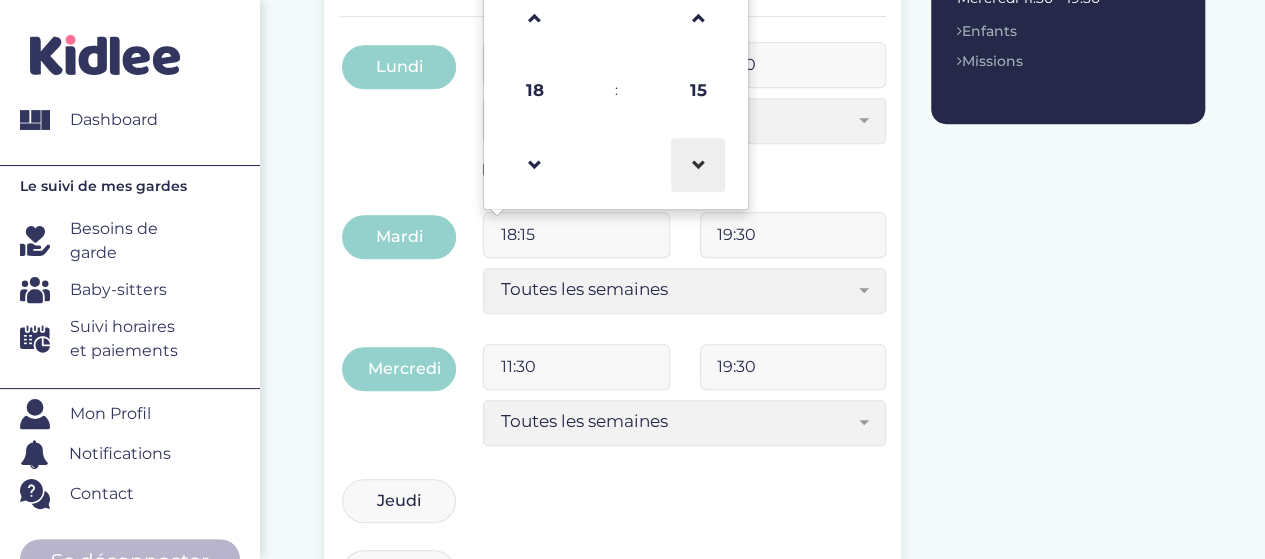 click at bounding box center [698, 165] 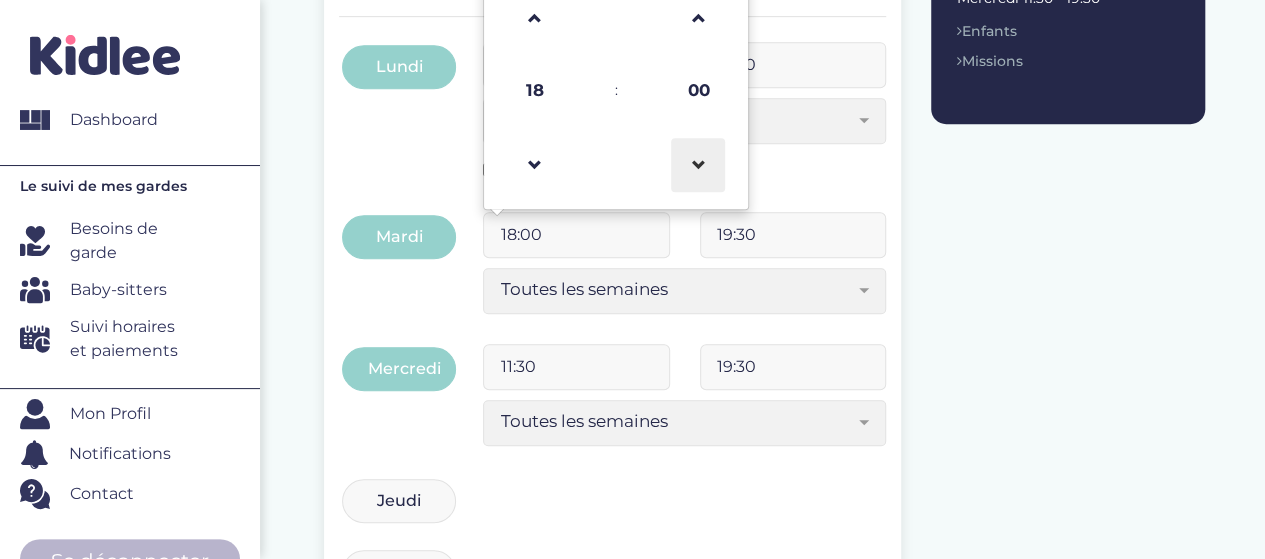 scroll, scrollTop: 629, scrollLeft: 0, axis: vertical 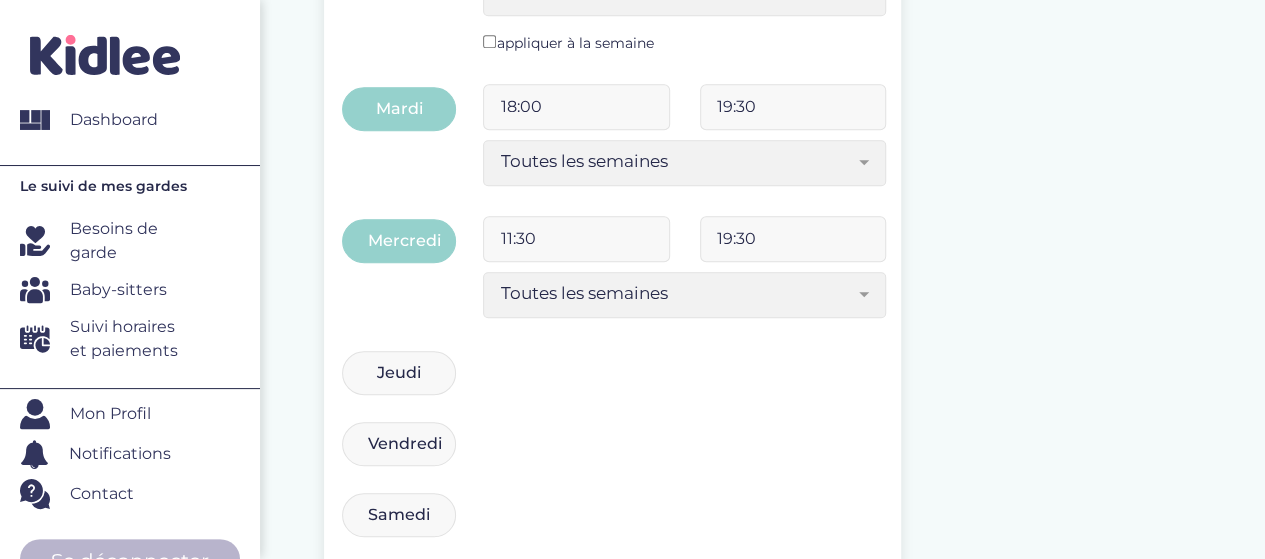 click on "[DAY]
[TIME]   [TIME]   Toutes les semaines
Toutes les 2
semaines
Tous les mois Toutes les semaines" at bounding box center [612, 454] 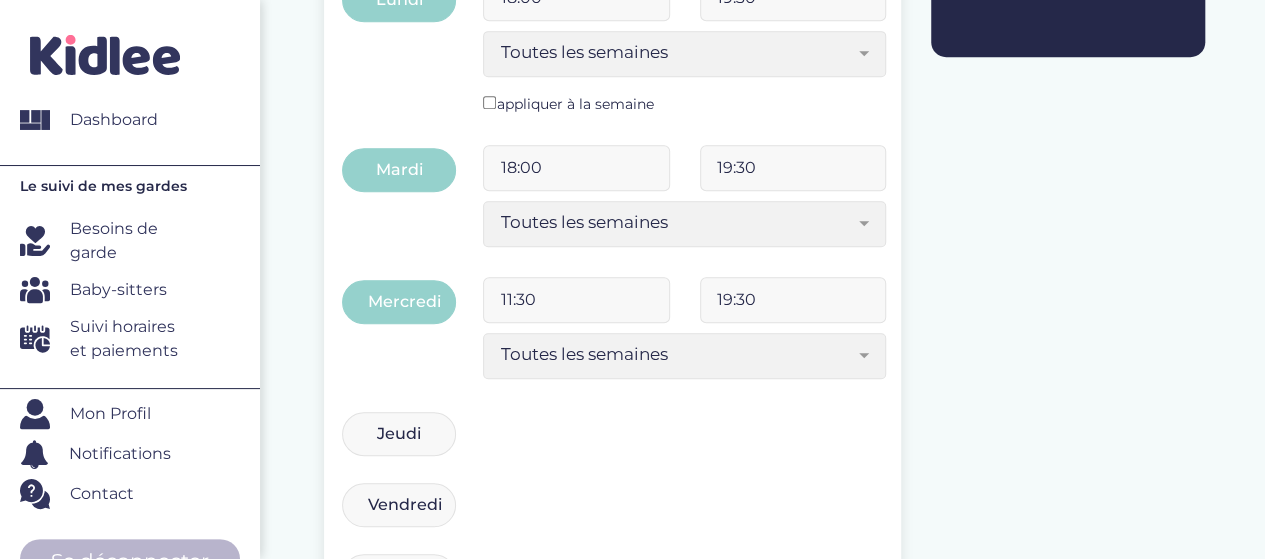 scroll, scrollTop: 598, scrollLeft: 0, axis: vertical 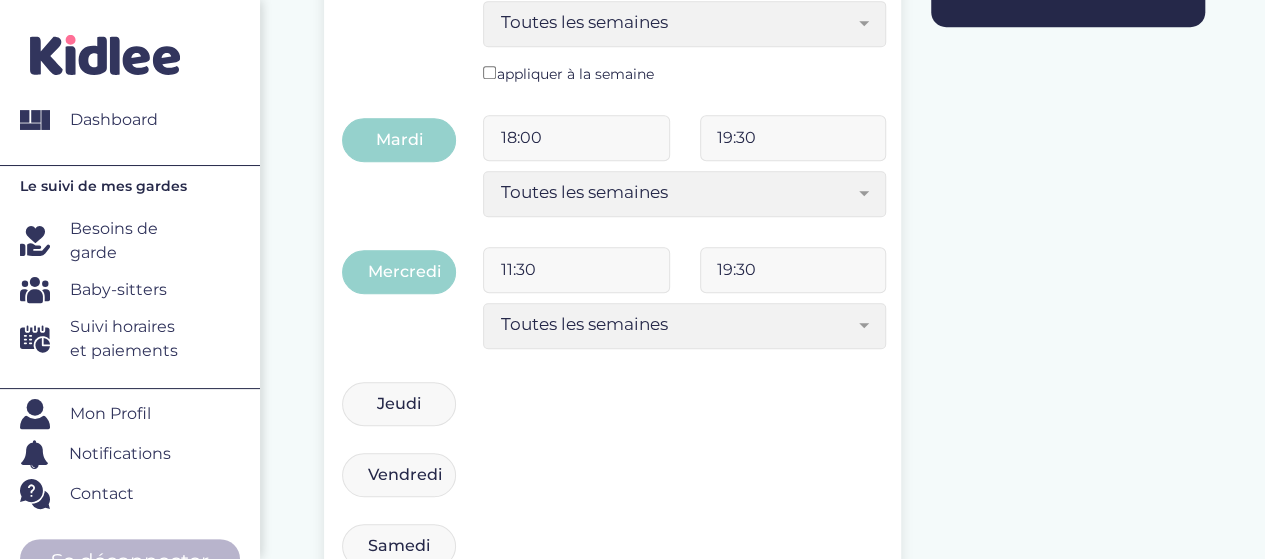 click on "11:30" at bounding box center (576, 270) 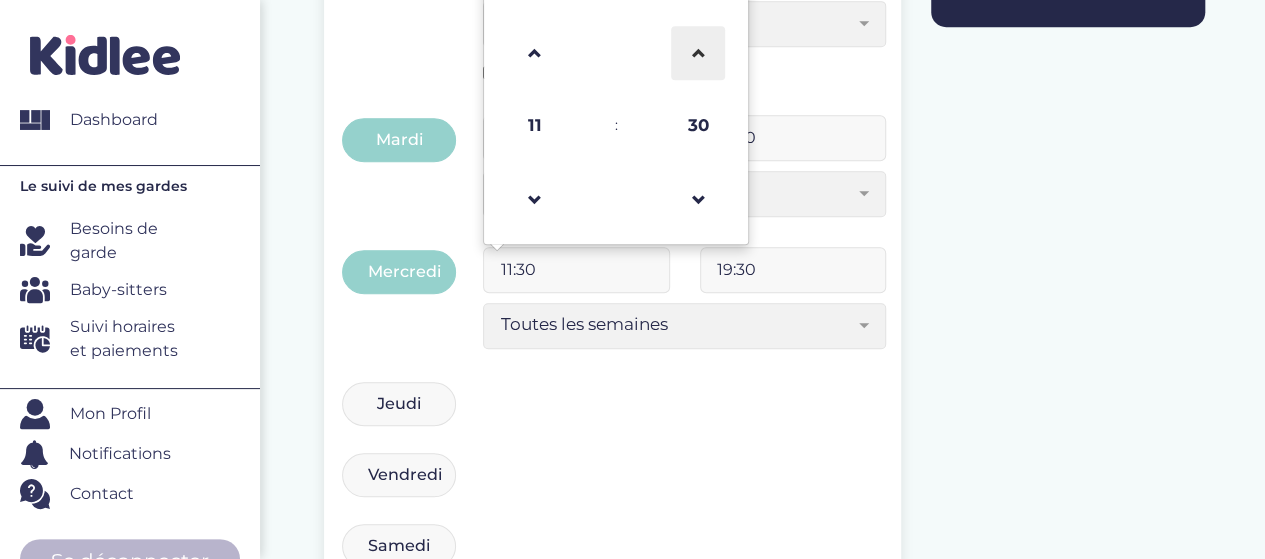 click at bounding box center [698, 53] 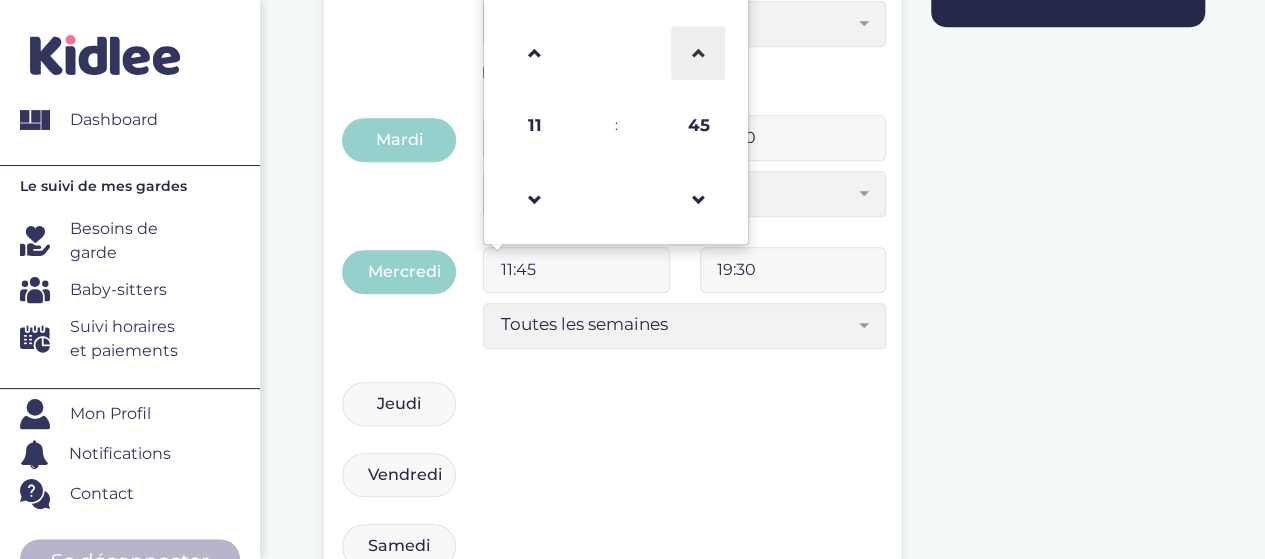 click at bounding box center [698, 53] 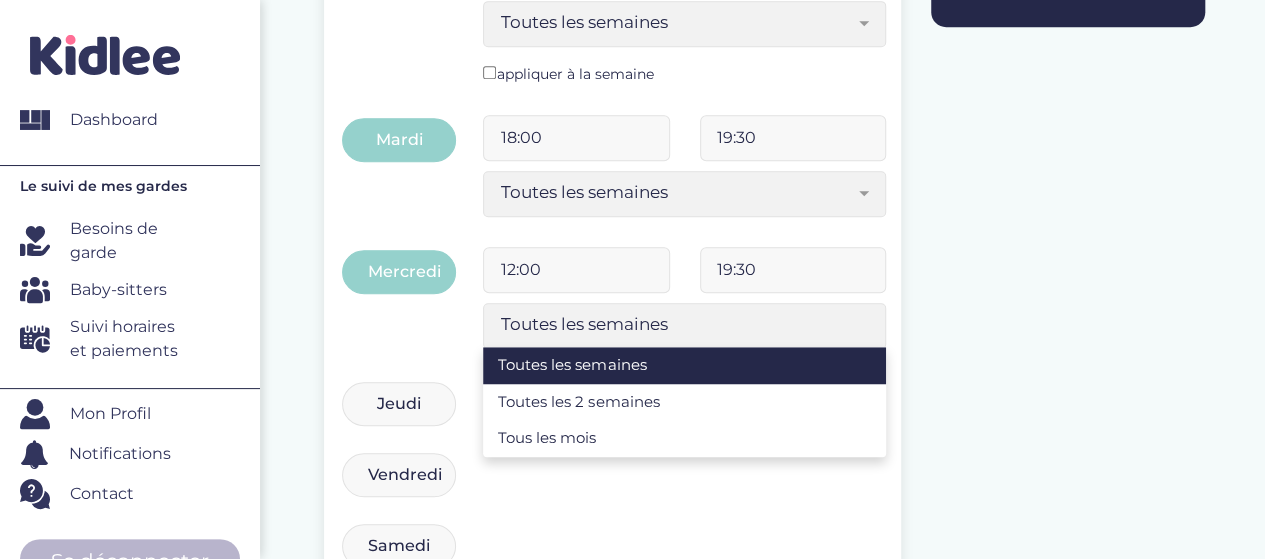 click on "Toutes les semaines" at bounding box center [684, 326] 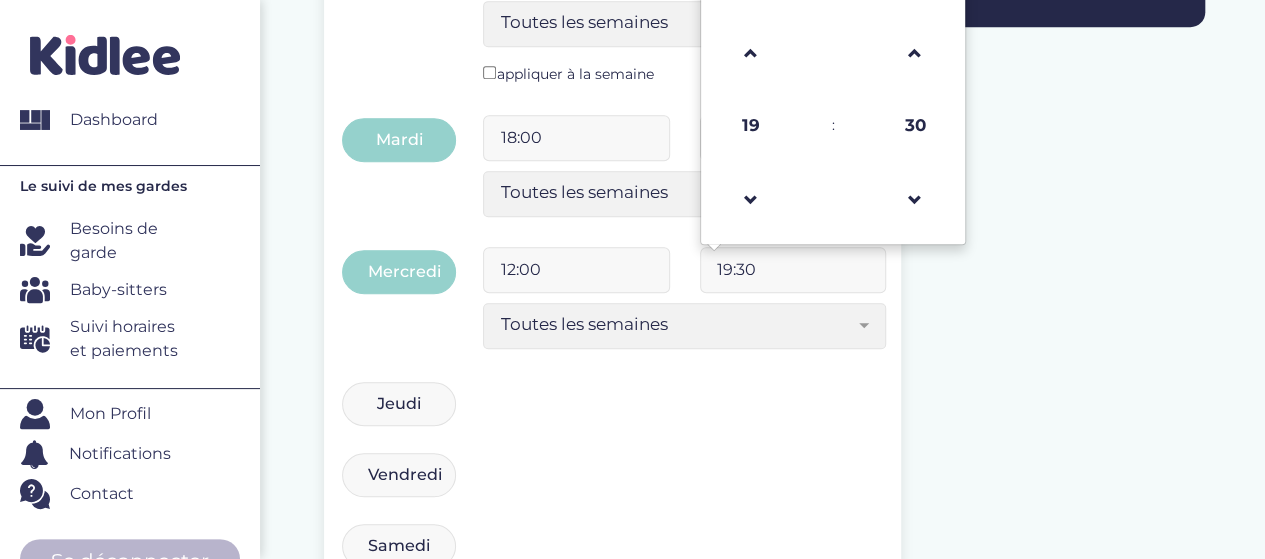 click on "19:30" at bounding box center [793, 270] 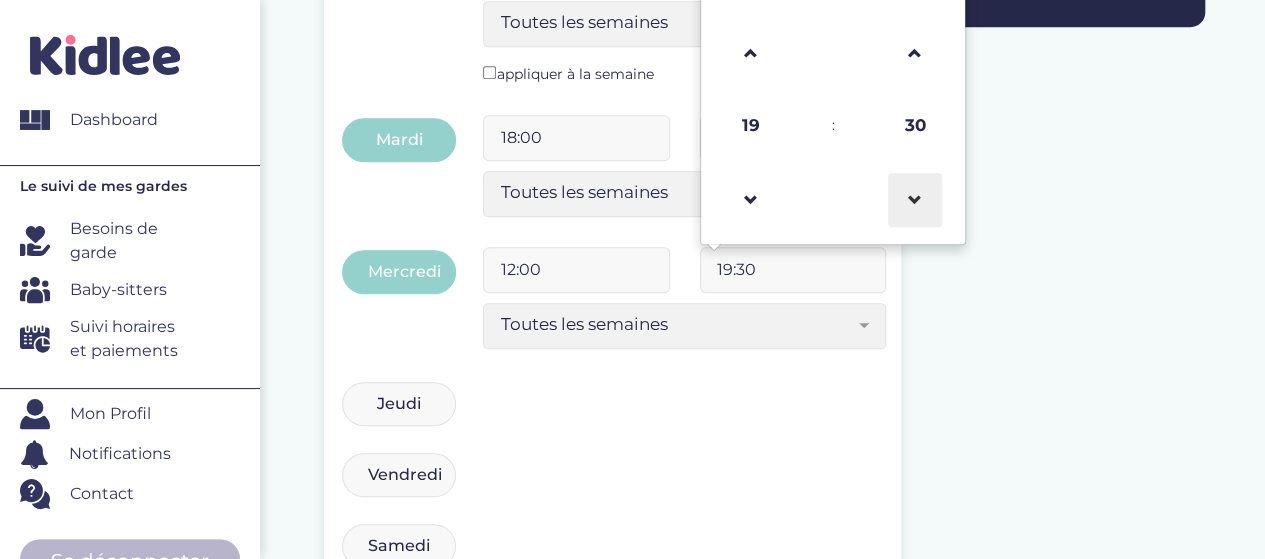 click at bounding box center (915, 200) 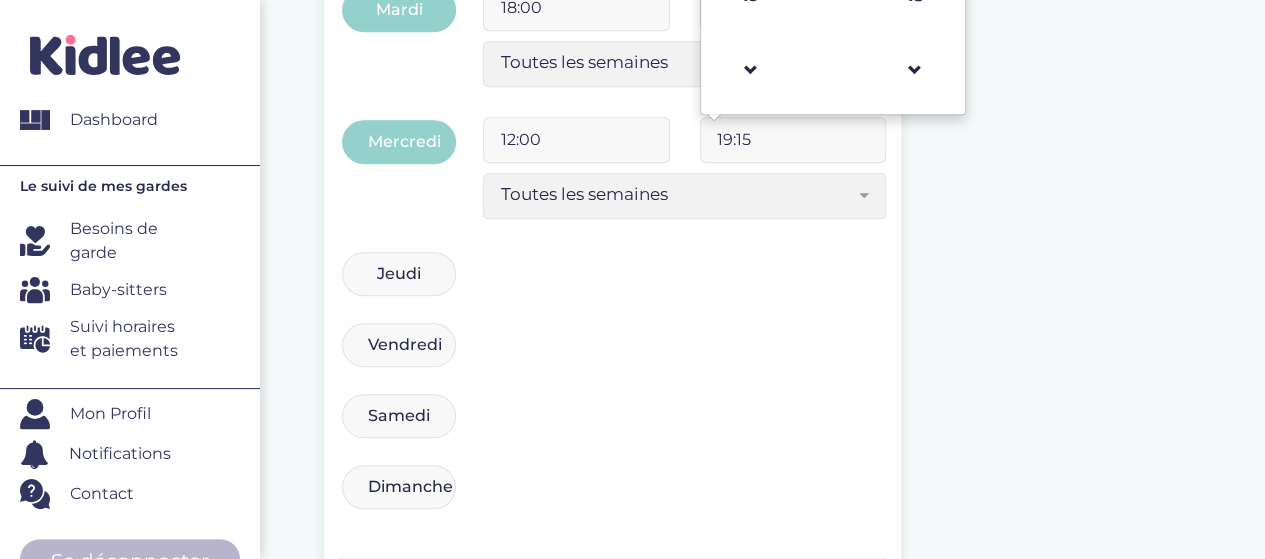 scroll, scrollTop: 730, scrollLeft: 0, axis: vertical 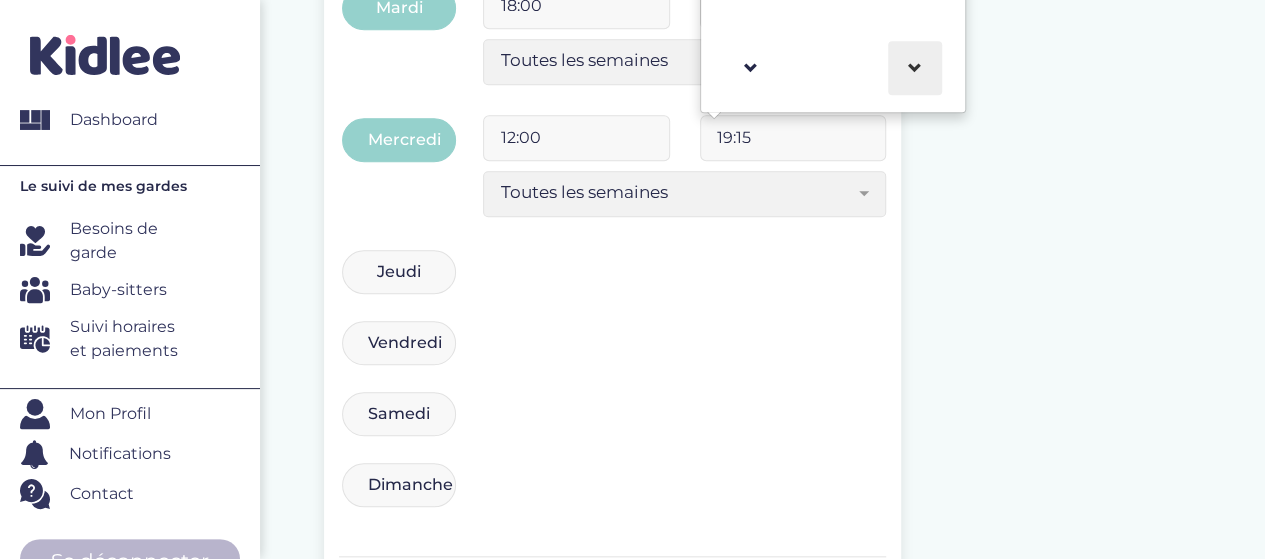 click at bounding box center (915, 68) 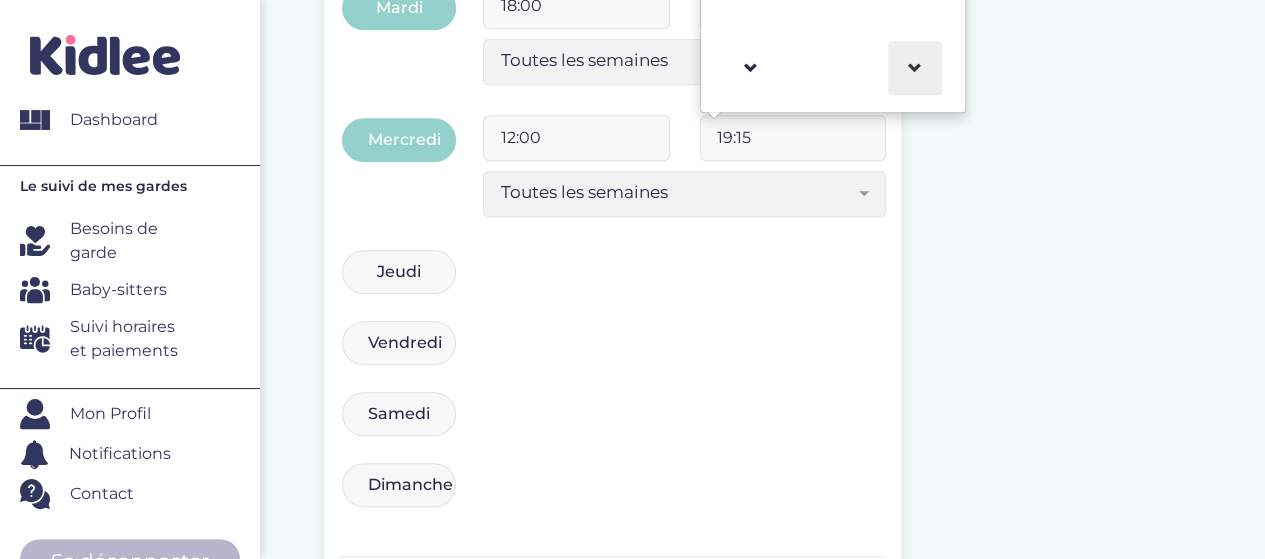 type on "19:00" 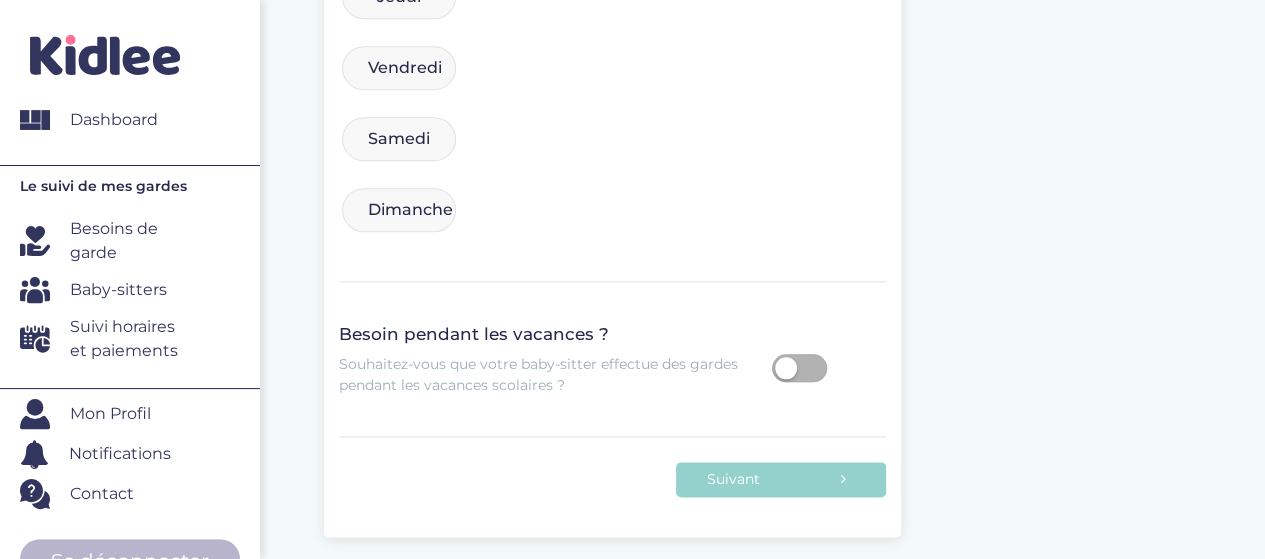 scroll, scrollTop: 1008, scrollLeft: 0, axis: vertical 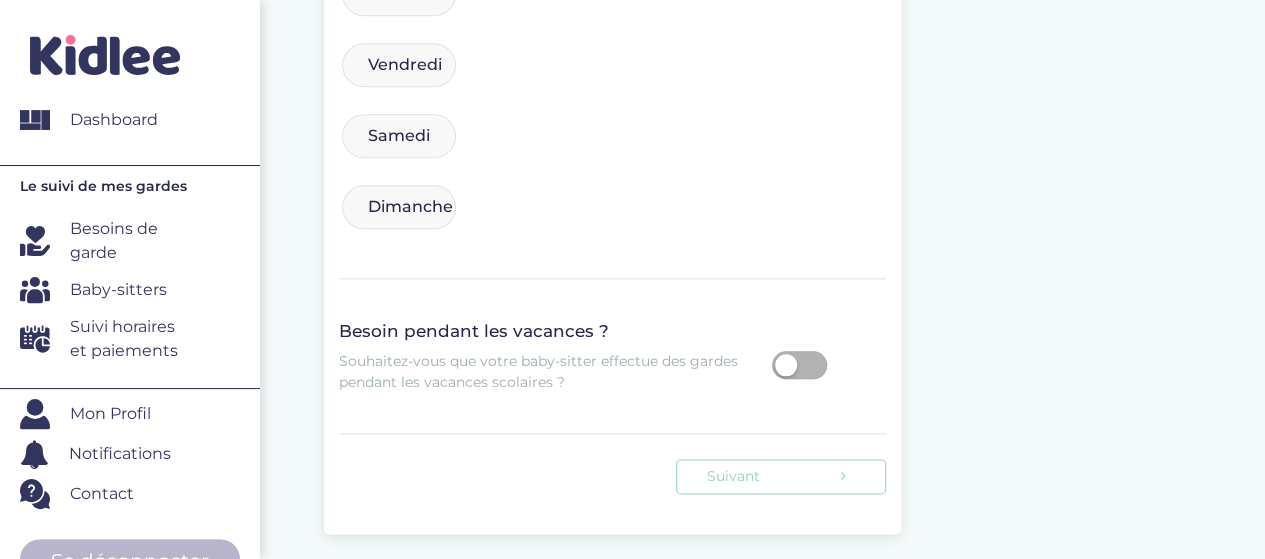 click on "Suivant" at bounding box center [781, 476] 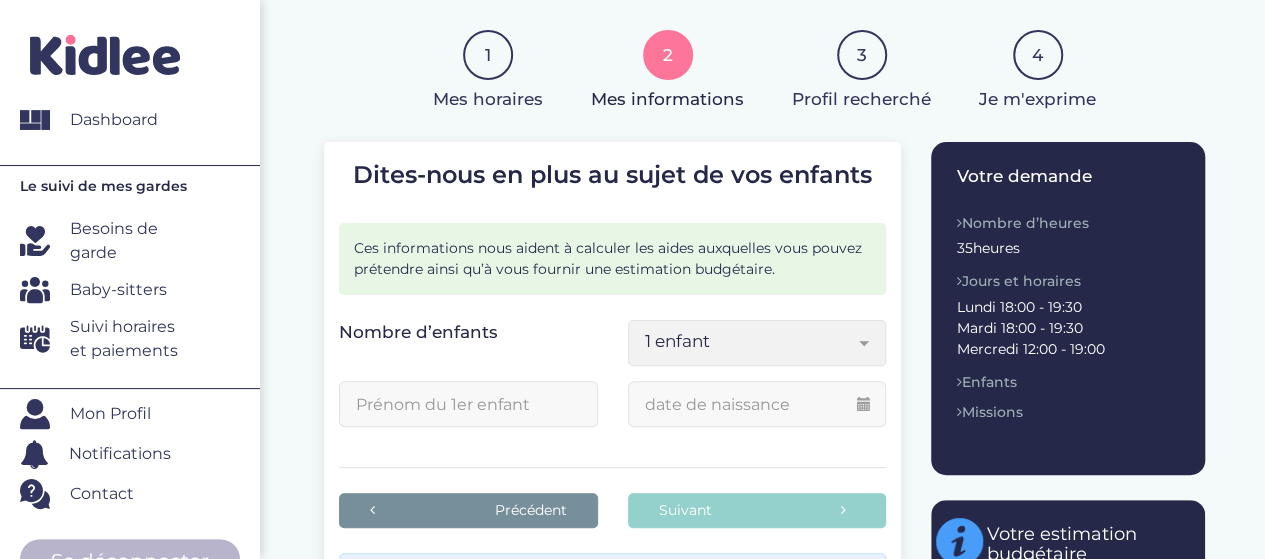 scroll, scrollTop: 151, scrollLeft: 0, axis: vertical 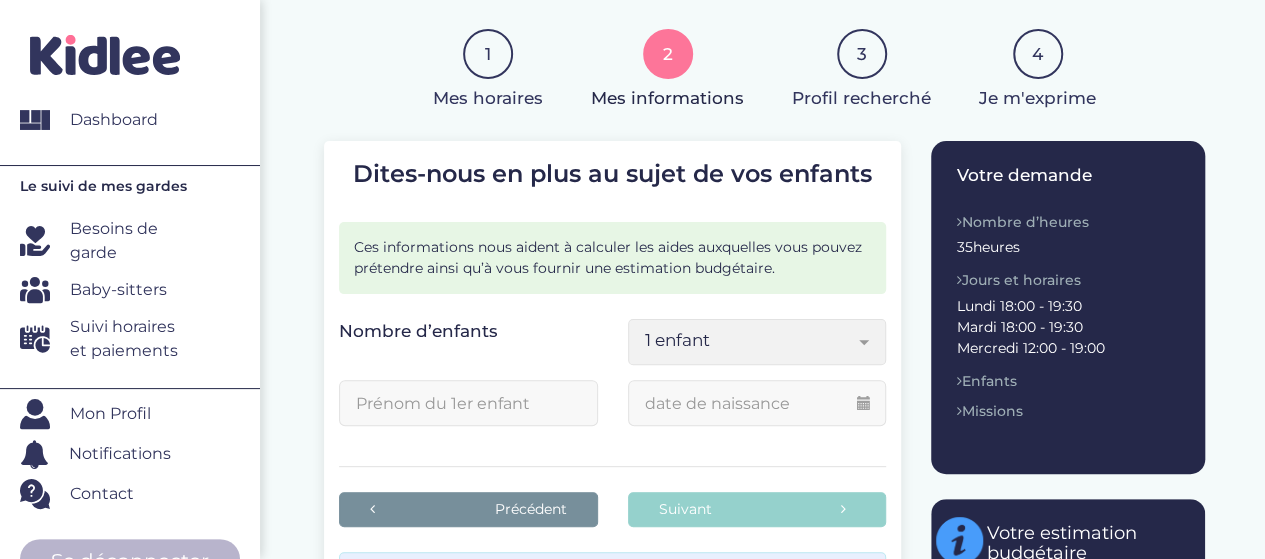 click on "1 enfant" at bounding box center (757, 342) 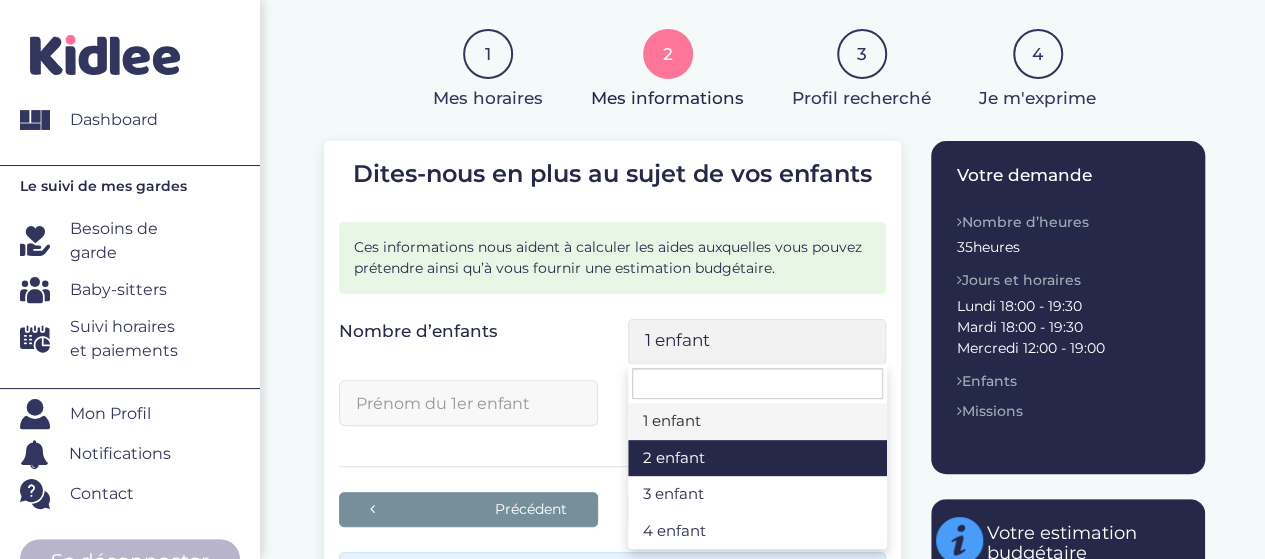 select on "2" 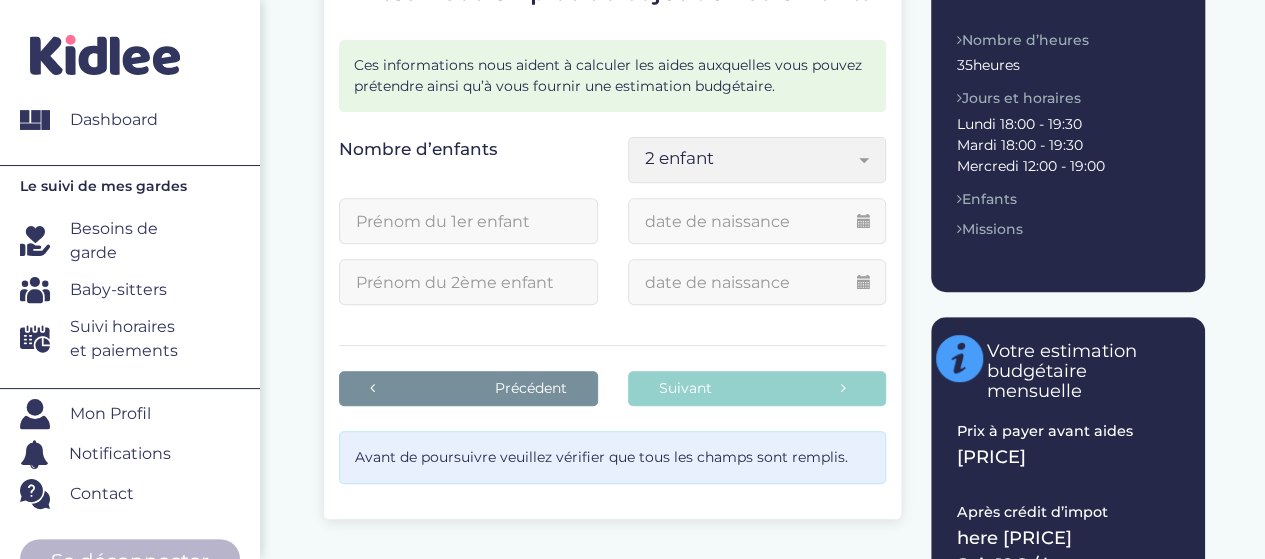 scroll, scrollTop: 335, scrollLeft: 0, axis: vertical 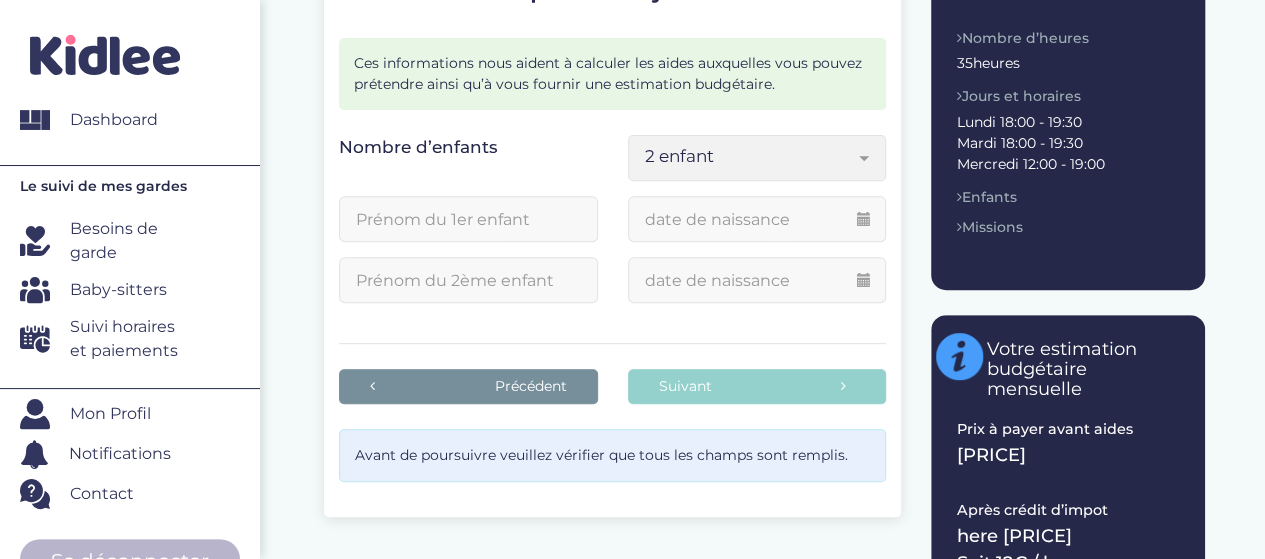 click at bounding box center [468, 219] 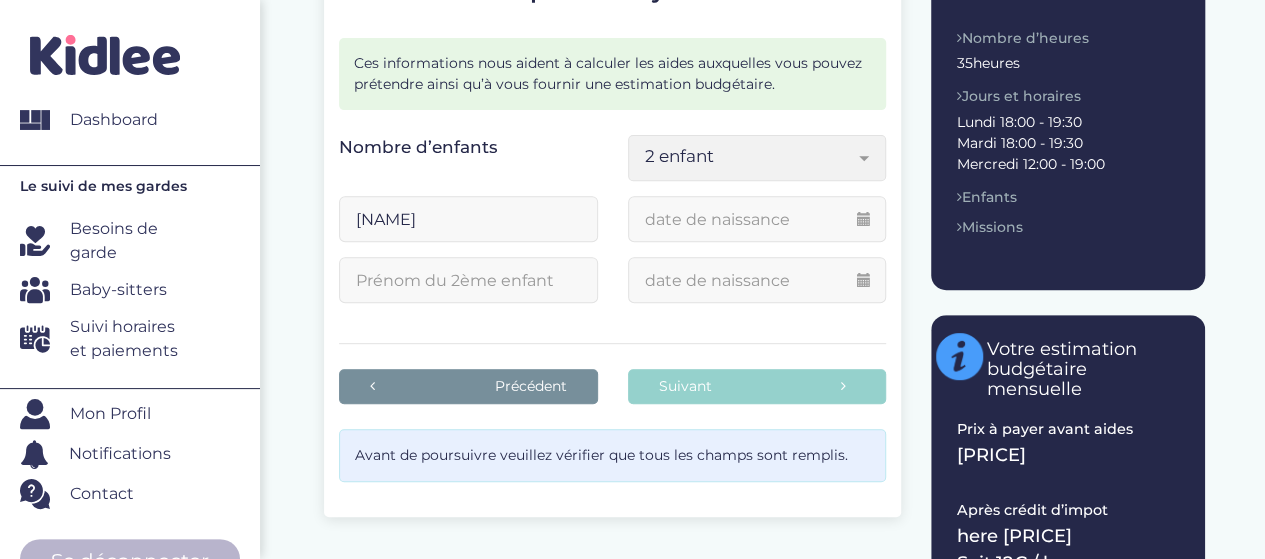 type on "[NAME]" 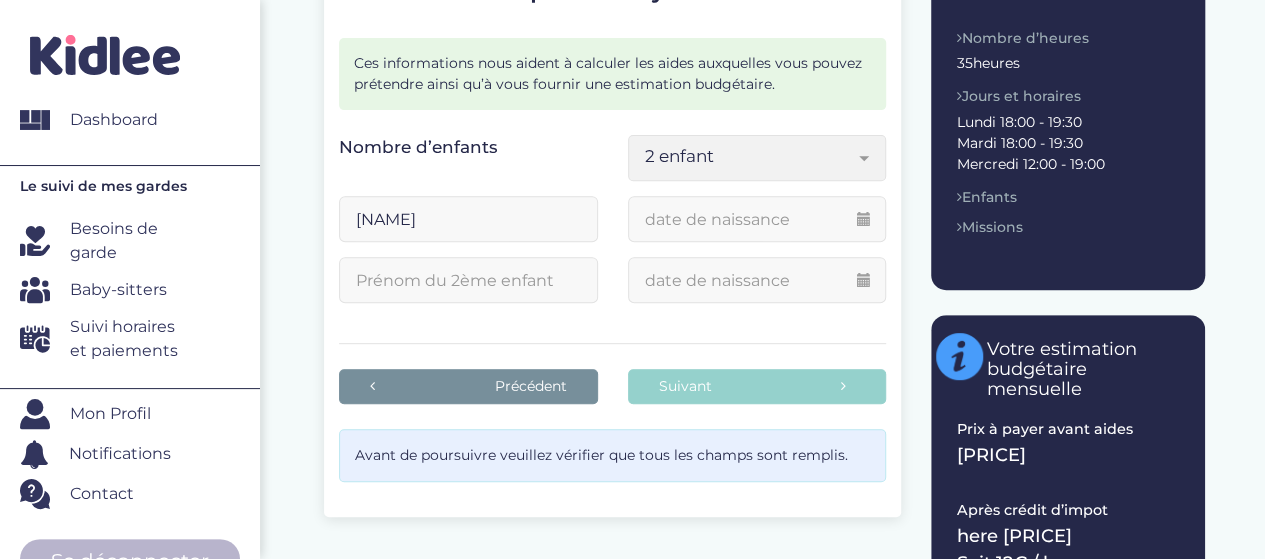 click at bounding box center (468, 280) 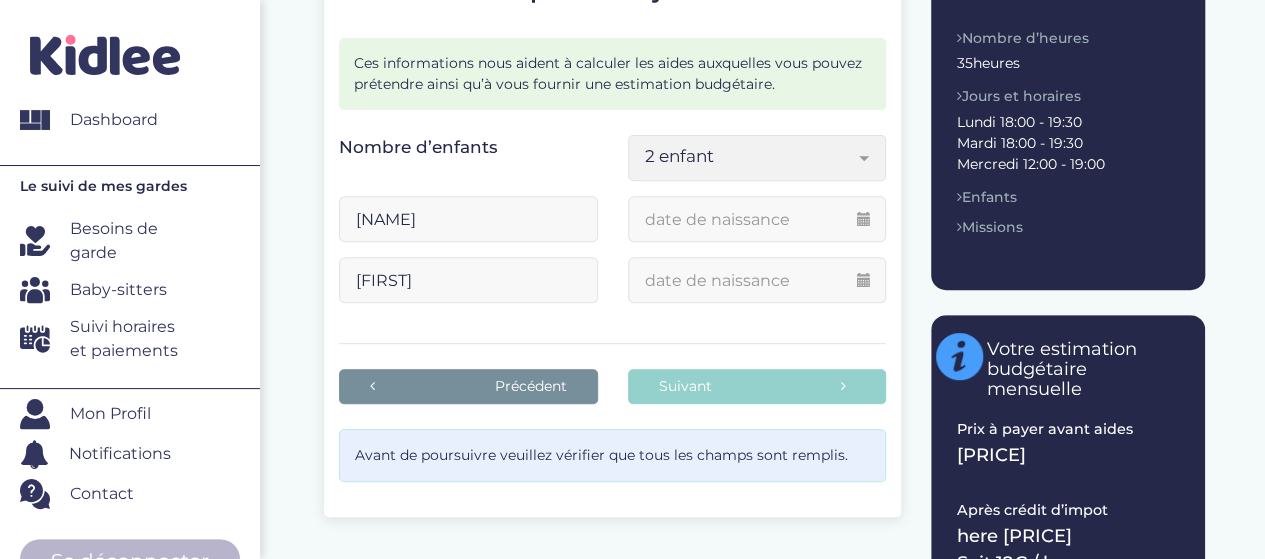 type on "[FIRST]" 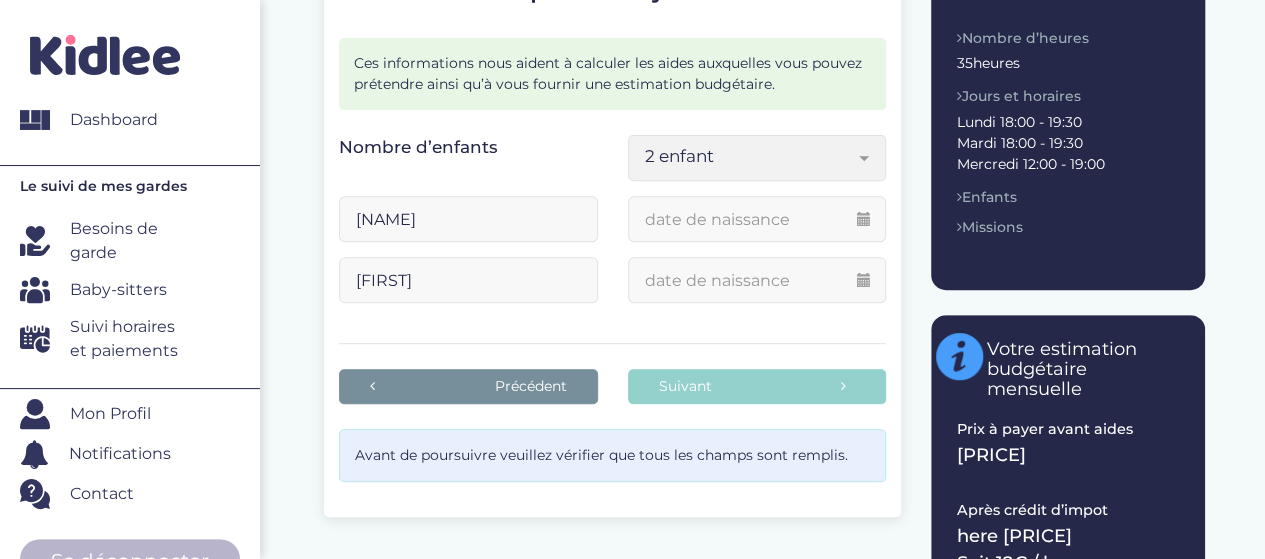 click at bounding box center (757, 219) 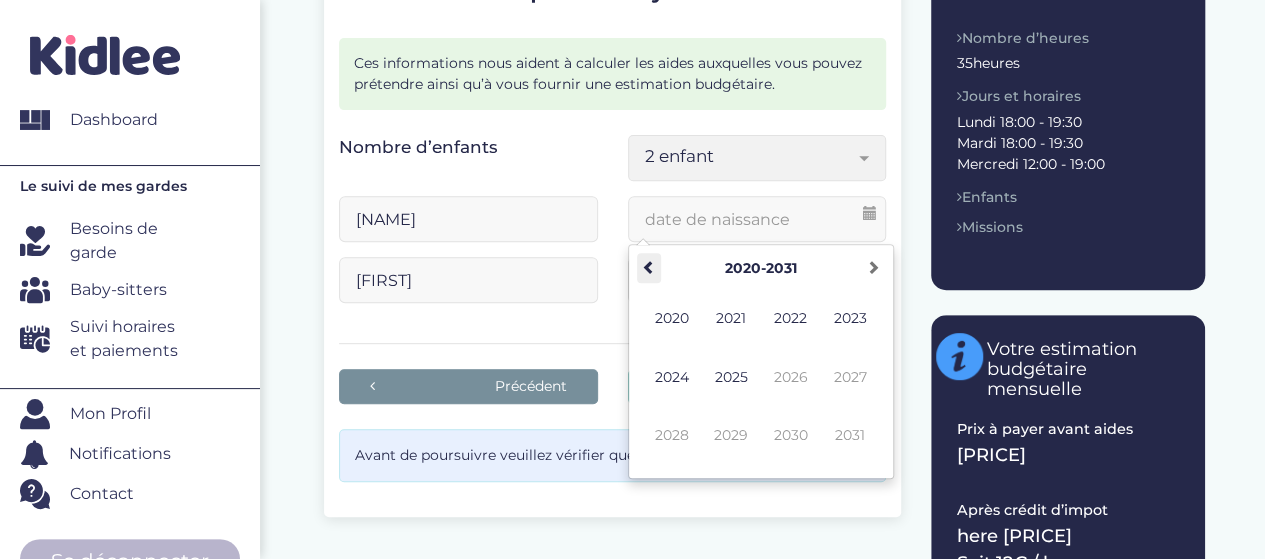click at bounding box center (649, 267) 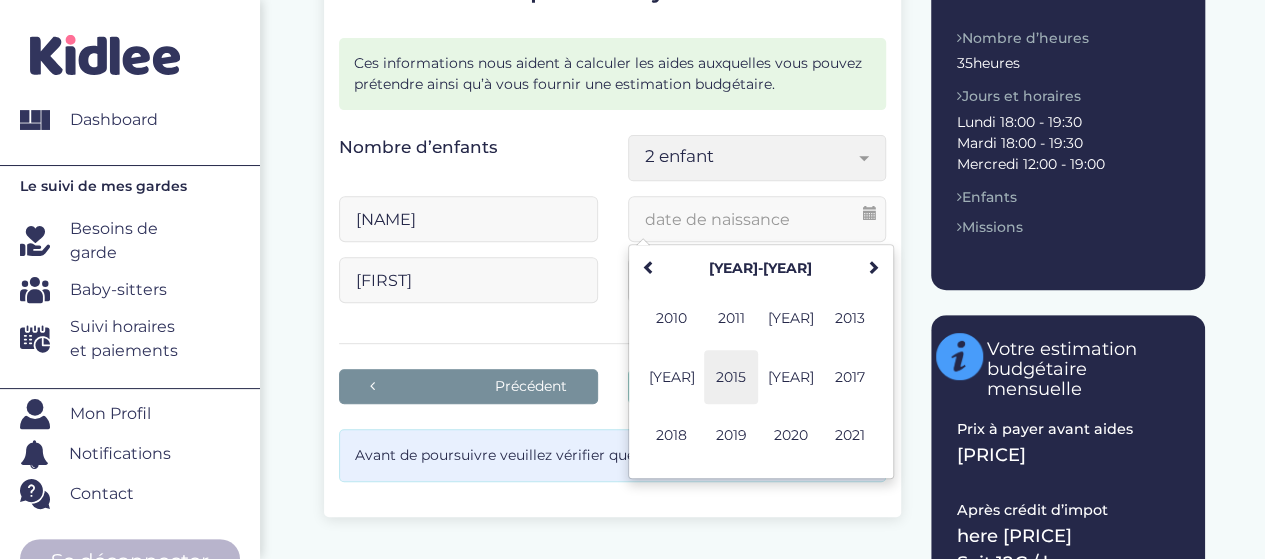 click on "2015" at bounding box center [731, 377] 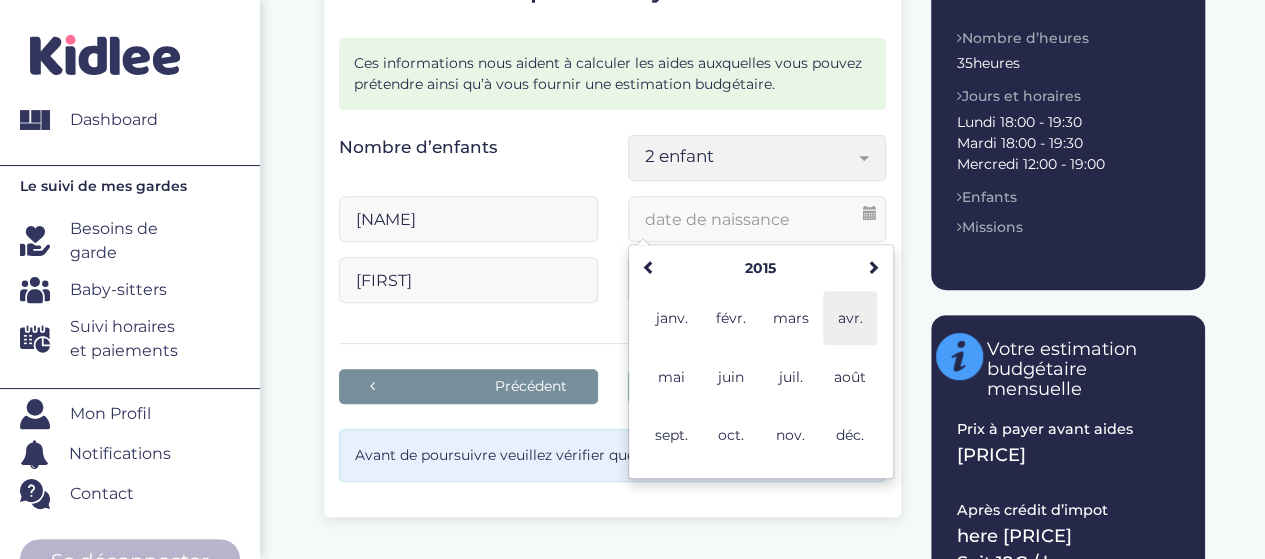 click on "avr." at bounding box center (850, 318) 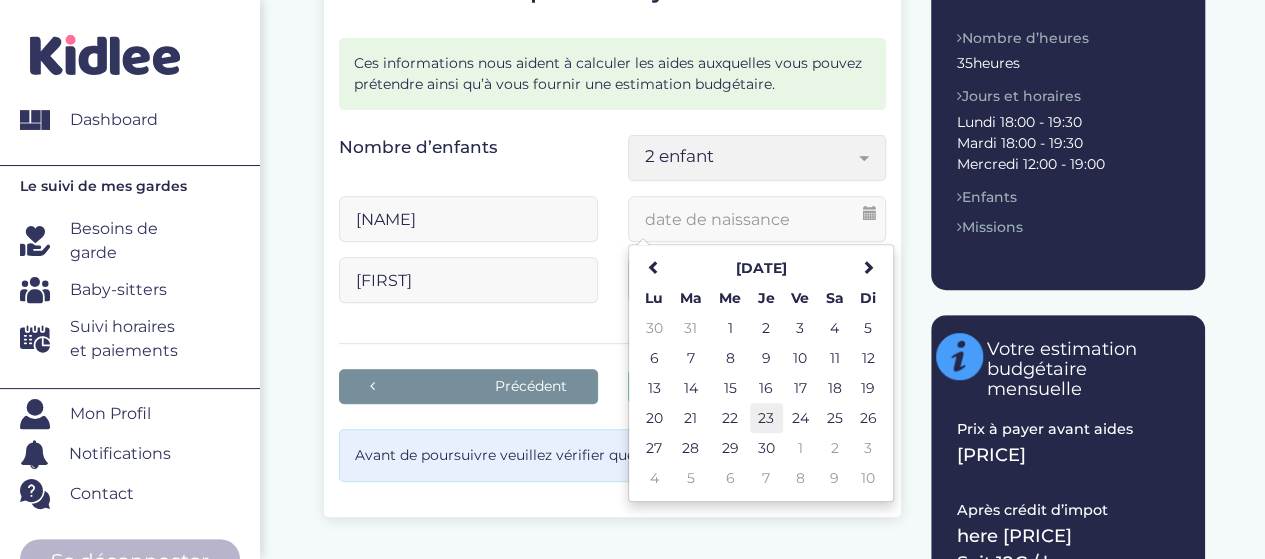 click on "23" at bounding box center [766, 418] 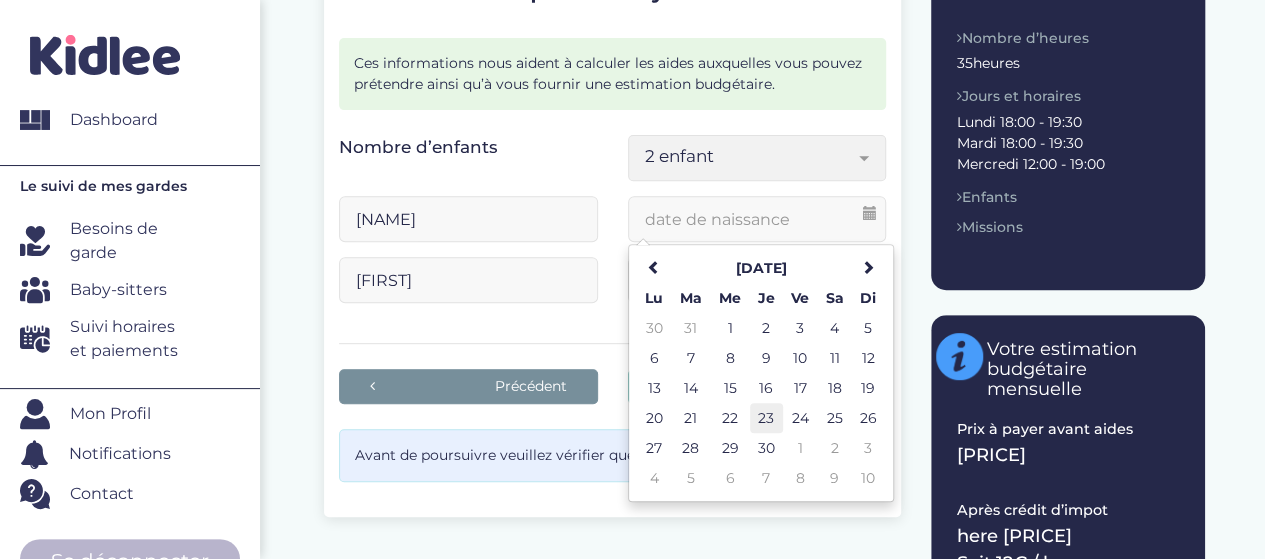 type on "[DATE]" 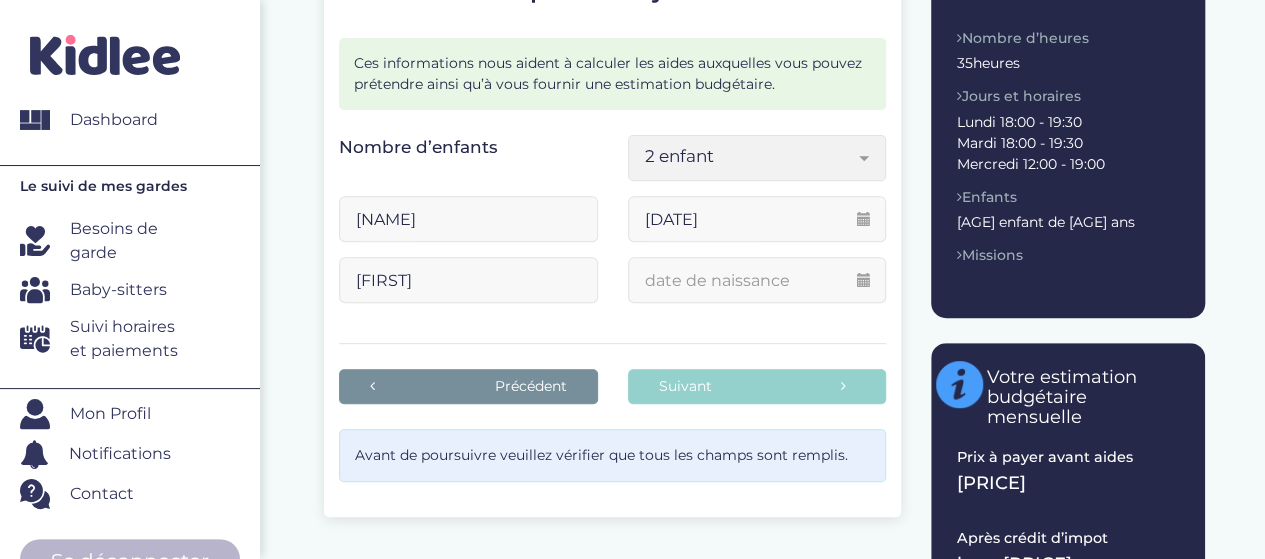 click at bounding box center (757, 280) 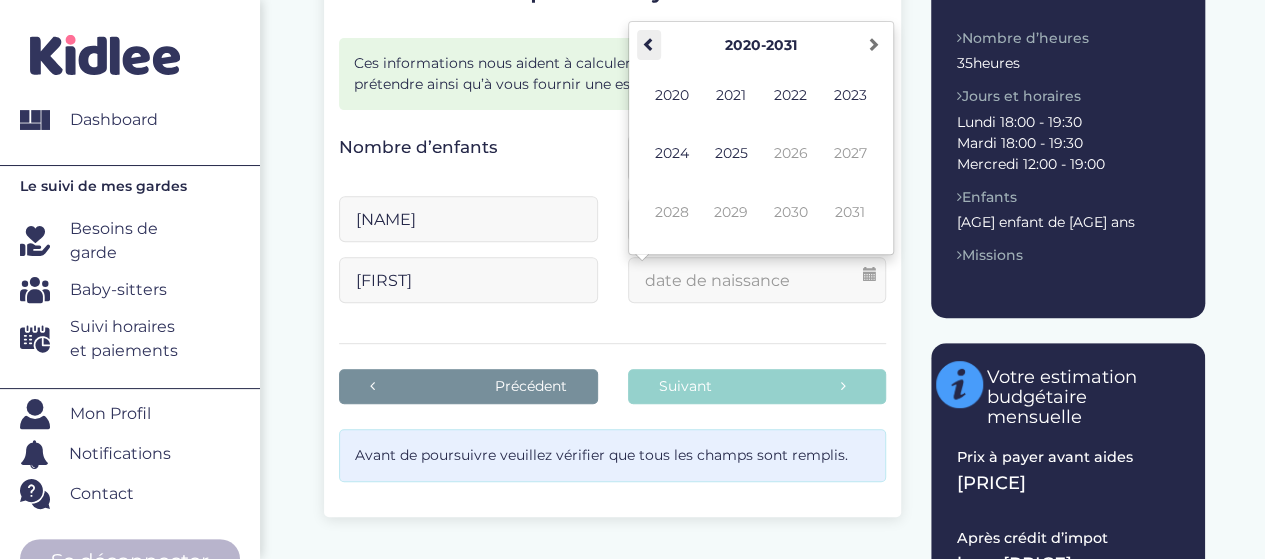 click at bounding box center [649, 44] 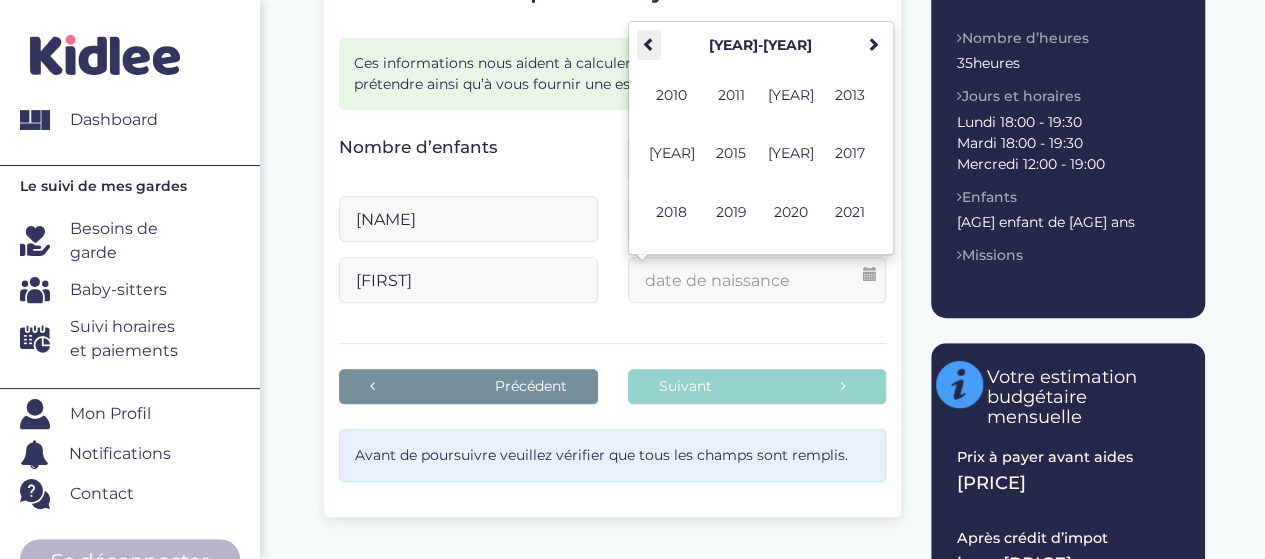 click at bounding box center [649, 44] 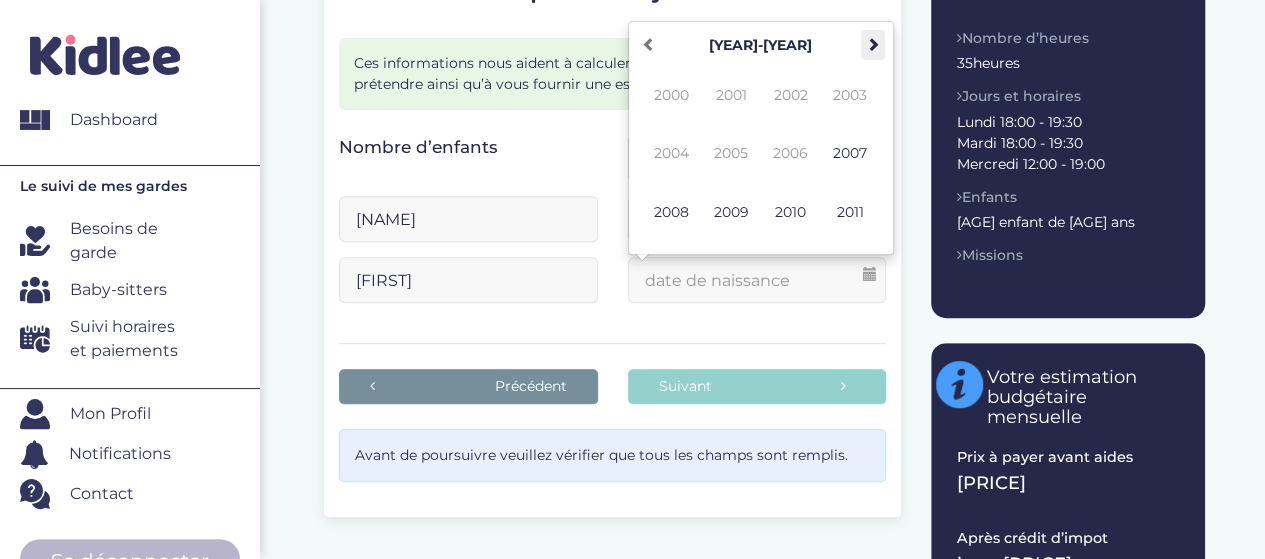 click at bounding box center [873, 44] 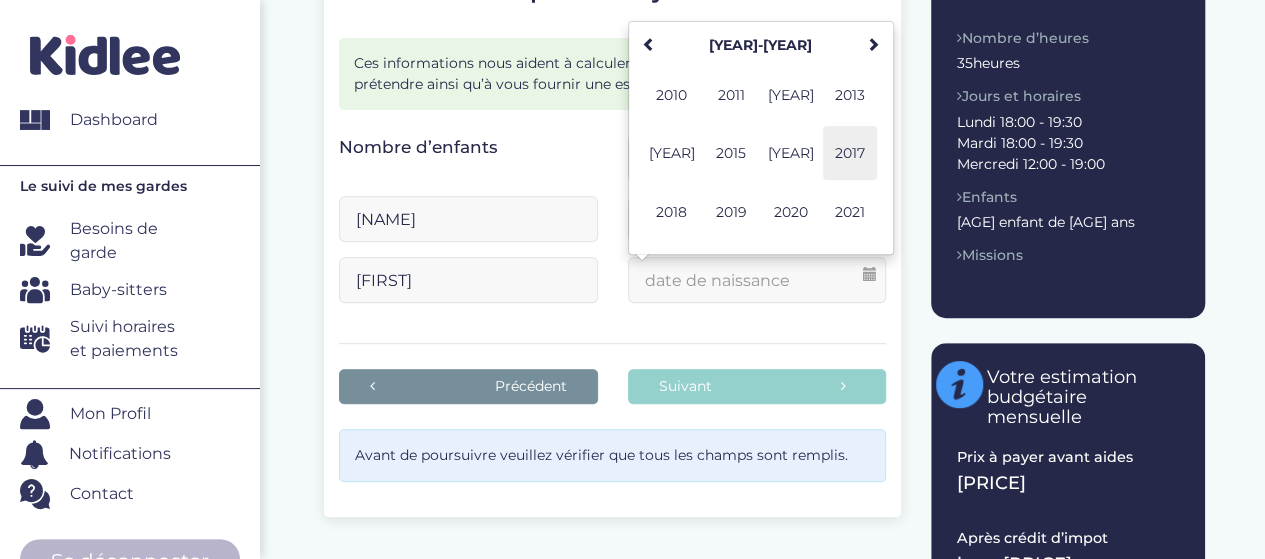 click on "2017" at bounding box center [850, 153] 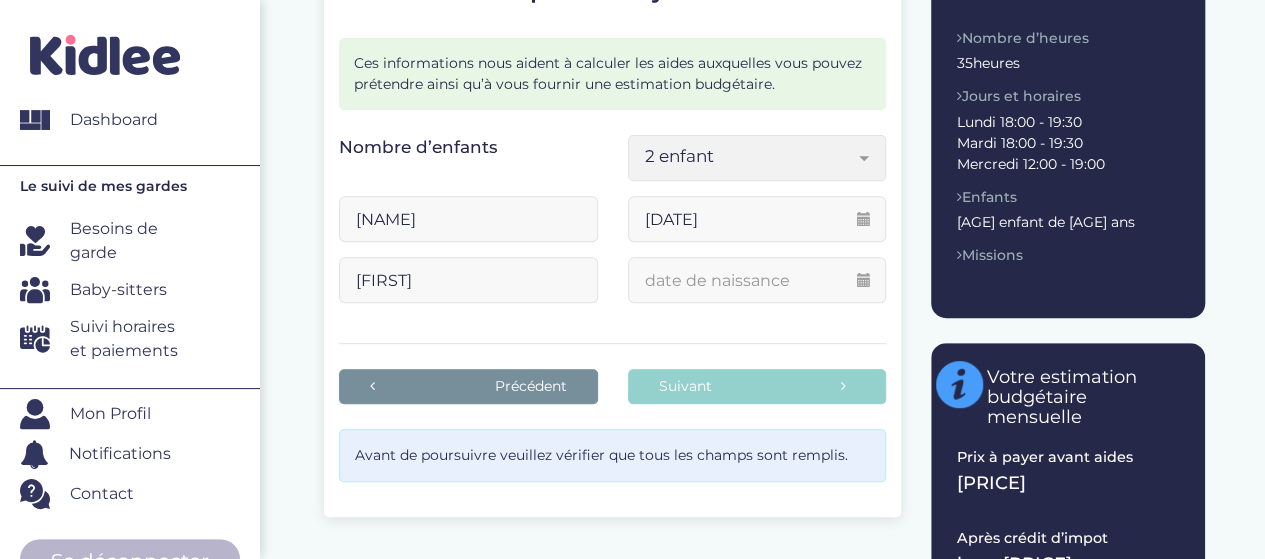 click on "Nombre d’enfants
1 enfant   2 enfant   3 enfant   4 enfant 2 enfant
Attention! Les enfants à garder doivent avoir au moins 3 ans.
×   [NAME]   [DATE]     [NAME]" at bounding box center [612, 227] 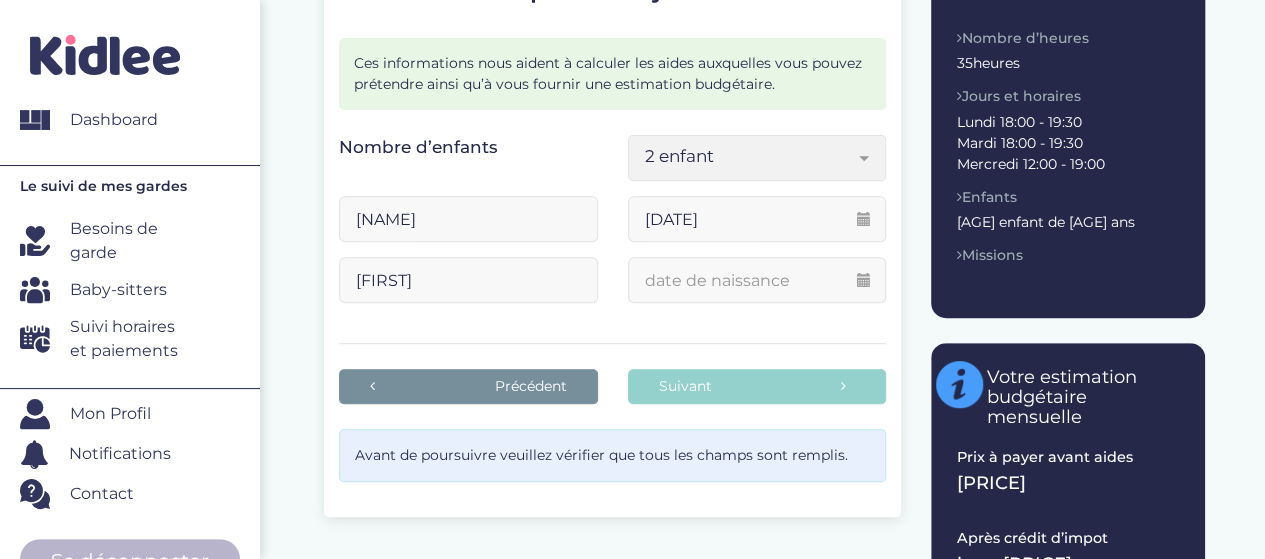 click at bounding box center [757, 280] 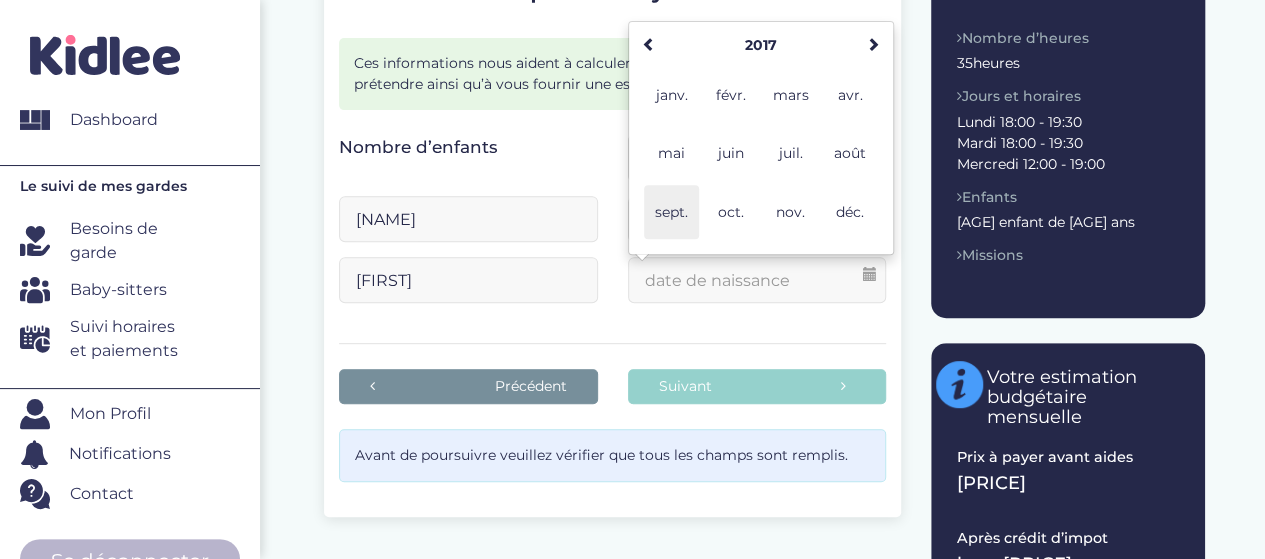 click on "sept." at bounding box center (671, 212) 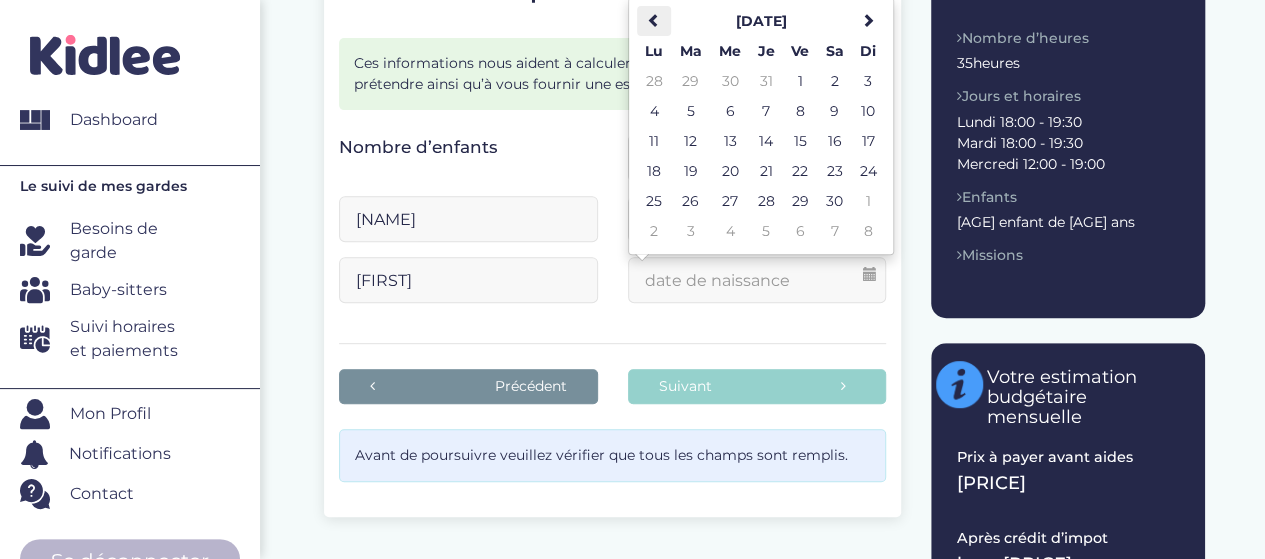 click at bounding box center [654, 21] 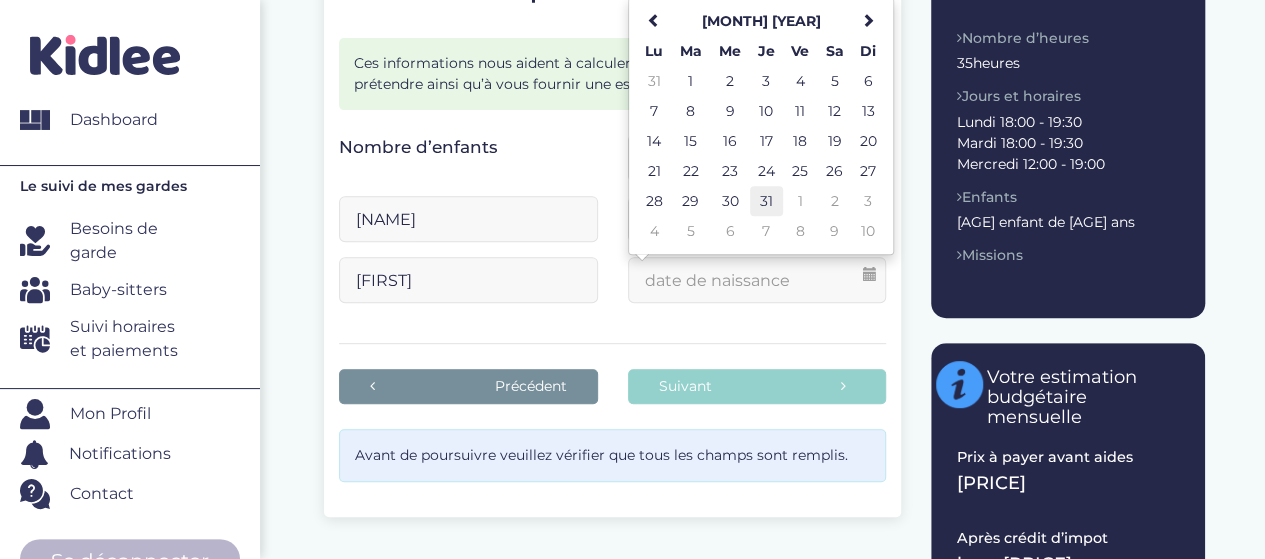 click on "31" at bounding box center [766, 201] 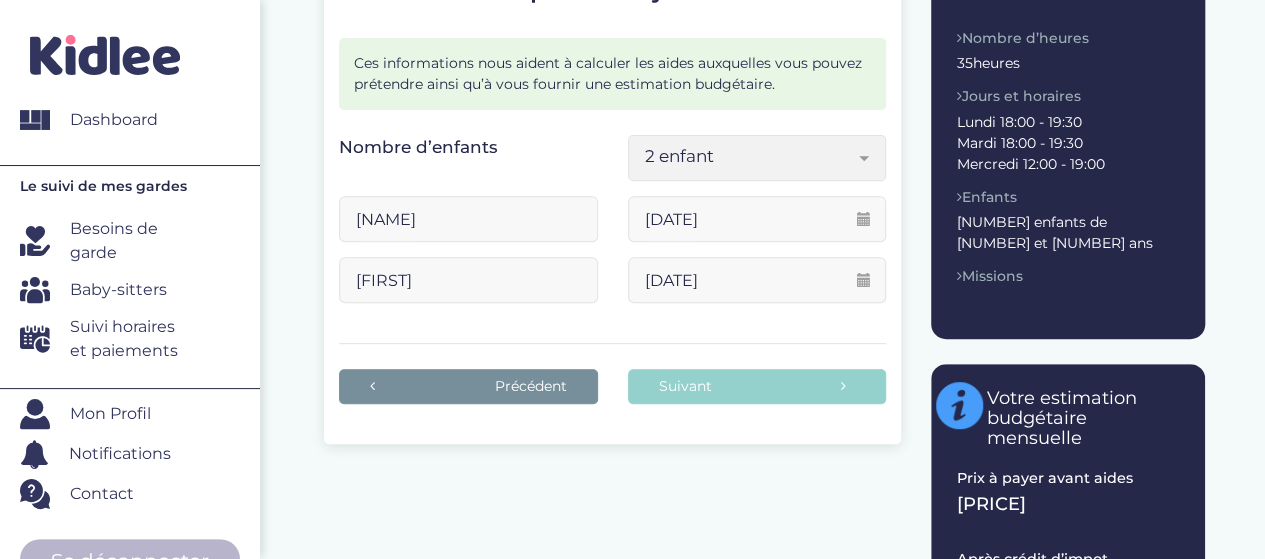 click on "[DATE]" at bounding box center (757, 280) 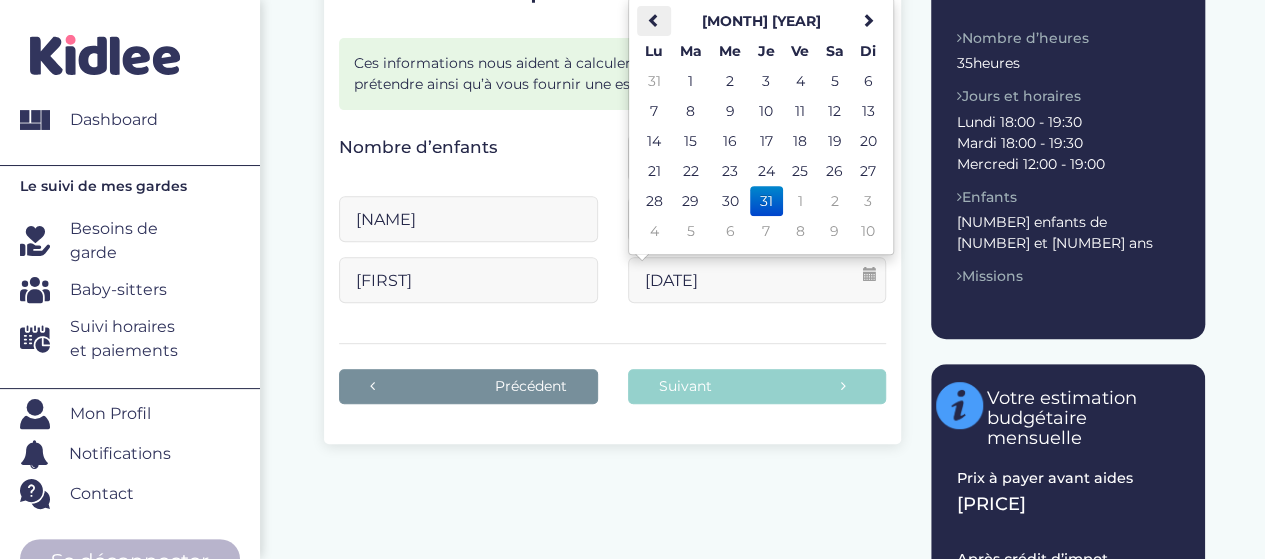 click at bounding box center (654, 21) 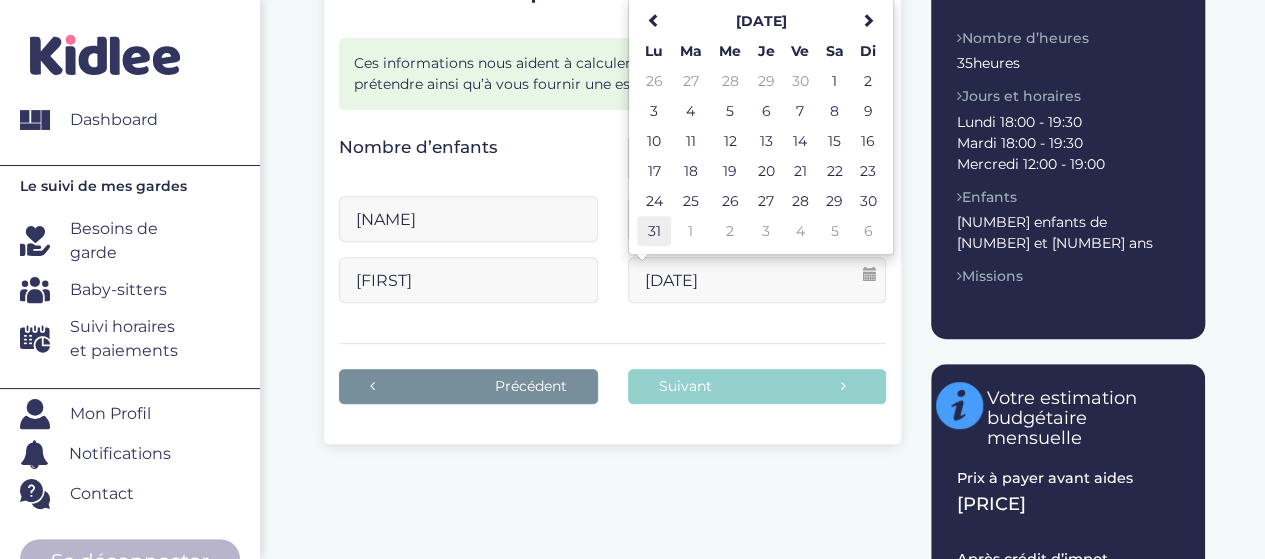 click on "31" at bounding box center (654, 231) 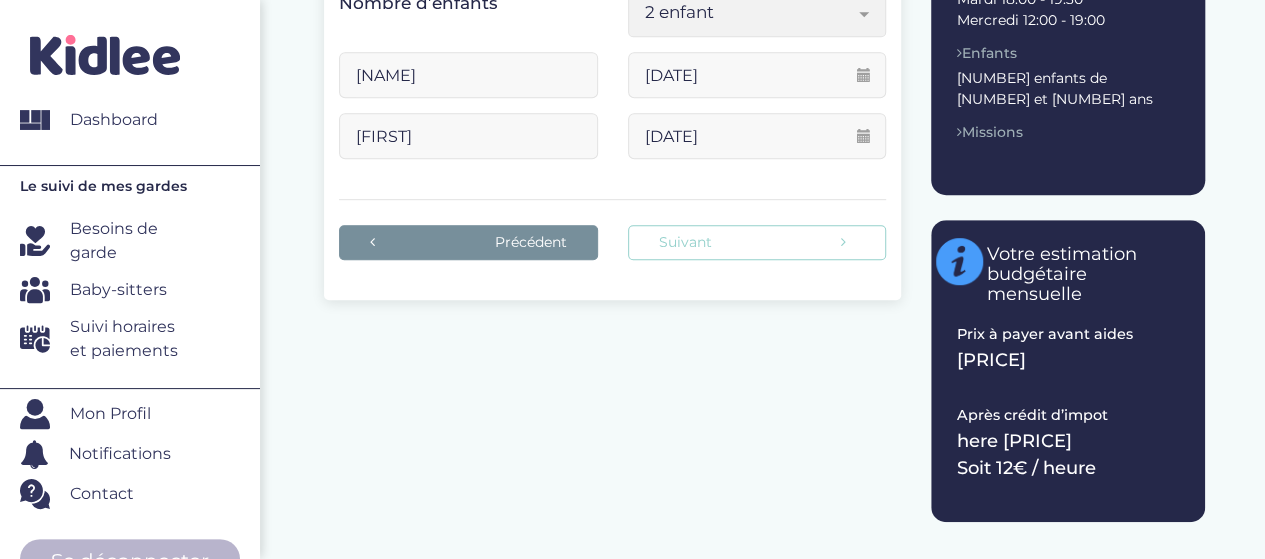 click on "Suivant" at bounding box center [757, 242] 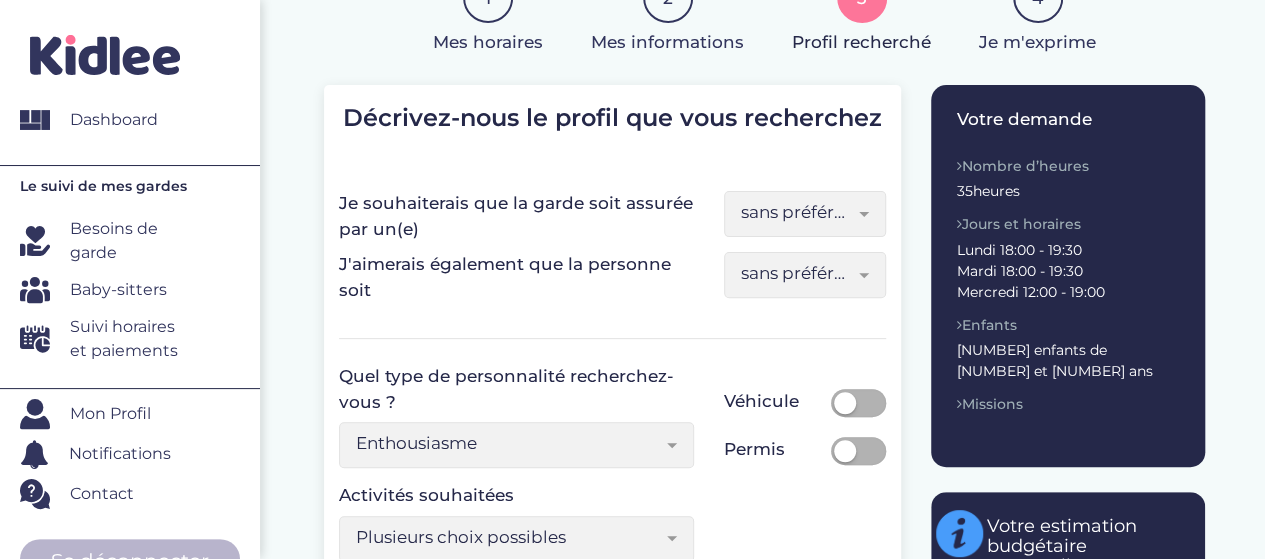 scroll, scrollTop: 208, scrollLeft: 0, axis: vertical 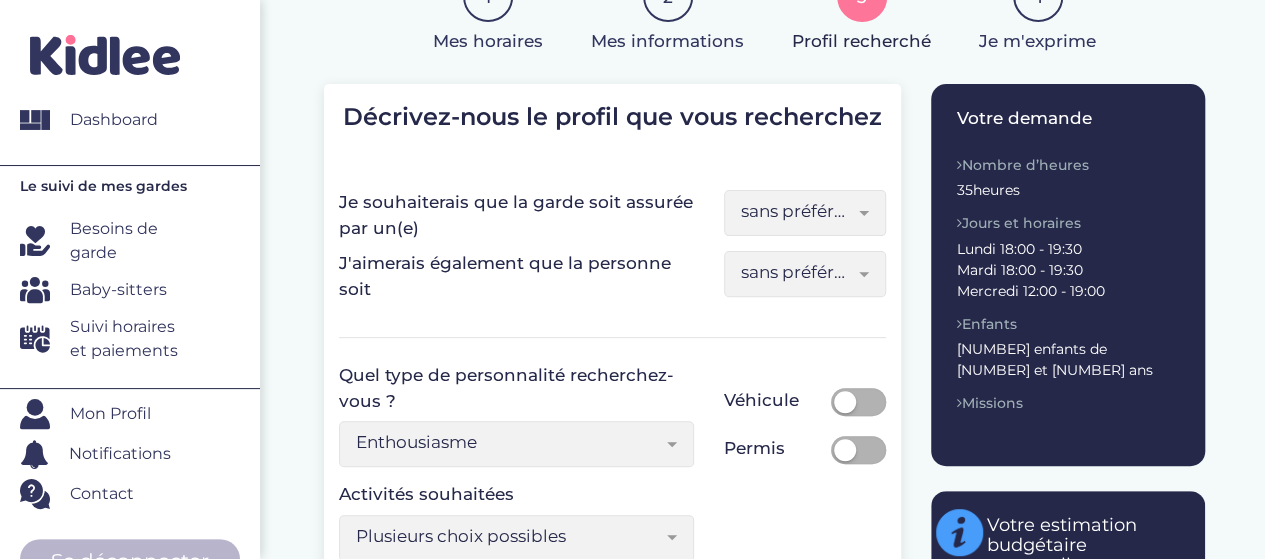 click on "sans préférence" at bounding box center [797, 211] 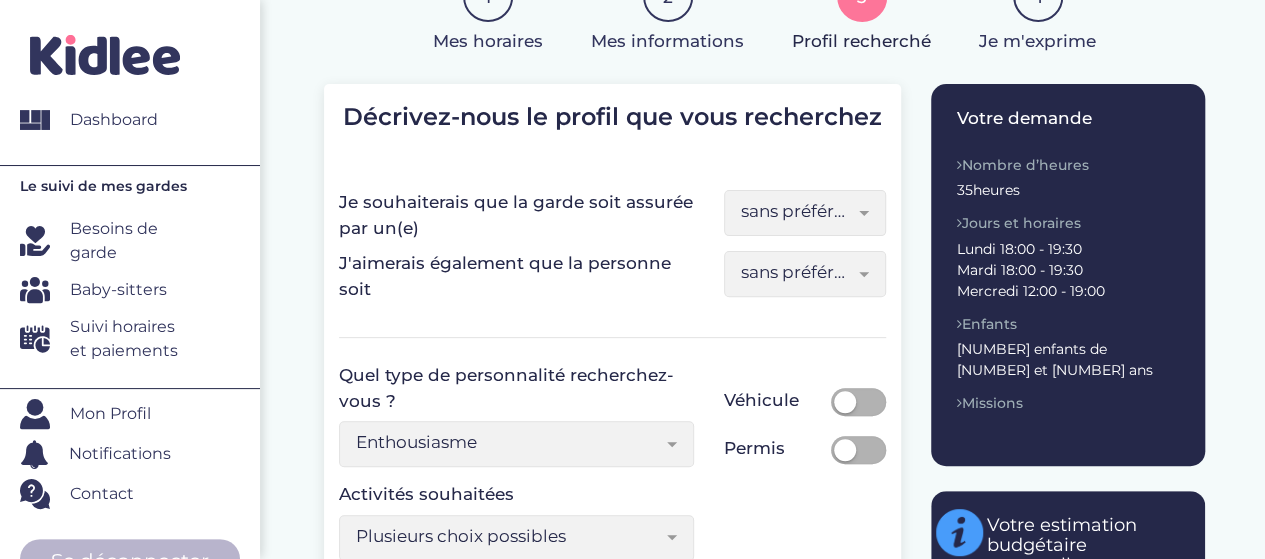 click on "sans préférence" at bounding box center (797, 211) 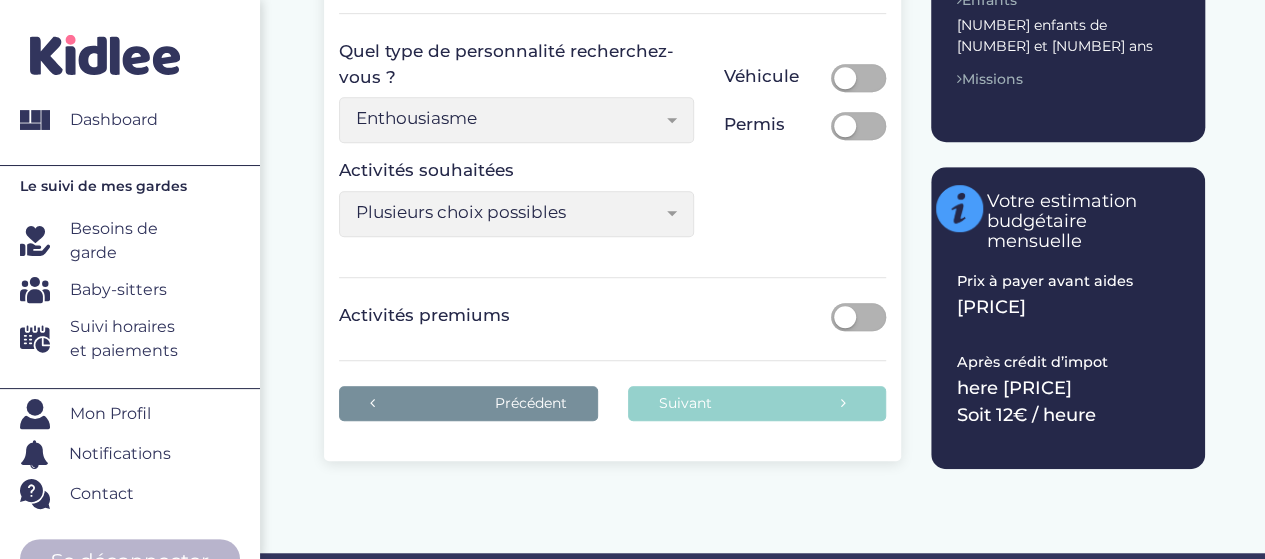 scroll, scrollTop: 560, scrollLeft: 0, axis: vertical 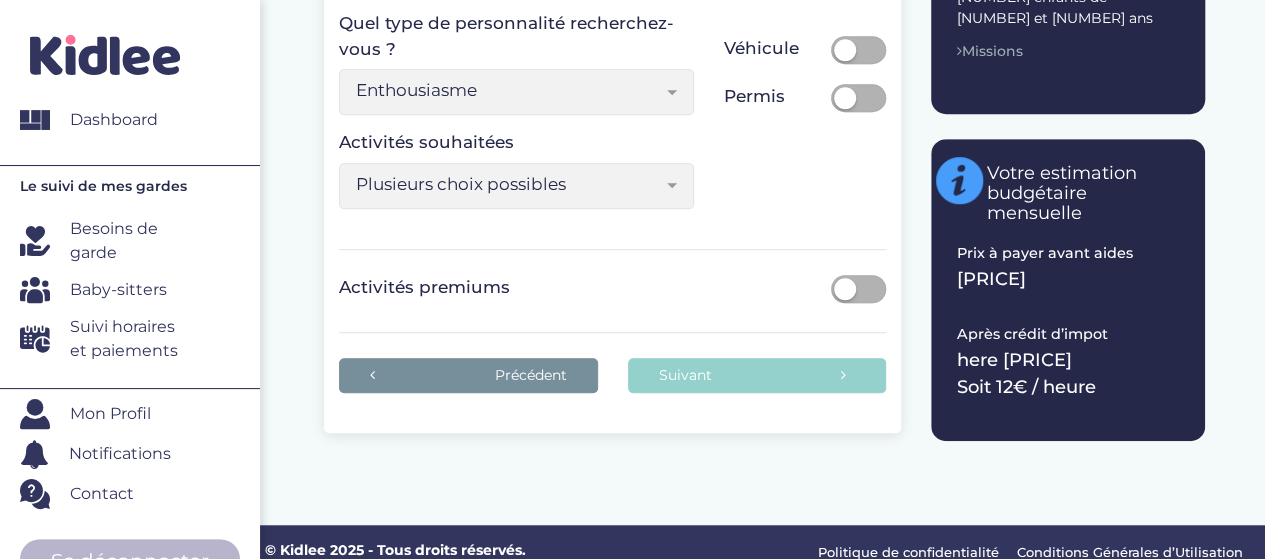 click on "Plusieurs choix possibles" at bounding box center [516, 186] 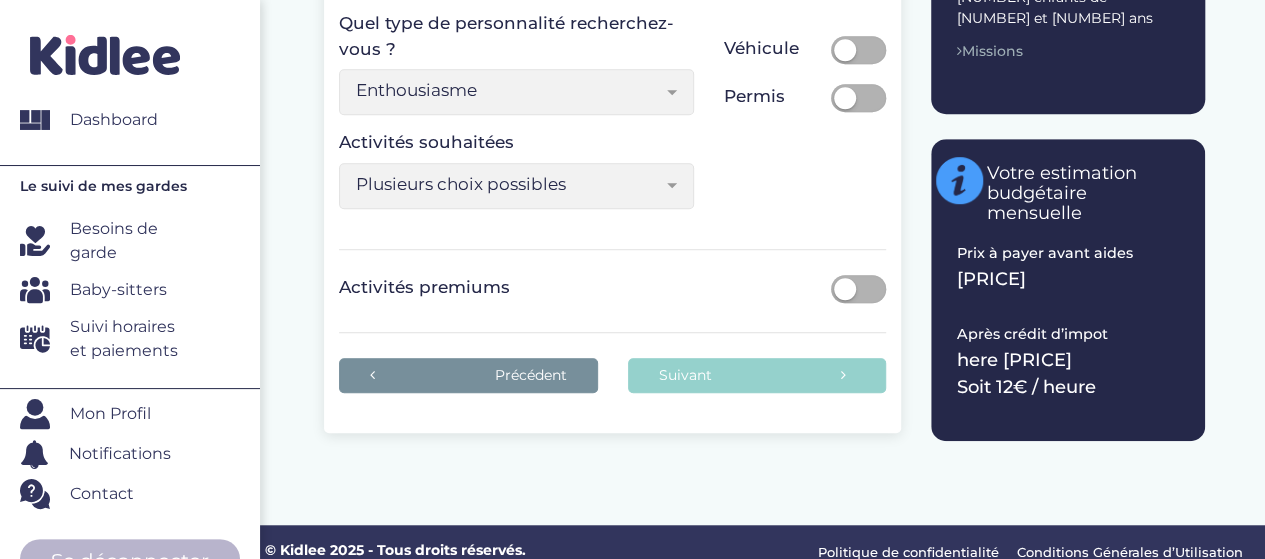 drag, startPoint x: 614, startPoint y: 165, endPoint x: 600, endPoint y: 204, distance: 41.4367 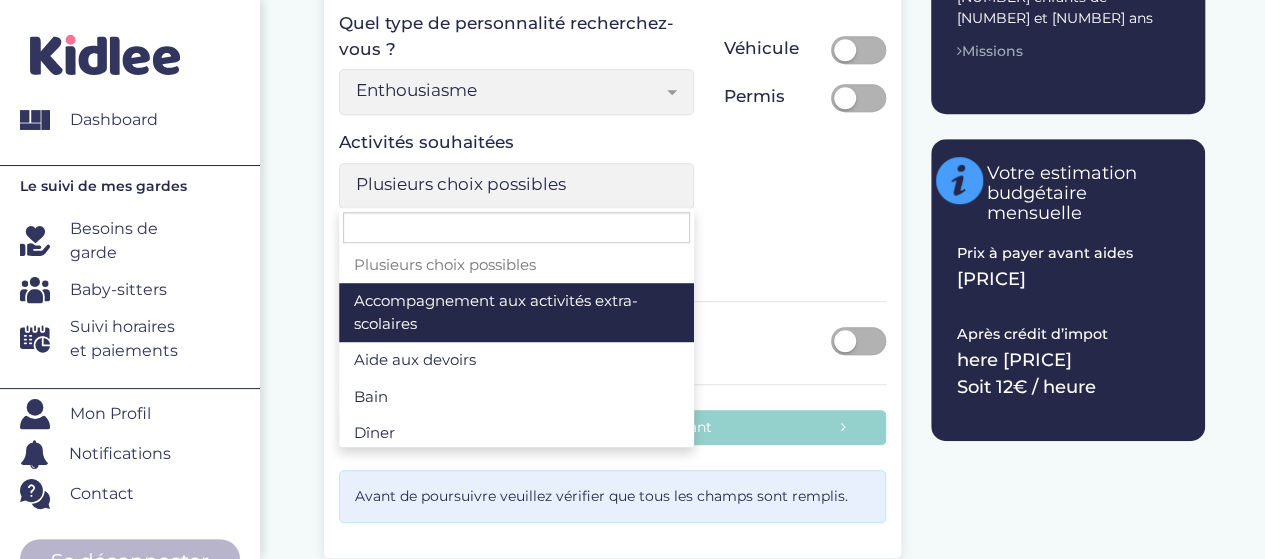 click on "Plusieurs choix possibles" at bounding box center [509, 184] 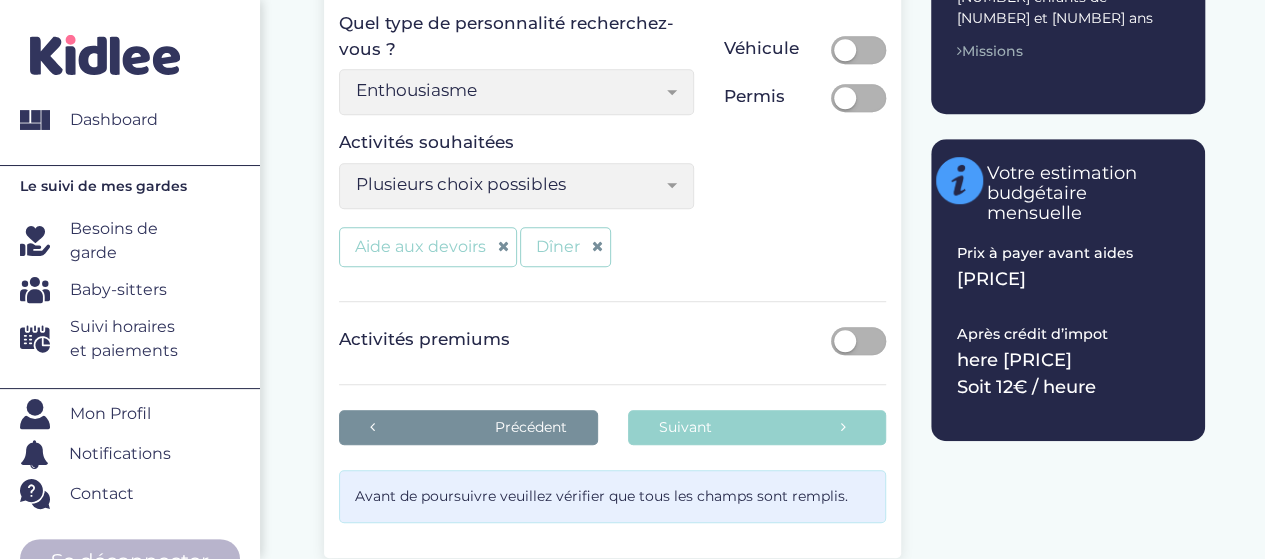 click on "Plusieurs choix possibles" at bounding box center [516, 186] 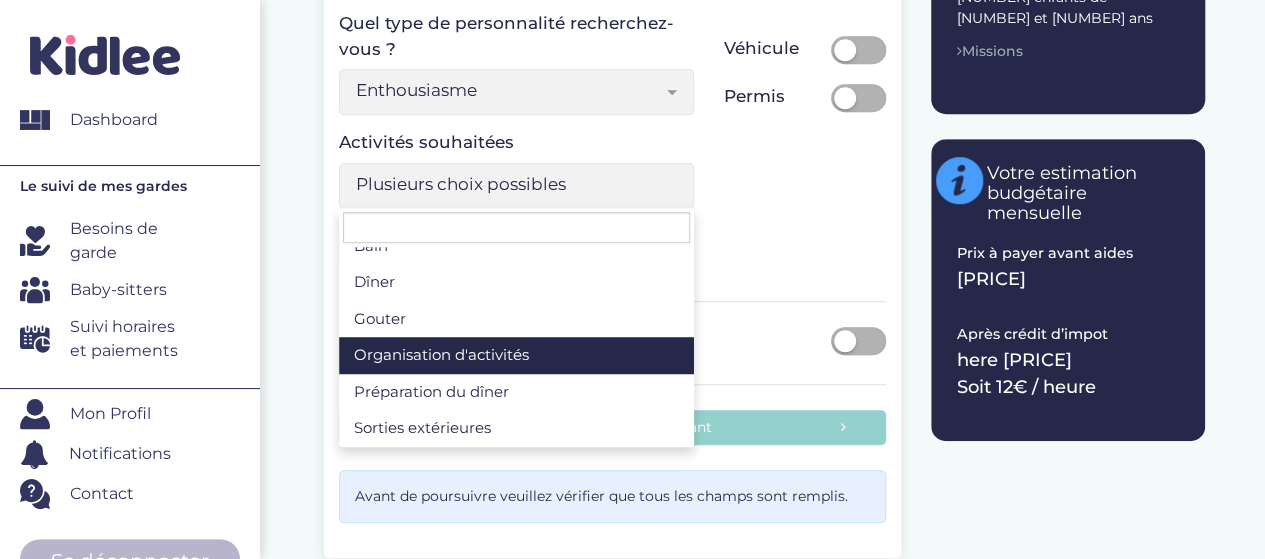 scroll, scrollTop: 151, scrollLeft: 0, axis: vertical 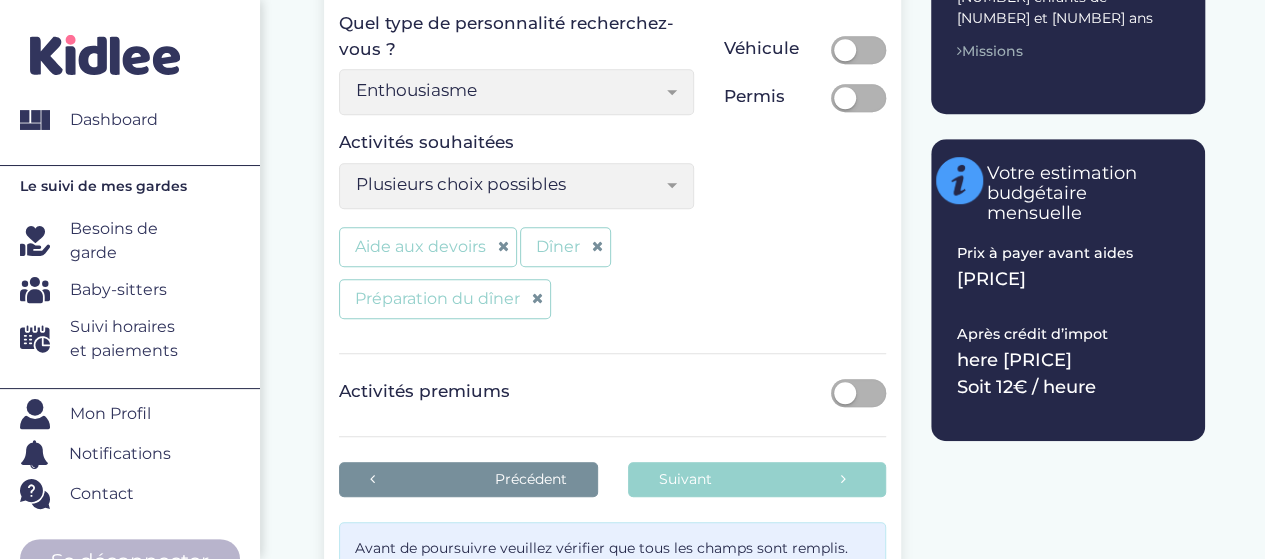click on "Plusieurs choix possibles" at bounding box center [509, 184] 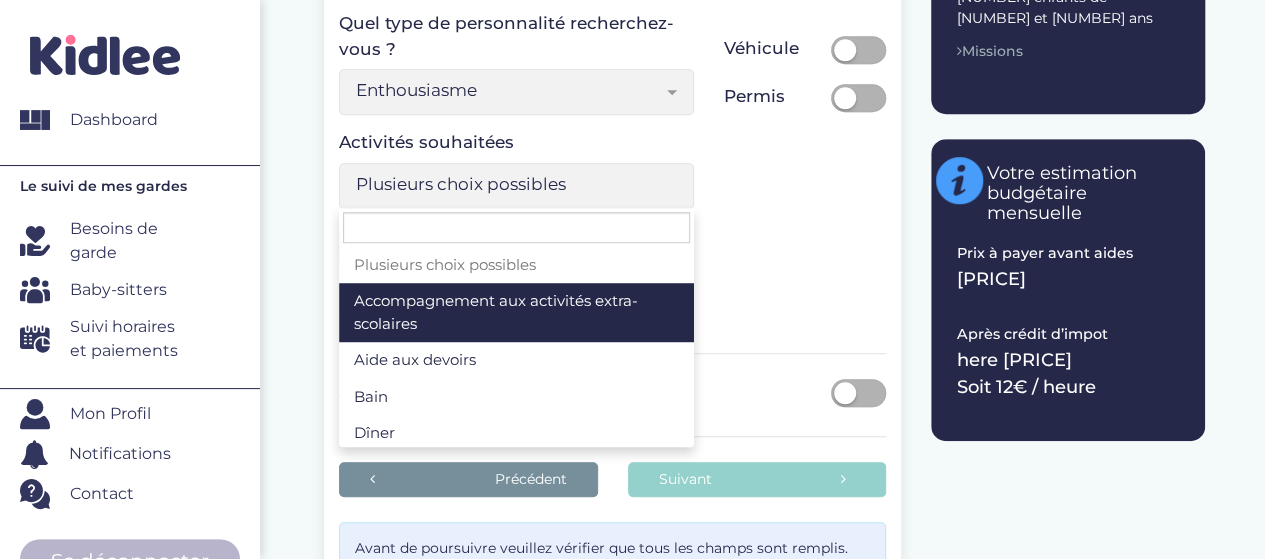 click on "Plusieurs choix possibles" at bounding box center (509, 184) 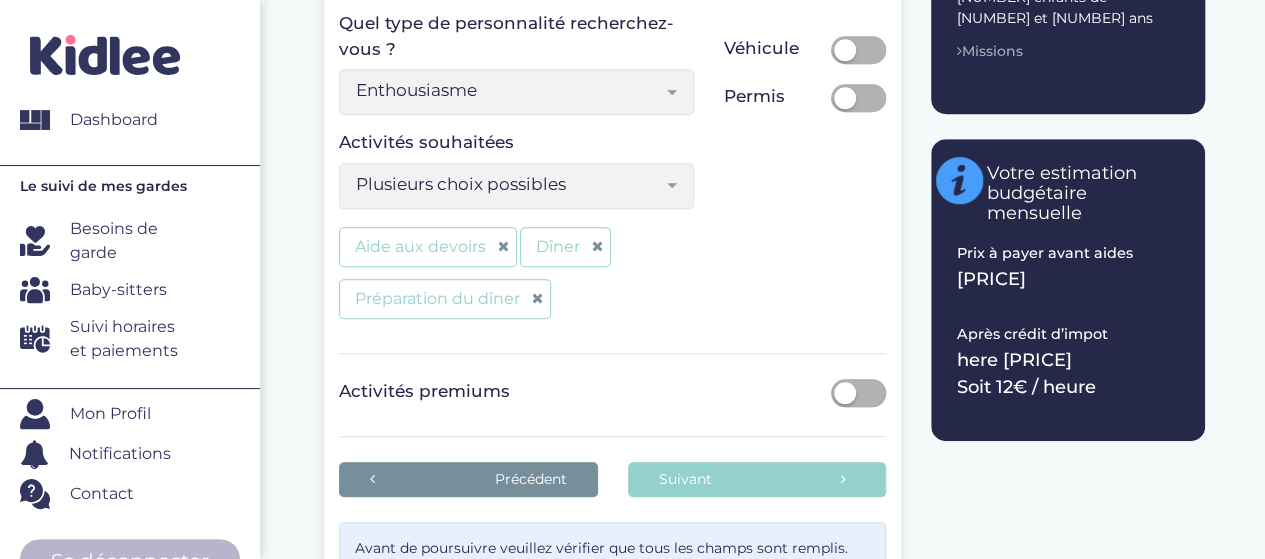 click on "Plusieurs choix possibles" at bounding box center (509, 184) 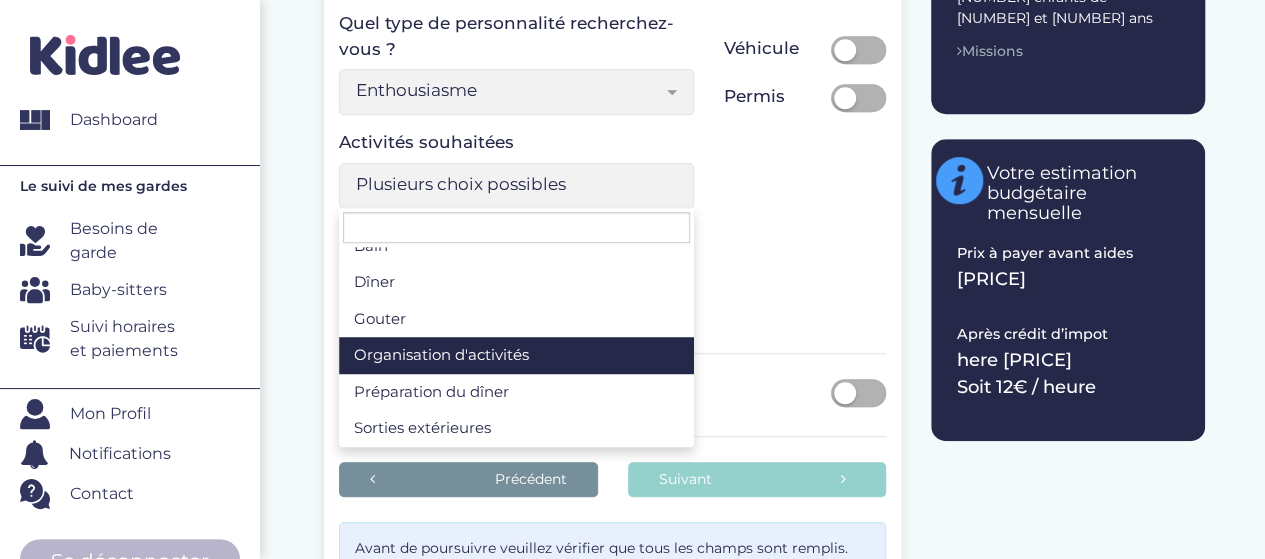 scroll, scrollTop: 151, scrollLeft: 0, axis: vertical 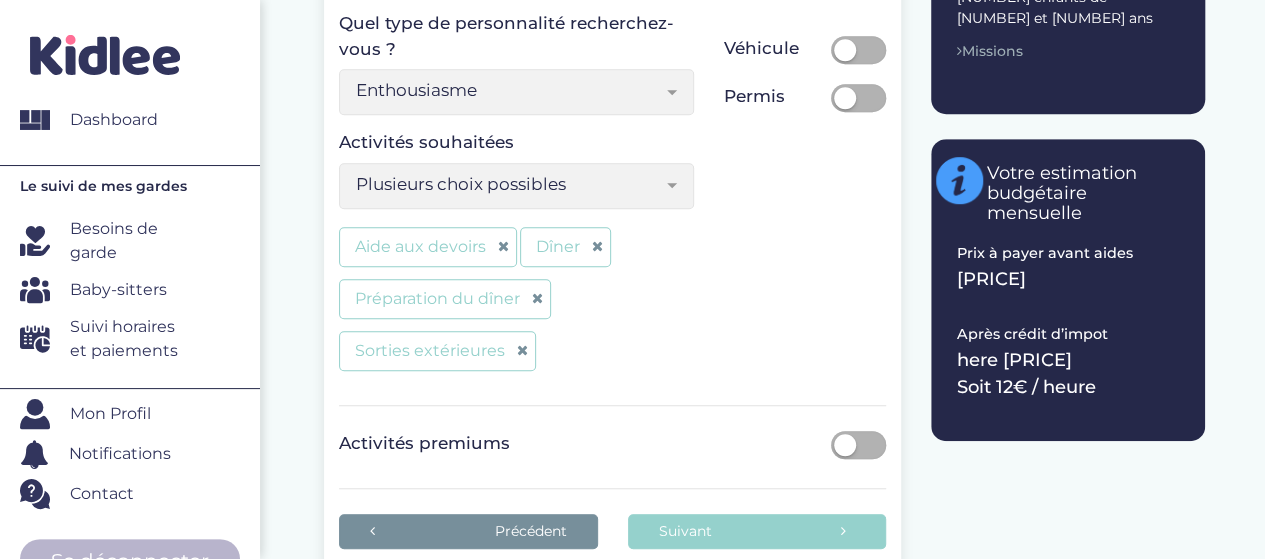 click on "Plusieurs choix possibles" at bounding box center (509, 184) 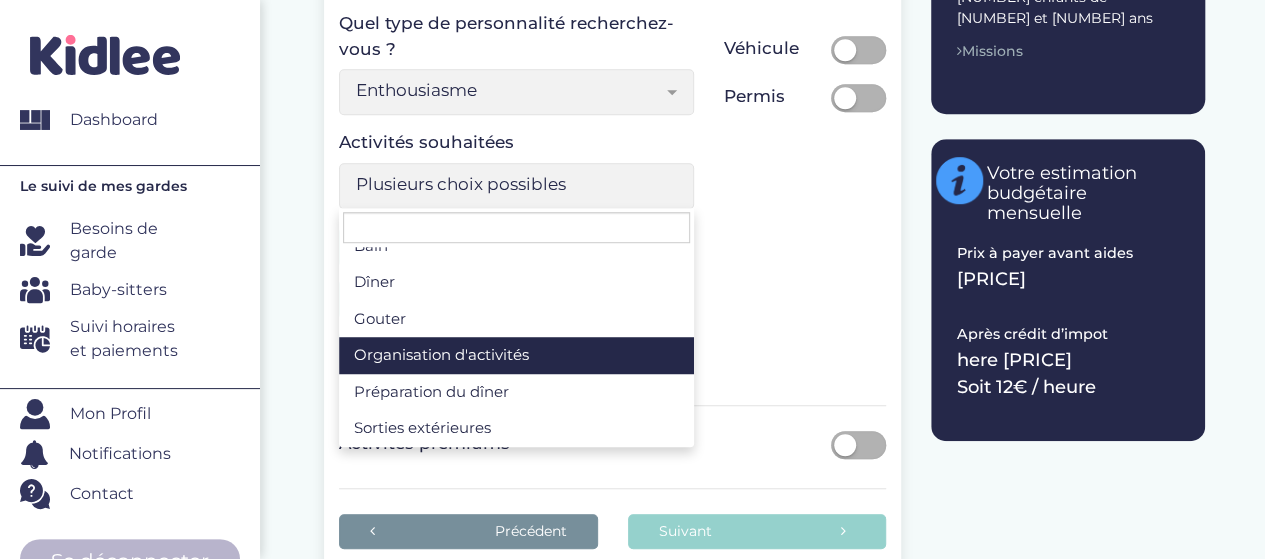 scroll, scrollTop: 151, scrollLeft: 0, axis: vertical 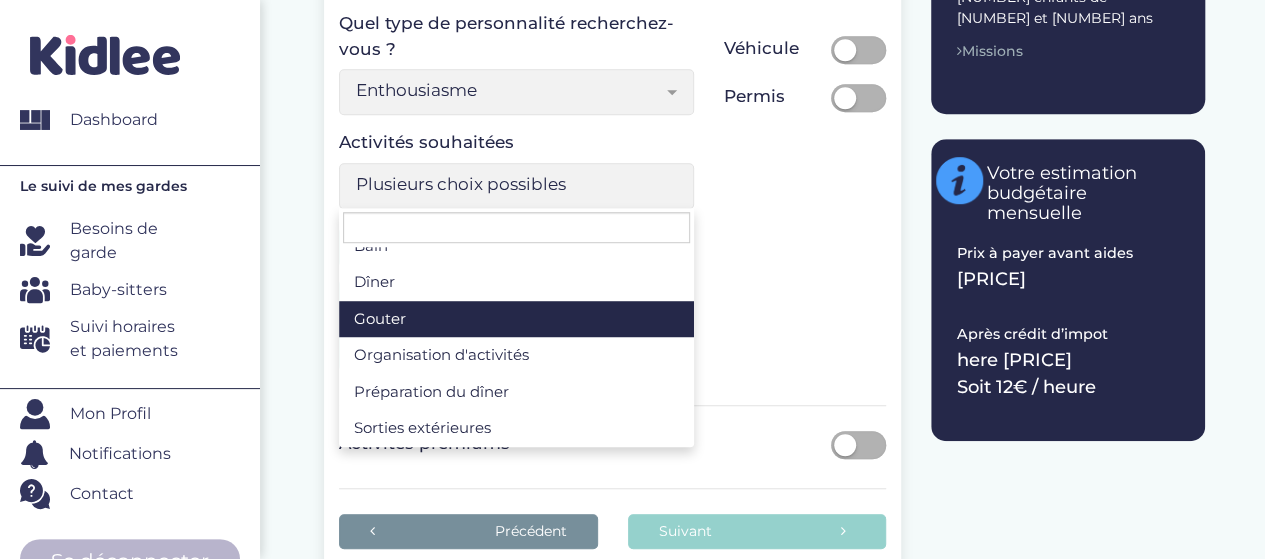 drag, startPoint x: 682, startPoint y: 376, endPoint x: 500, endPoint y: 312, distance: 192.92485 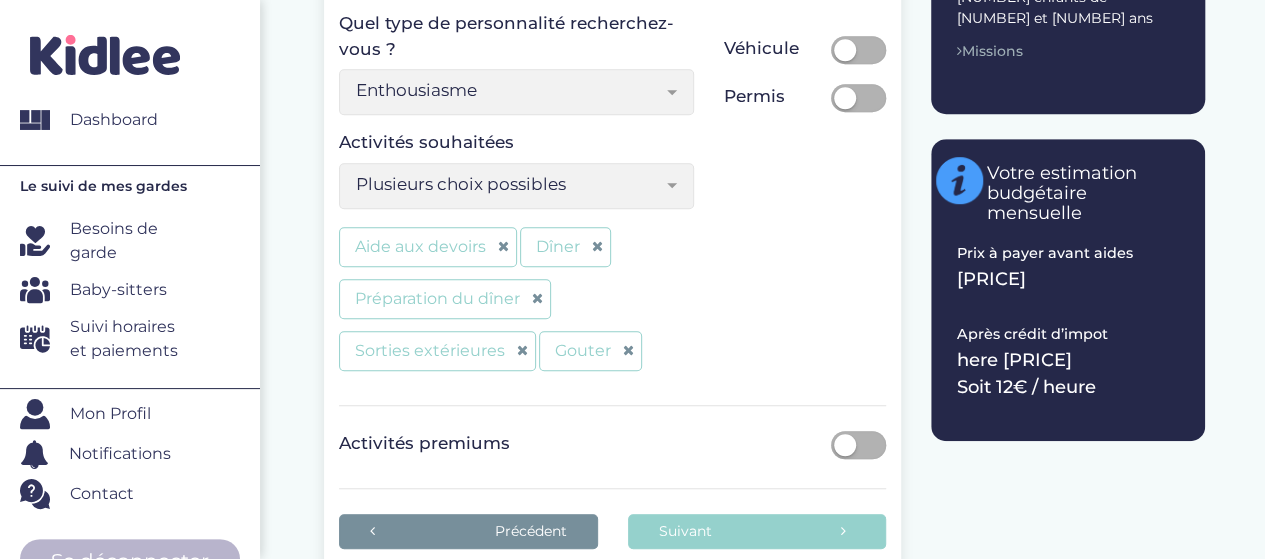 click on "Plusieurs choix possibles" at bounding box center (509, 184) 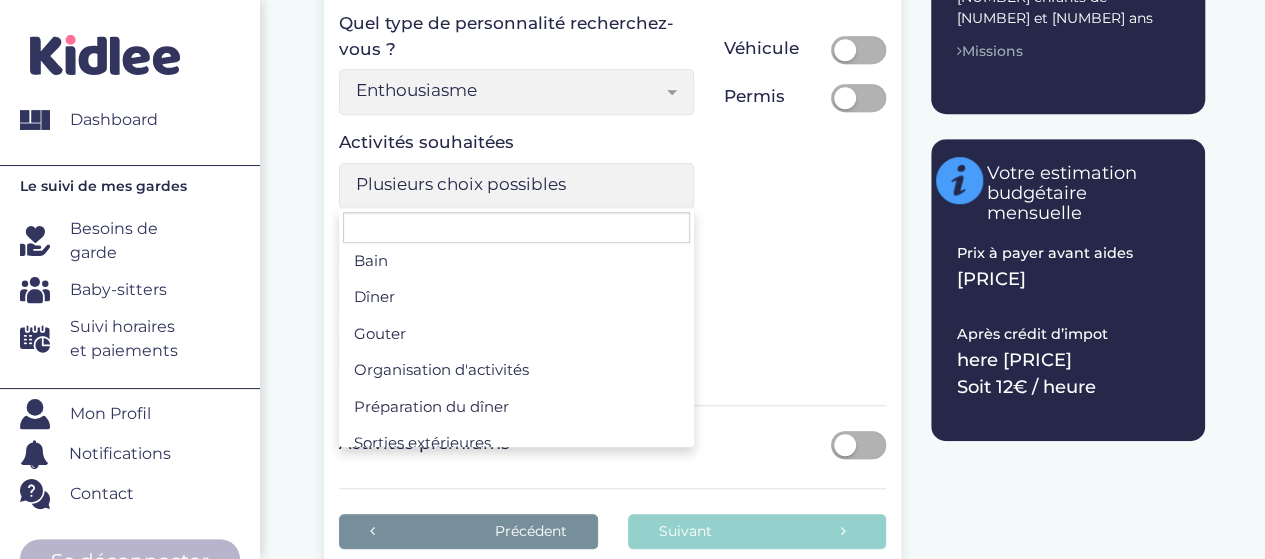 scroll, scrollTop: 150, scrollLeft: 0, axis: vertical 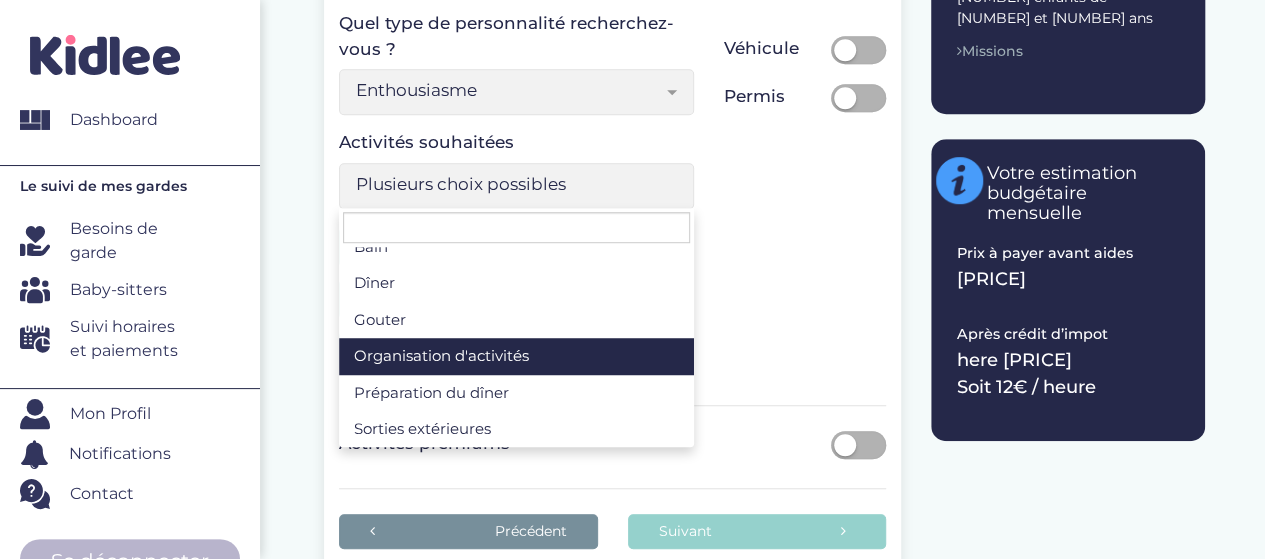 select on "Plusieurs choix possibles" 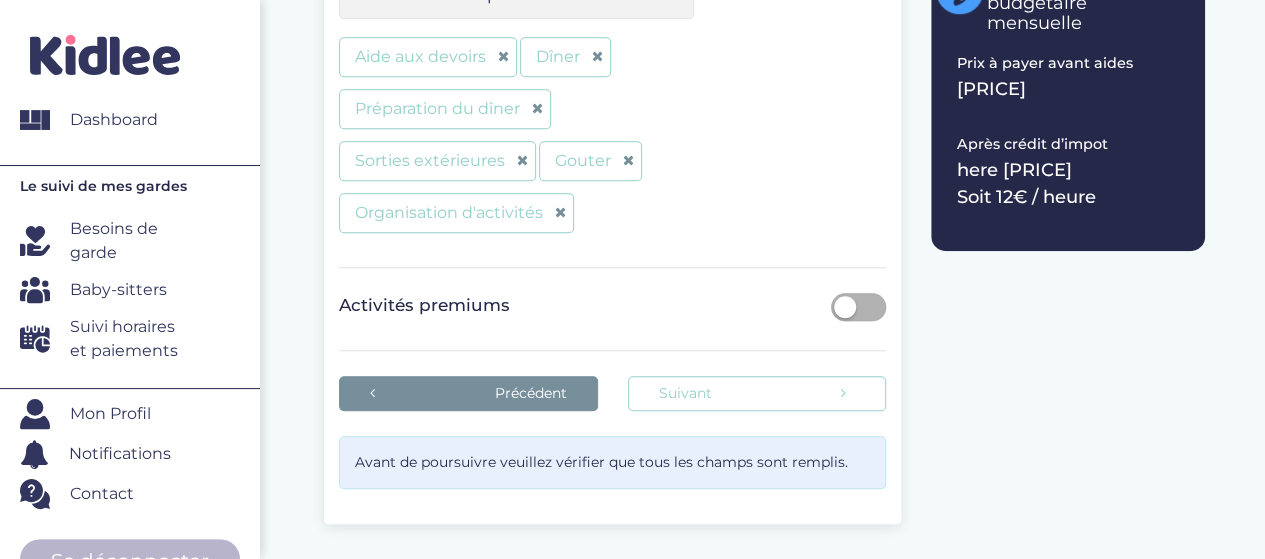 click on "Suivant" at bounding box center (757, 393) 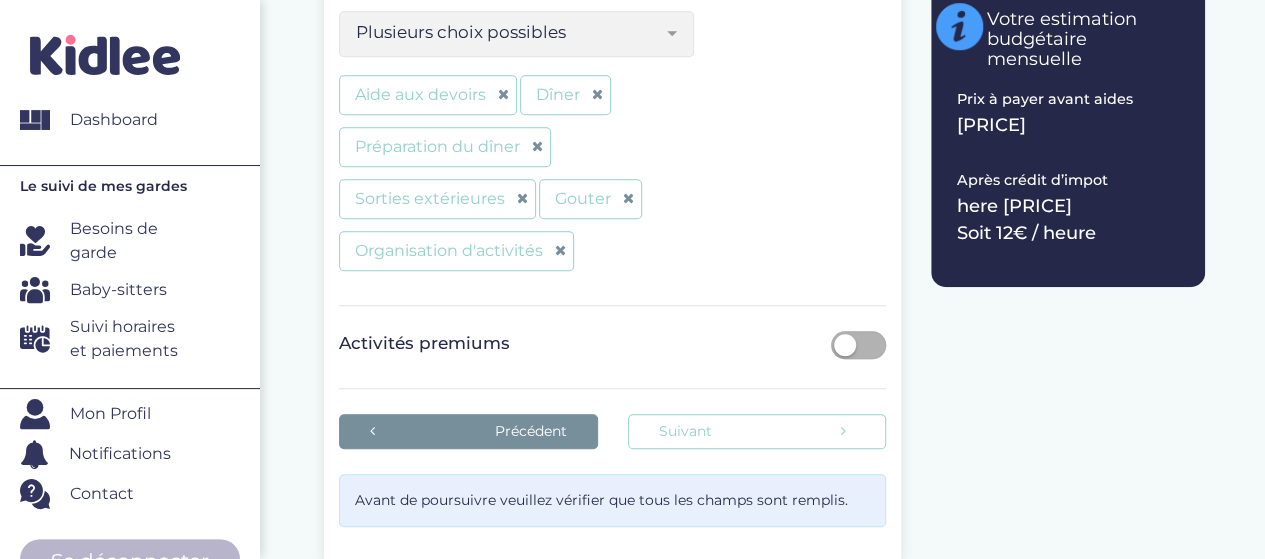 scroll, scrollTop: 715, scrollLeft: 0, axis: vertical 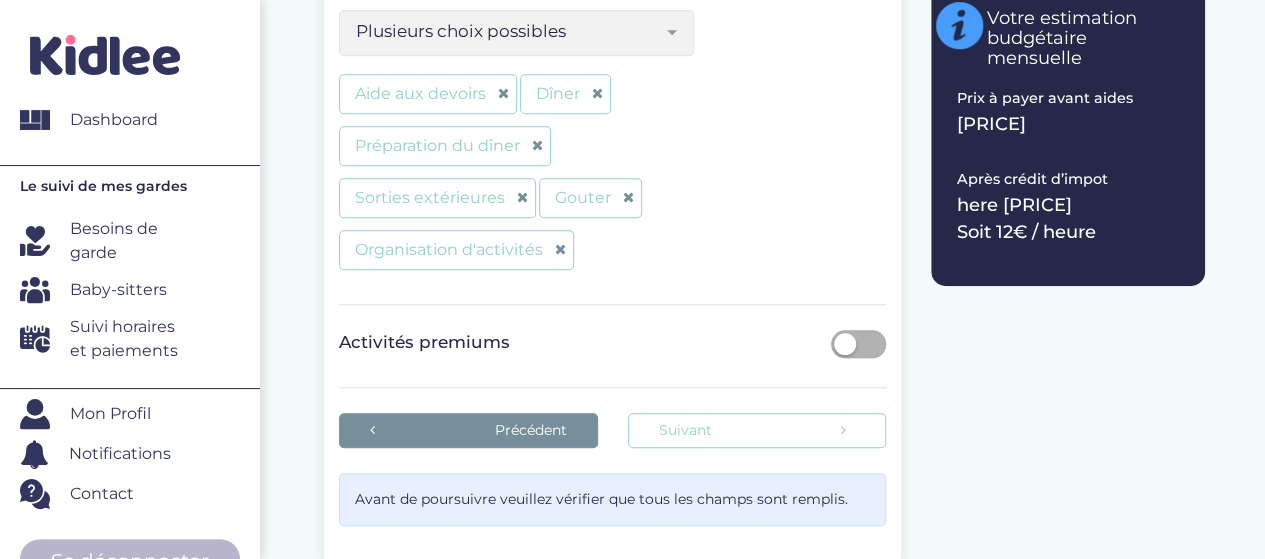 click on "Suivant" at bounding box center (757, 430) 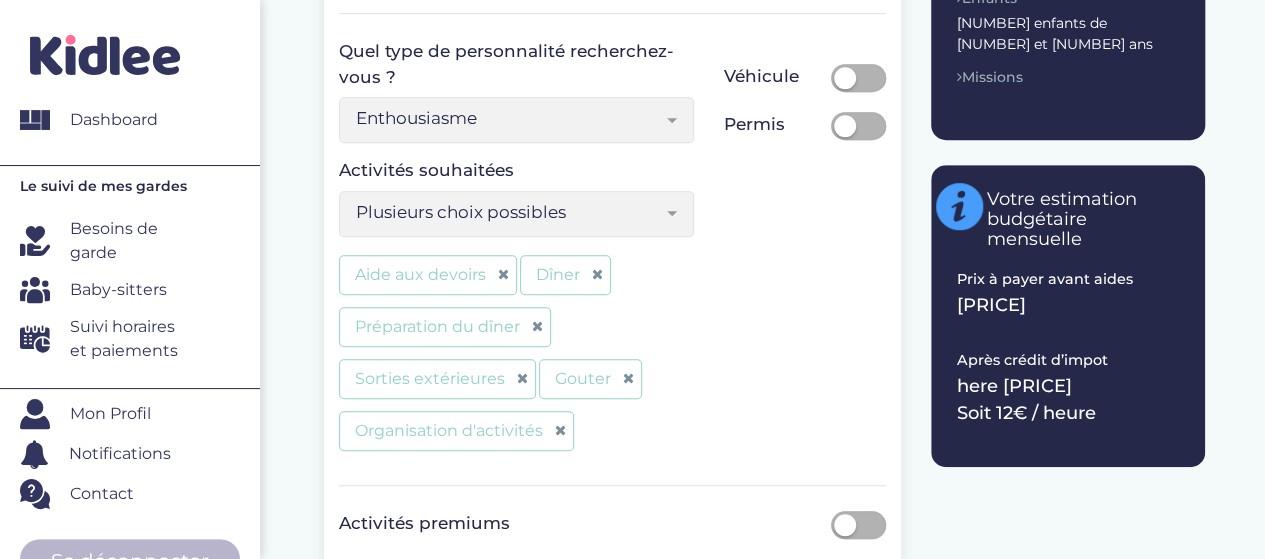 click on "Quel type de personnalité recherchez-vous ?
Enthousiasme   Curiosité   Créativité   Docueur   Autonomie   Dynamisme   Passsion   Fermeté   Calme Enthousiasme
Activités souhaitées
Plusieurs choix possibles   Accompagnement aux activités extra-scolaires   Aide aux devoirs   Bain   Dîner   Gouter   Organisation d'activités   Préparation du dîner   Sorties extérieures Plusieurs choix possibles   Aide aux devoirs Dîner Préparation du dîner Sorties extérieures Gouter Organisation d'activités
Véhicule
Permis" at bounding box center [612, 249] 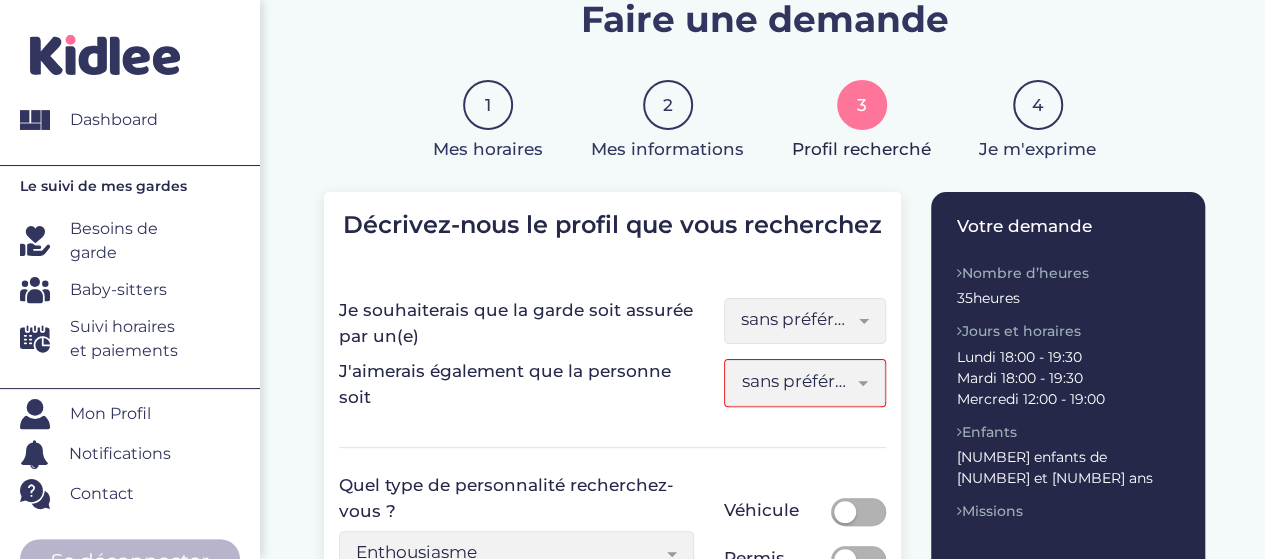 scroll, scrollTop: 100, scrollLeft: 0, axis: vertical 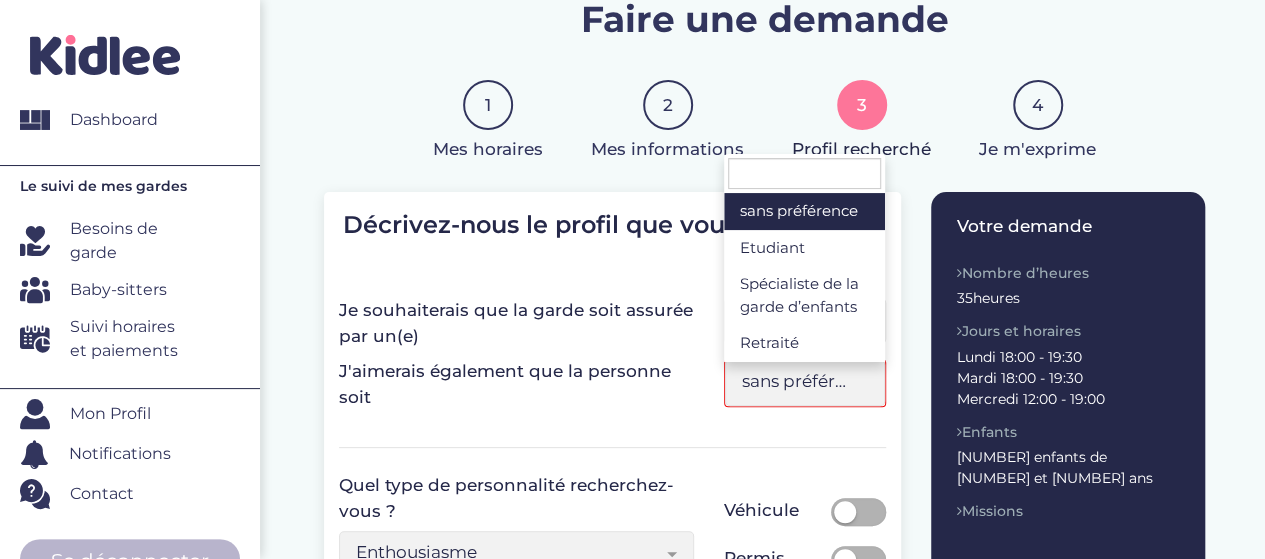 select on "5" 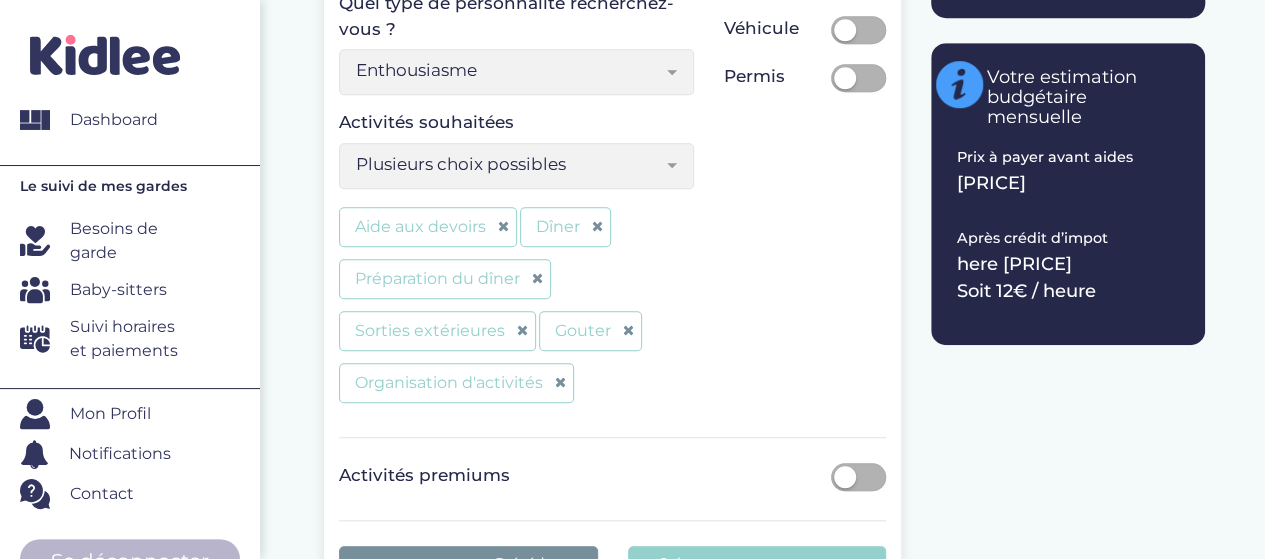 scroll, scrollTop: 826, scrollLeft: 0, axis: vertical 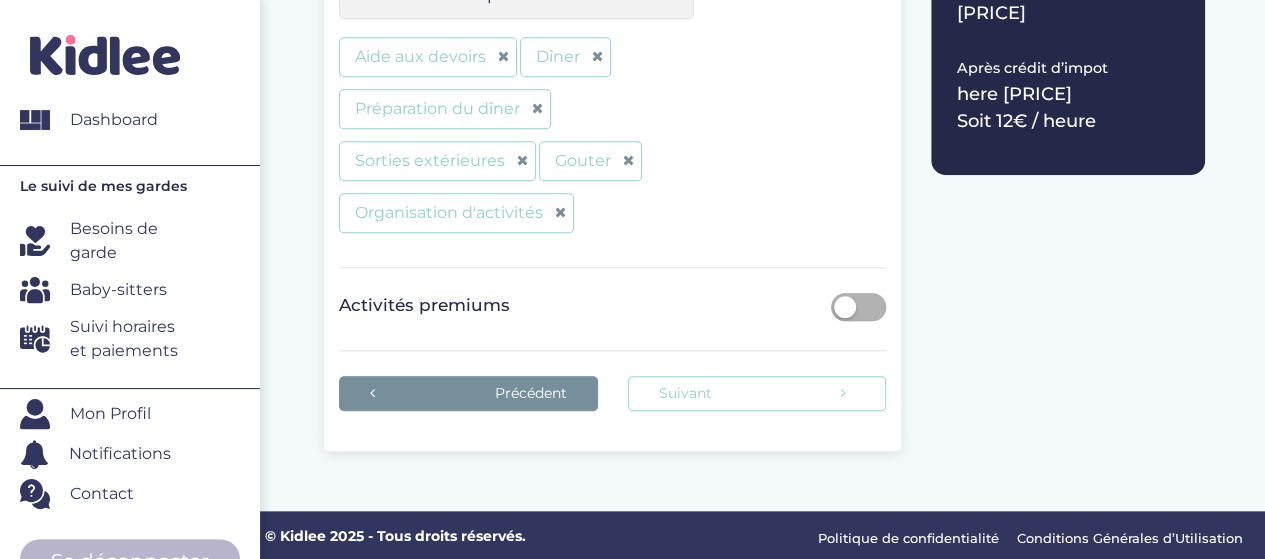 click on "Suivant" at bounding box center [757, 393] 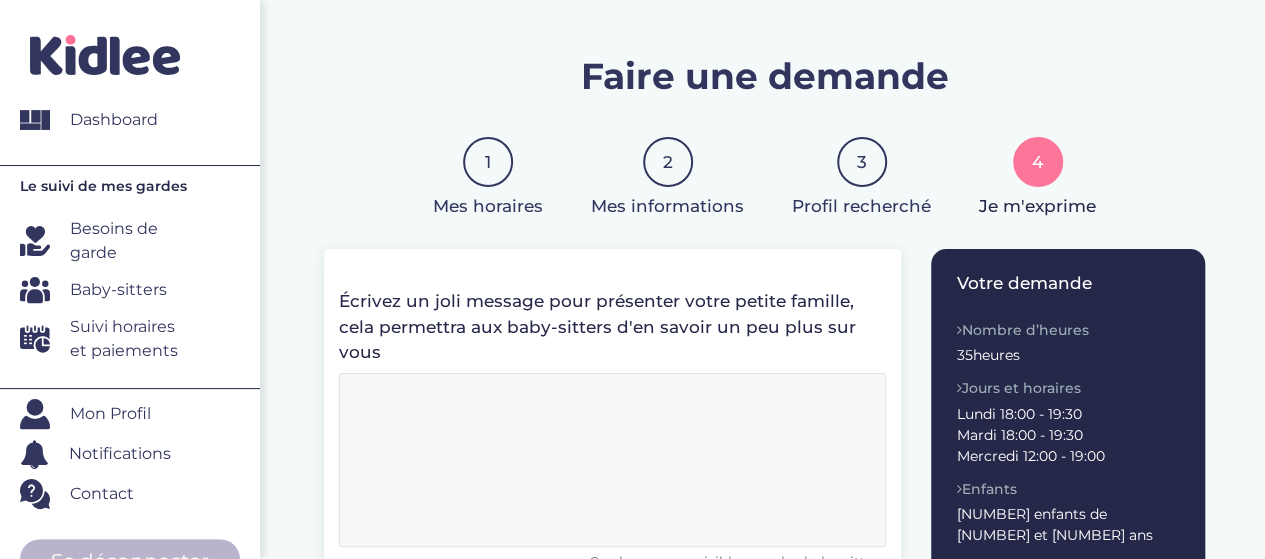 scroll, scrollTop: 44, scrollLeft: 0, axis: vertical 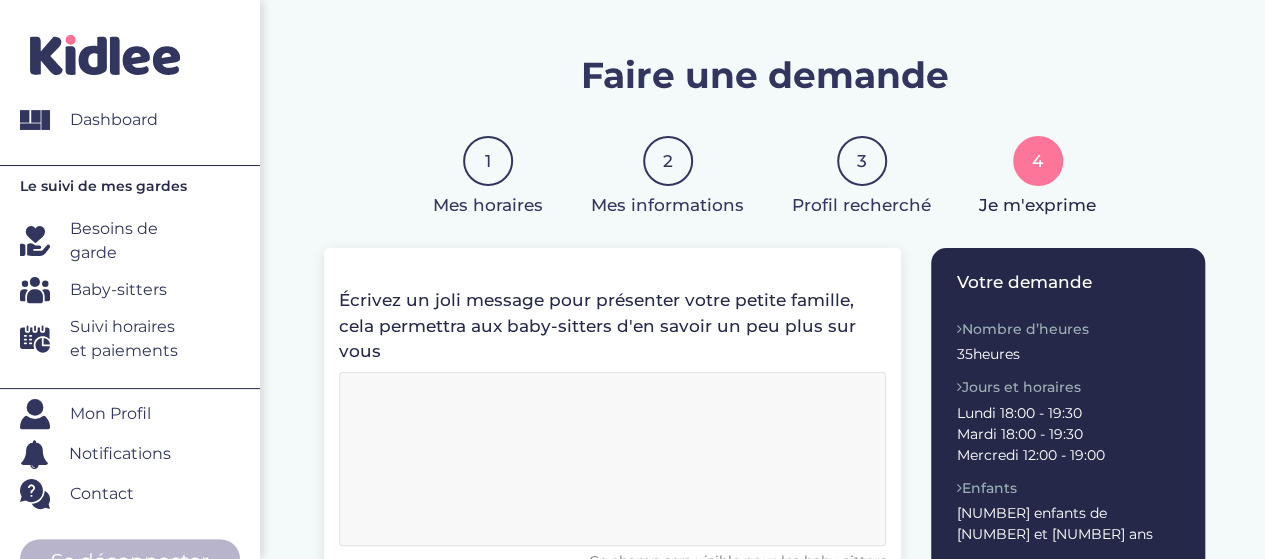 click at bounding box center [612, 459] 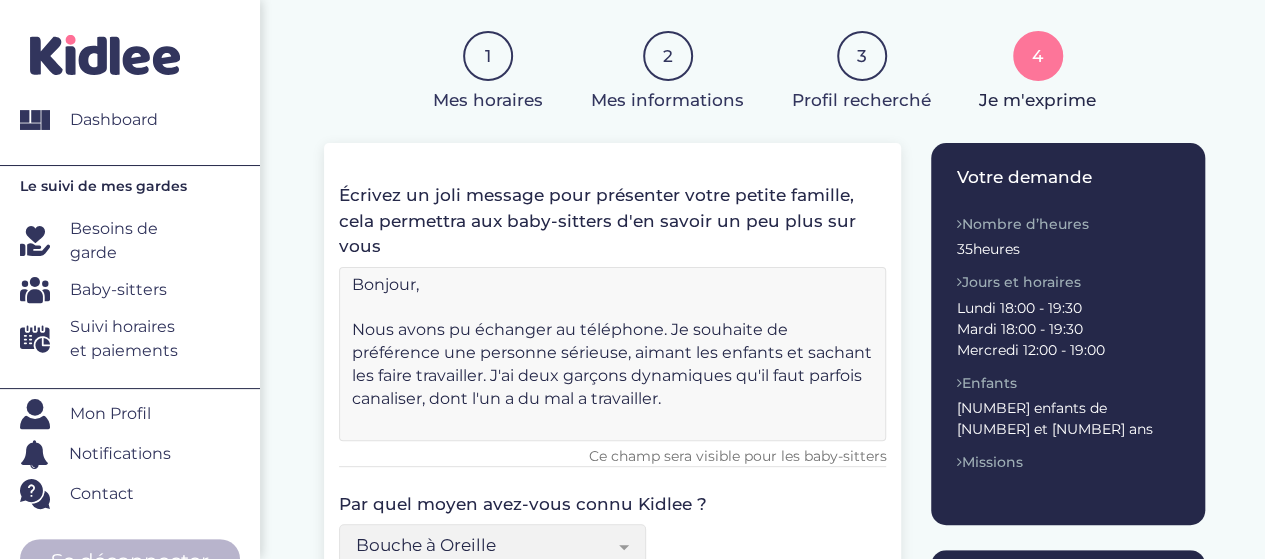 scroll, scrollTop: 150, scrollLeft: 0, axis: vertical 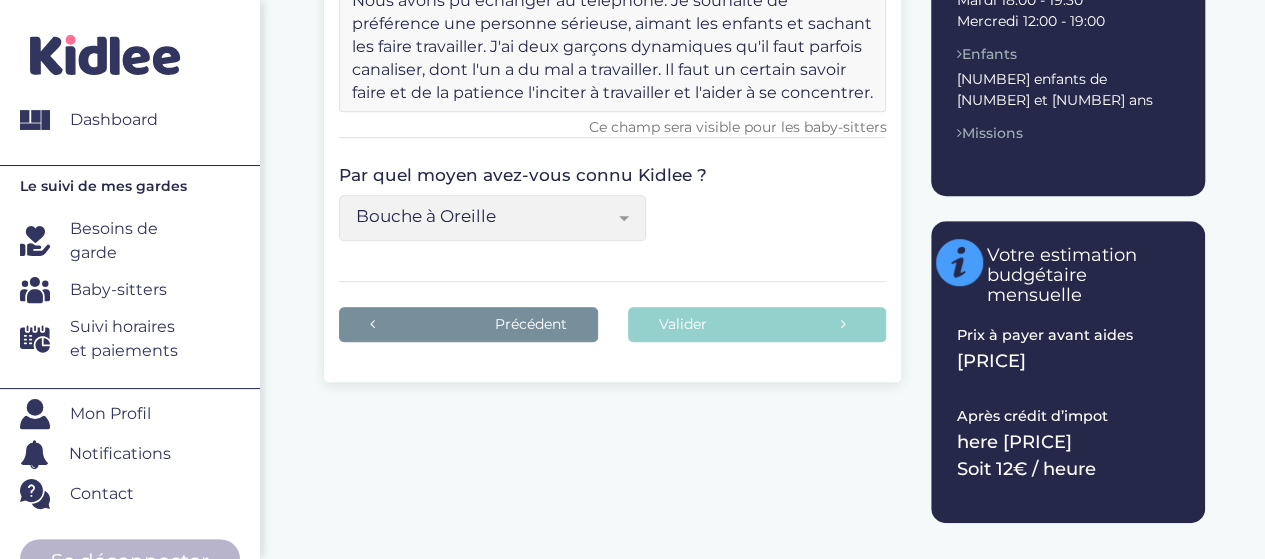 type on "Bonjour,
Nous avons pu échanger au téléphone. Je souhaite de préférence une personne sérieuse, aimant les enfants et sachant les faire travailler. J'ai deux garçons dynamiques qu'il faut parfois canaliser, dont l'un a du mal a travailler. Il faut un certain savoir faire et de la patience l'inciter à travailler et l'aider à se concentrer." 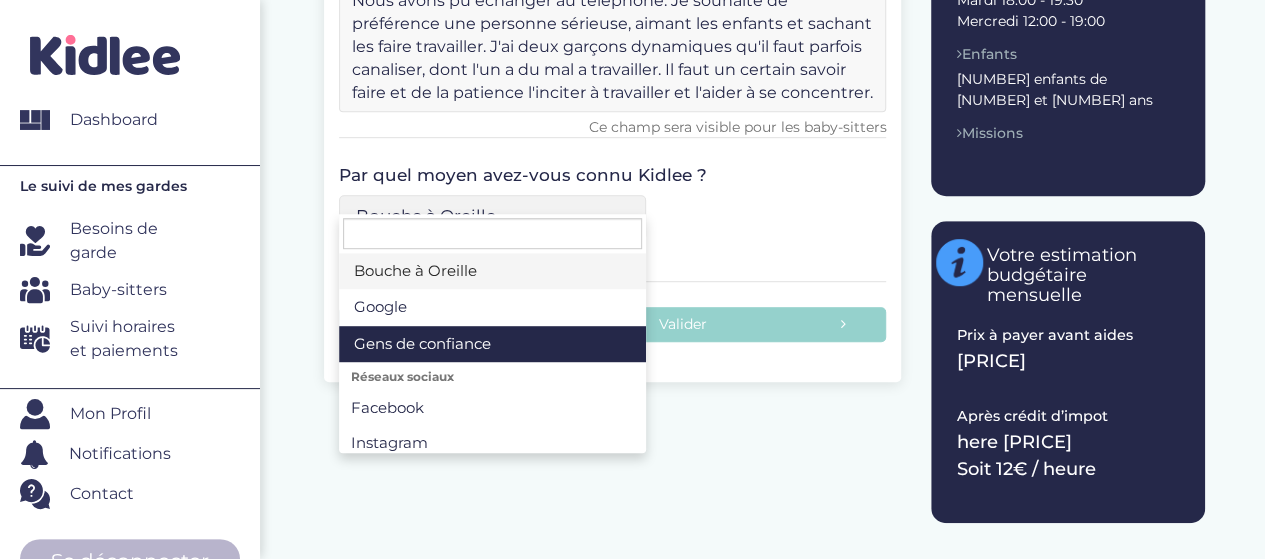 select on "3" 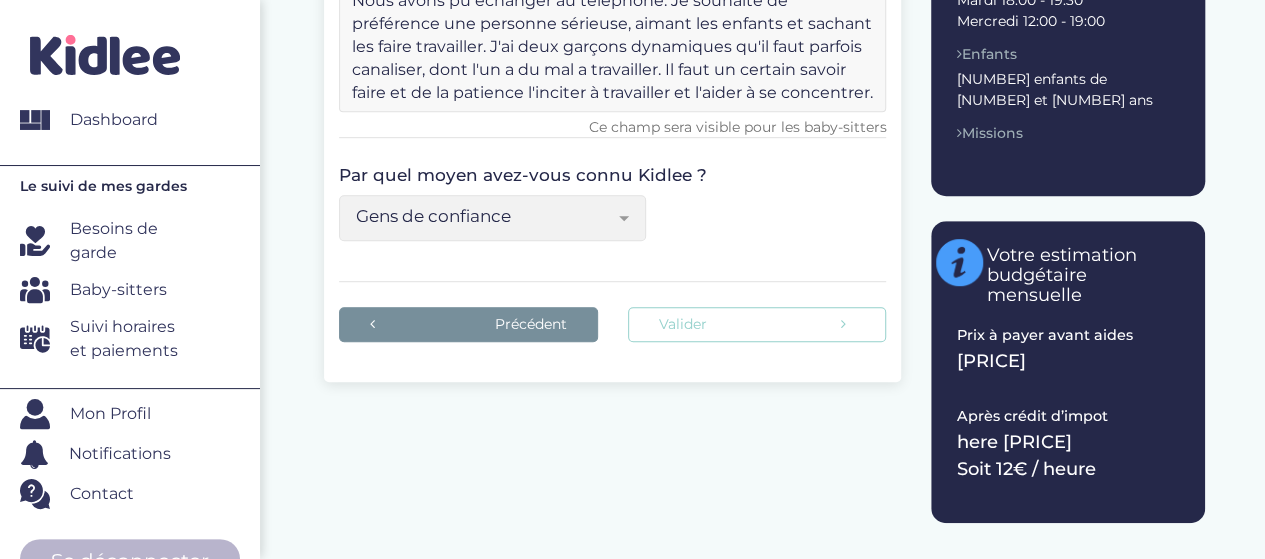 click on "Valider" at bounding box center (757, 324) 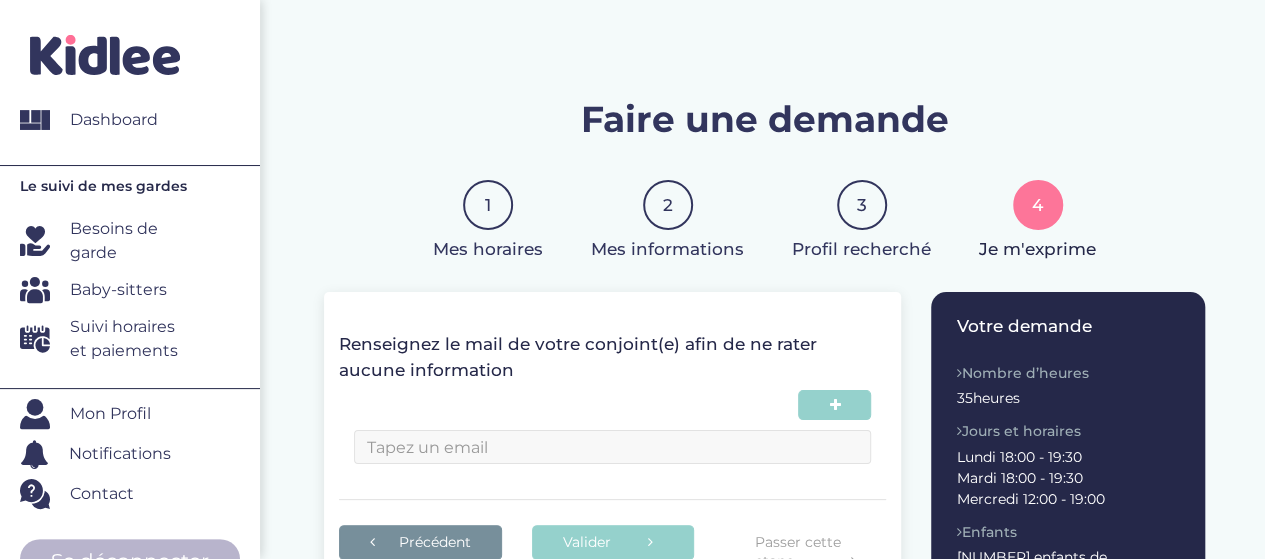 scroll, scrollTop: 208, scrollLeft: 0, axis: vertical 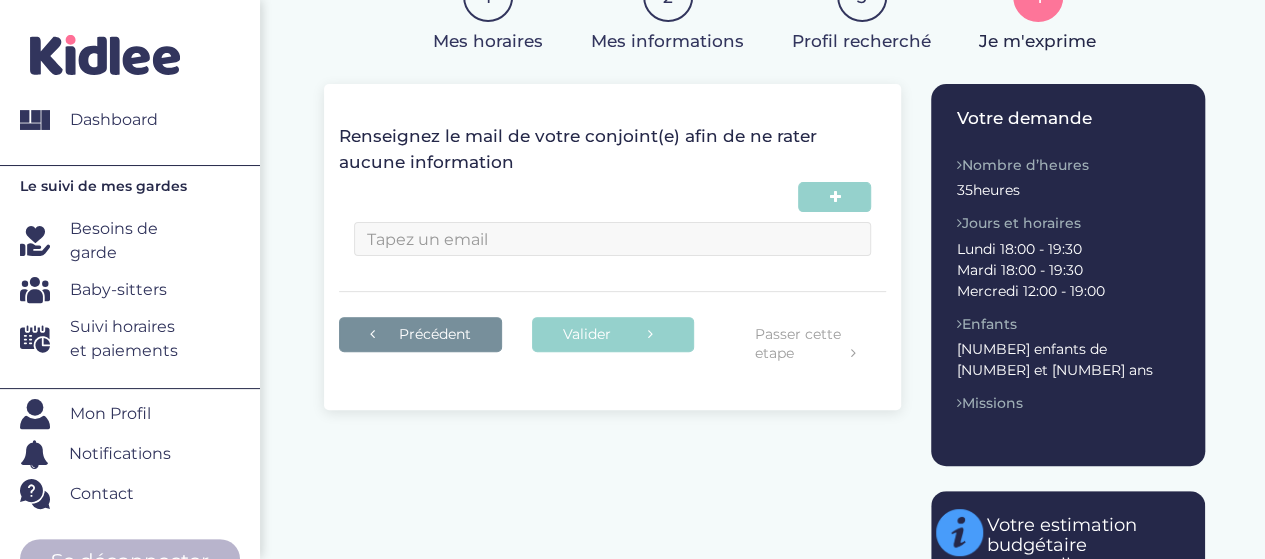 click at bounding box center (612, 239) 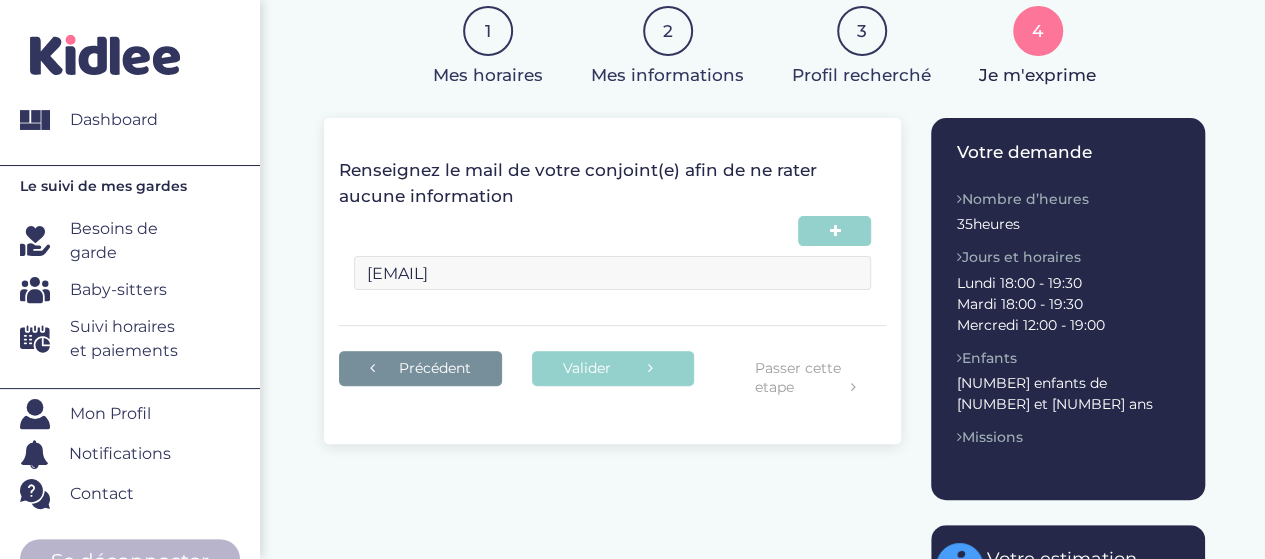 scroll, scrollTop: 175, scrollLeft: 0, axis: vertical 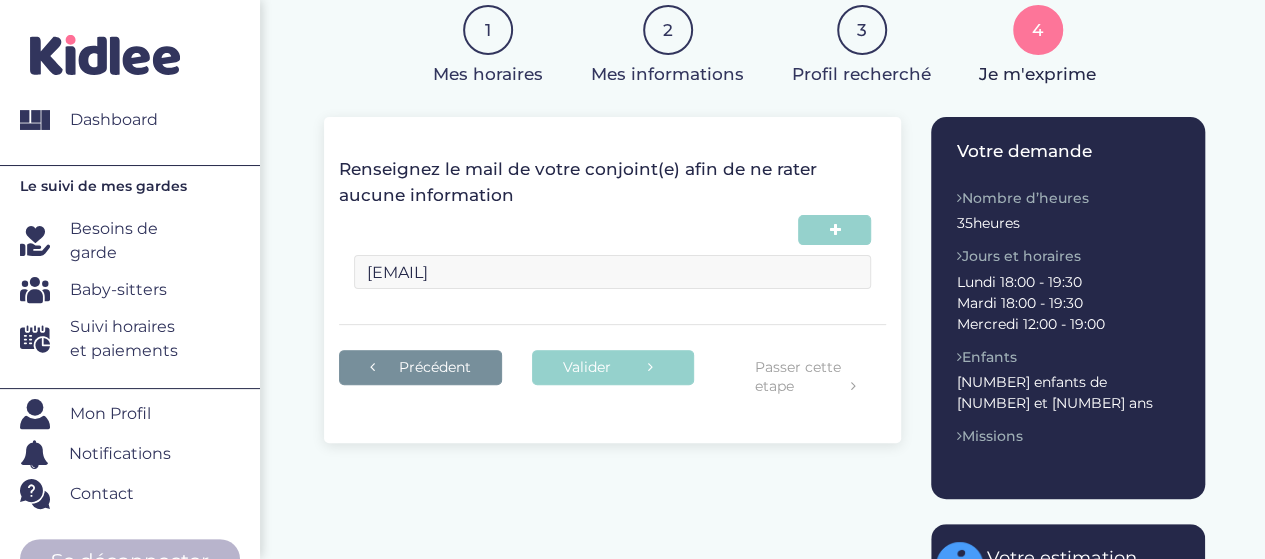 drag, startPoint x: 614, startPoint y: 278, endPoint x: 313, endPoint y: 243, distance: 303.02805 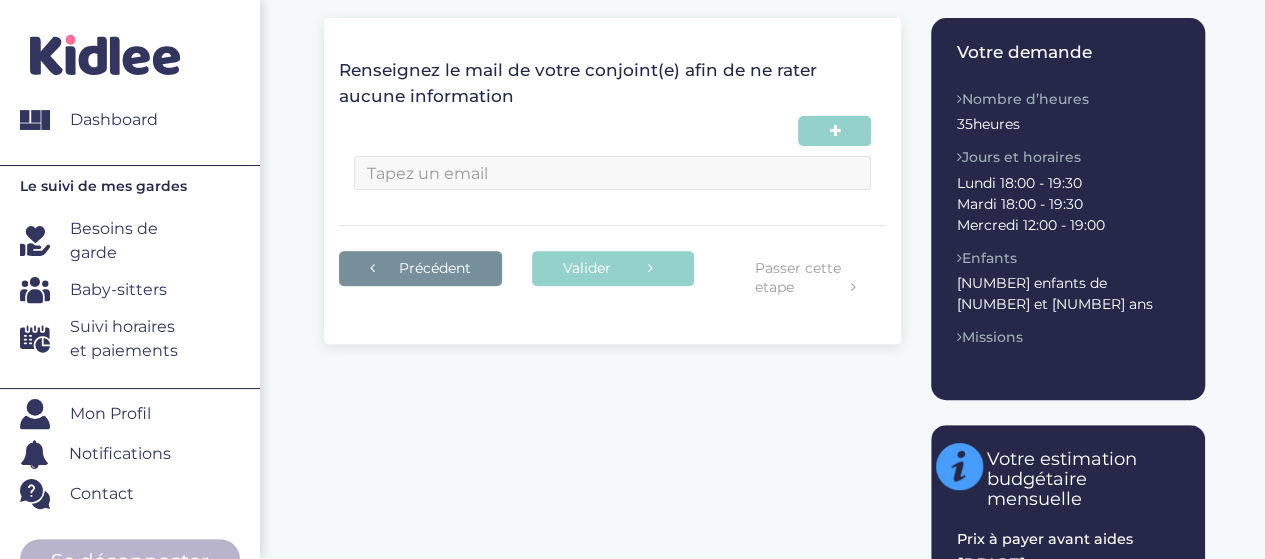 scroll, scrollTop: 275, scrollLeft: 0, axis: vertical 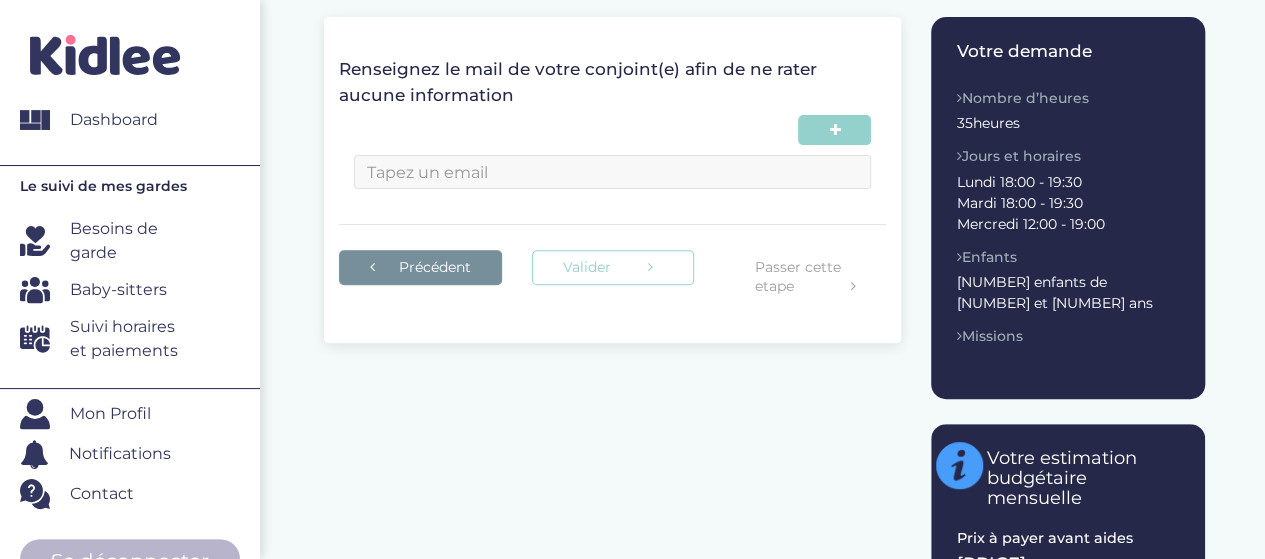 click on "Valider" at bounding box center (613, 267) 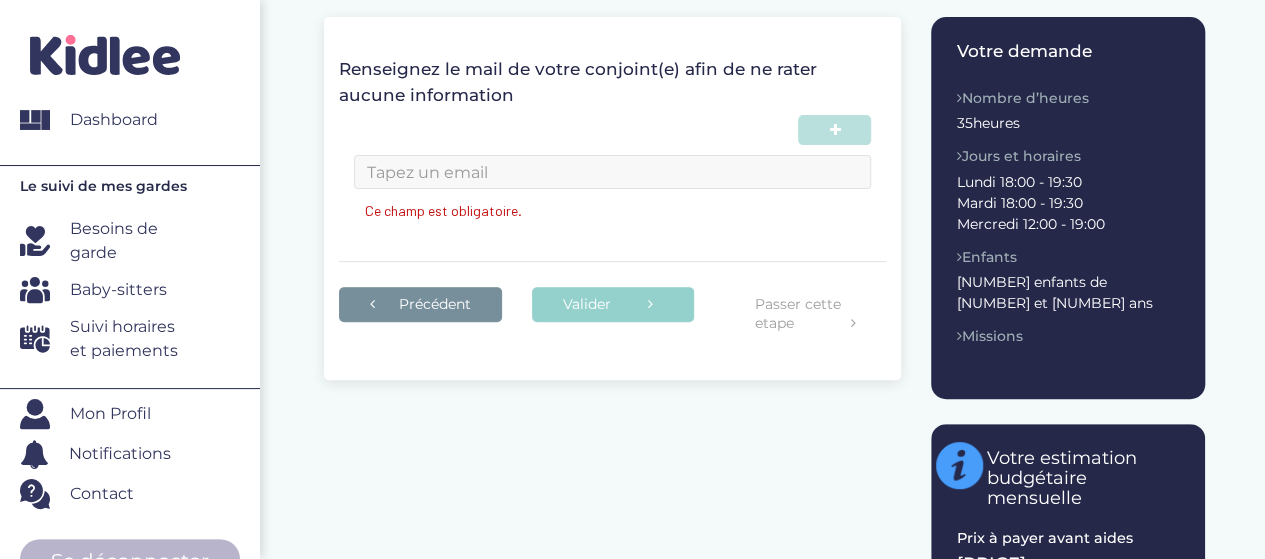 click on "Ce champ est obligatoire." at bounding box center (612, 172) 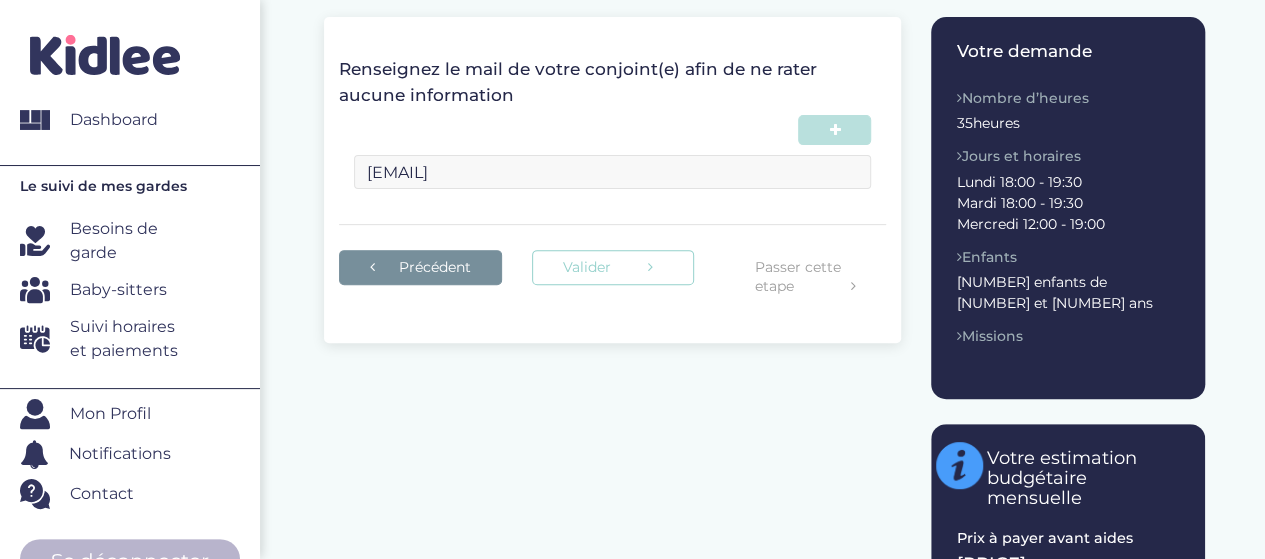 type on "[EMAIL]" 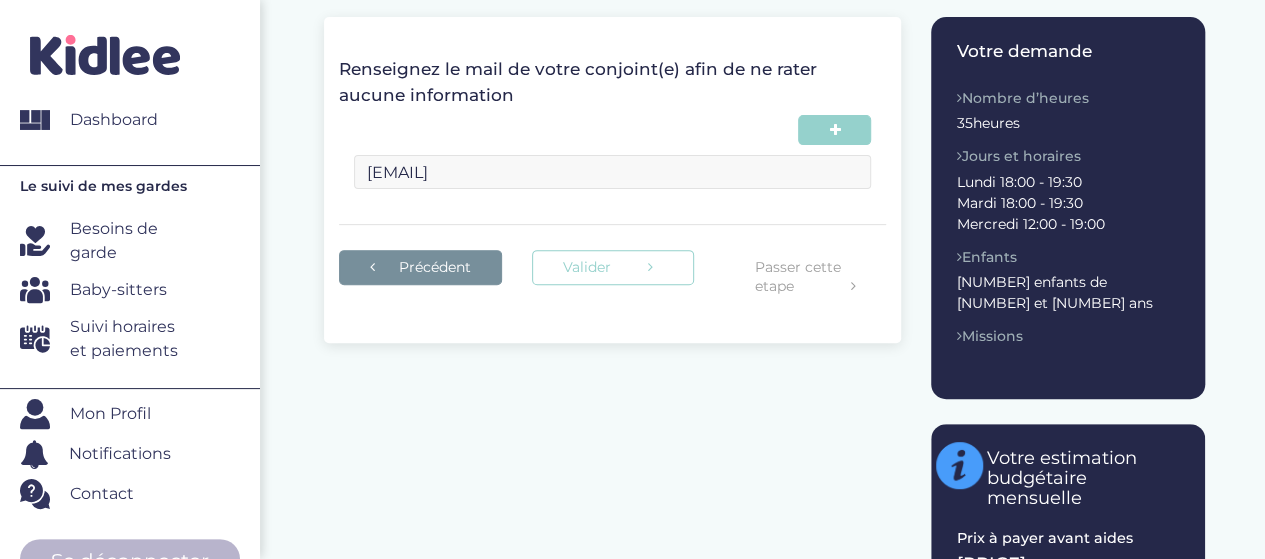 click on "Valider" at bounding box center [613, 267] 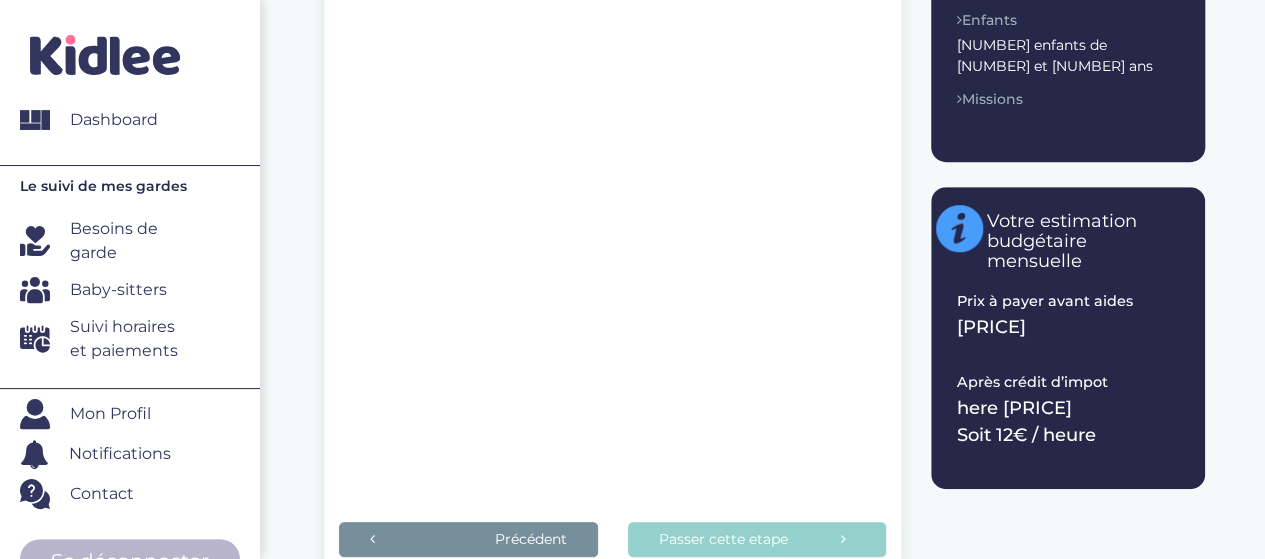 scroll, scrollTop: 542, scrollLeft: 0, axis: vertical 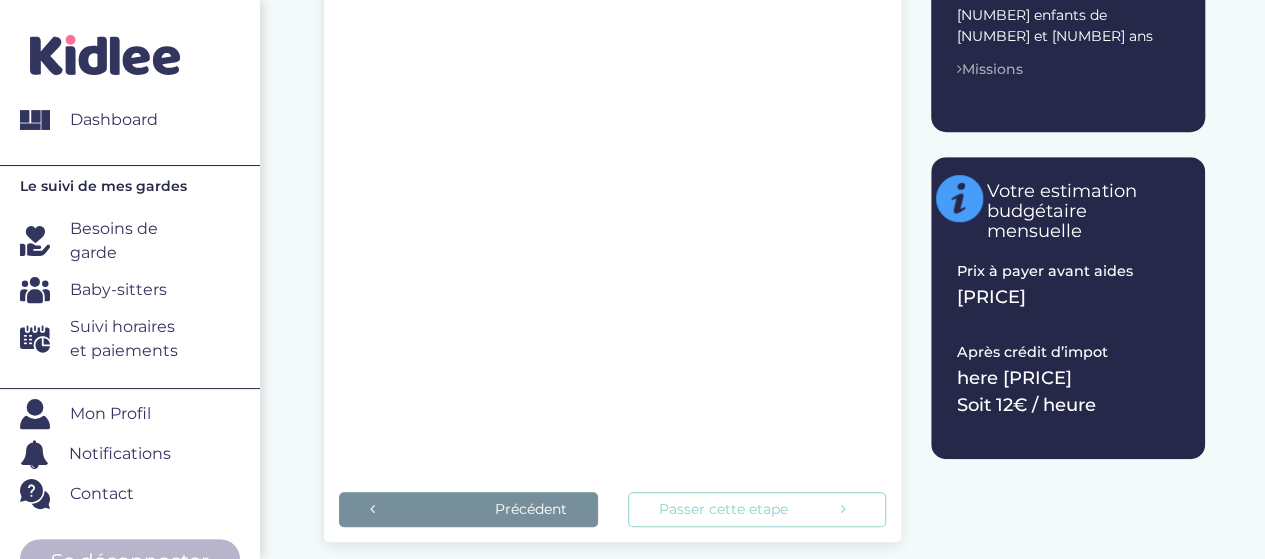 click on "Passer cette etape" at bounding box center (757, 509) 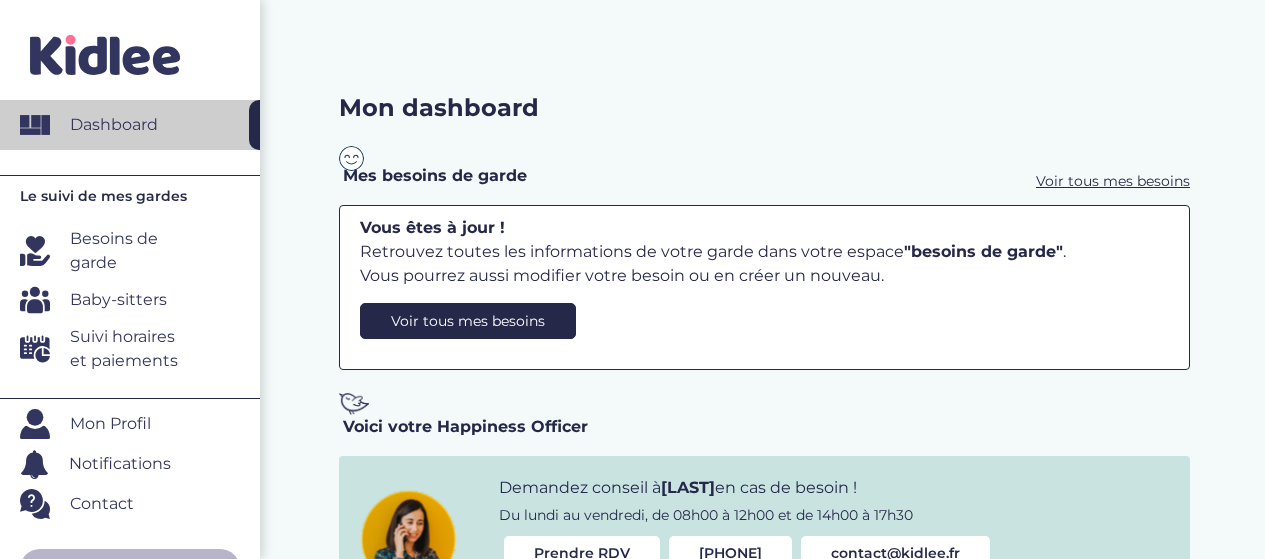 scroll, scrollTop: 0, scrollLeft: 0, axis: both 